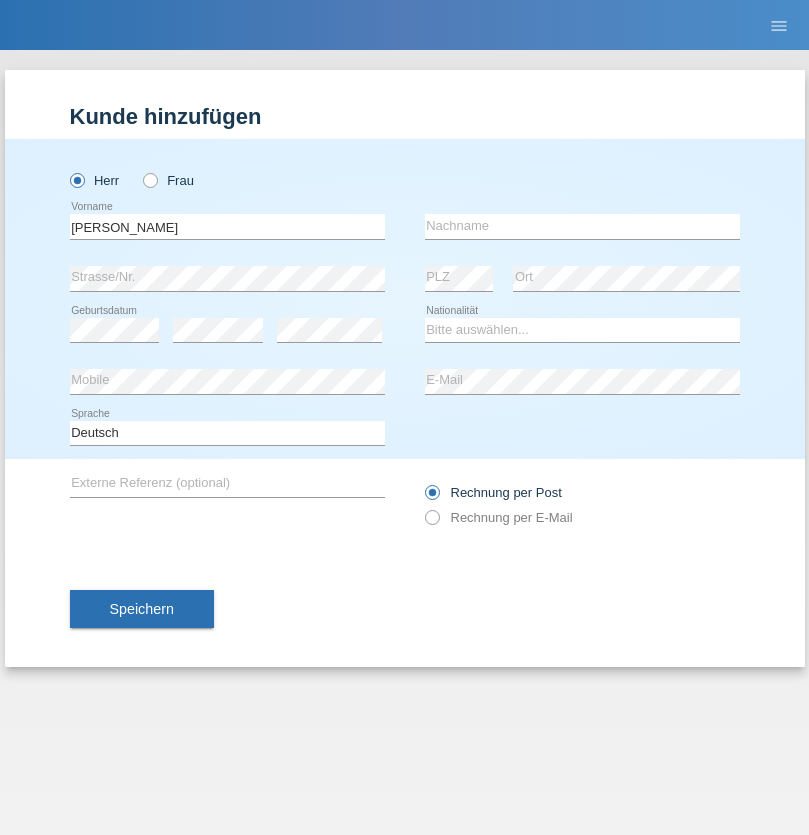 scroll, scrollTop: 0, scrollLeft: 0, axis: both 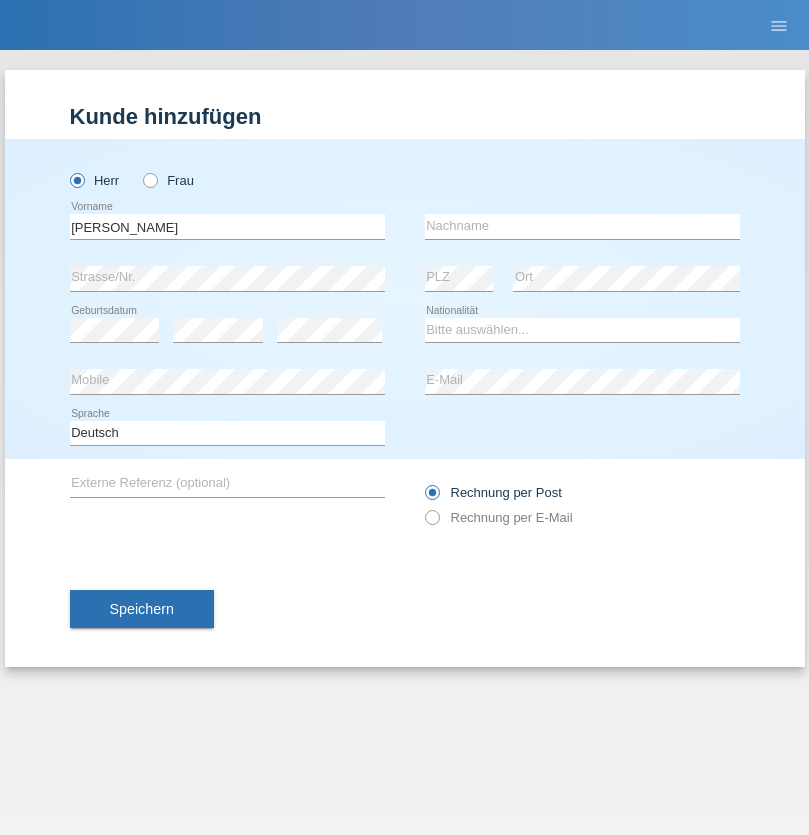 type on "Zsolt" 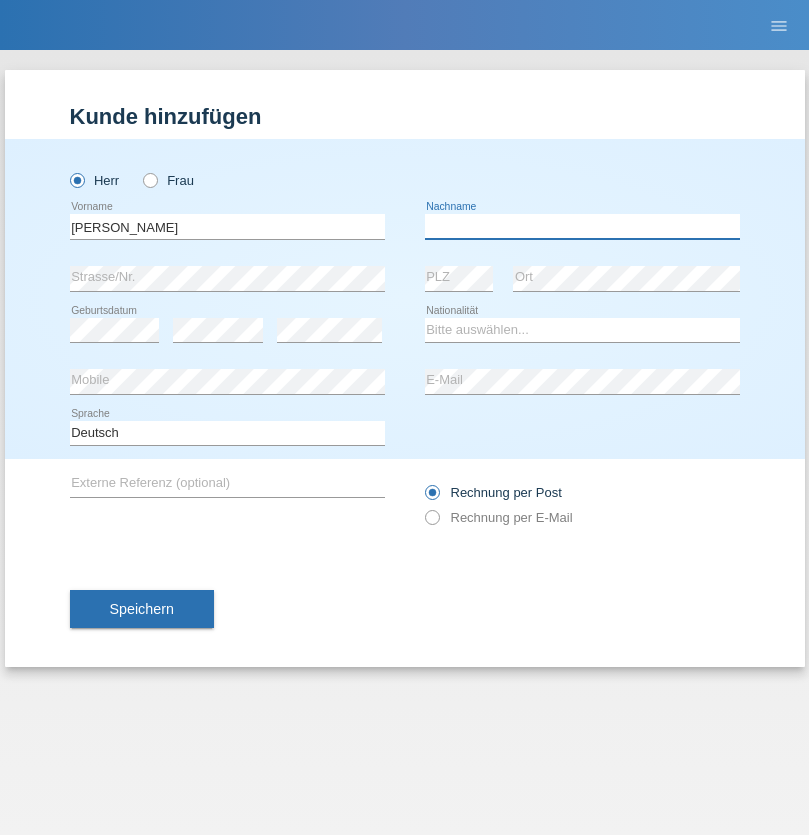 click at bounding box center [582, 226] 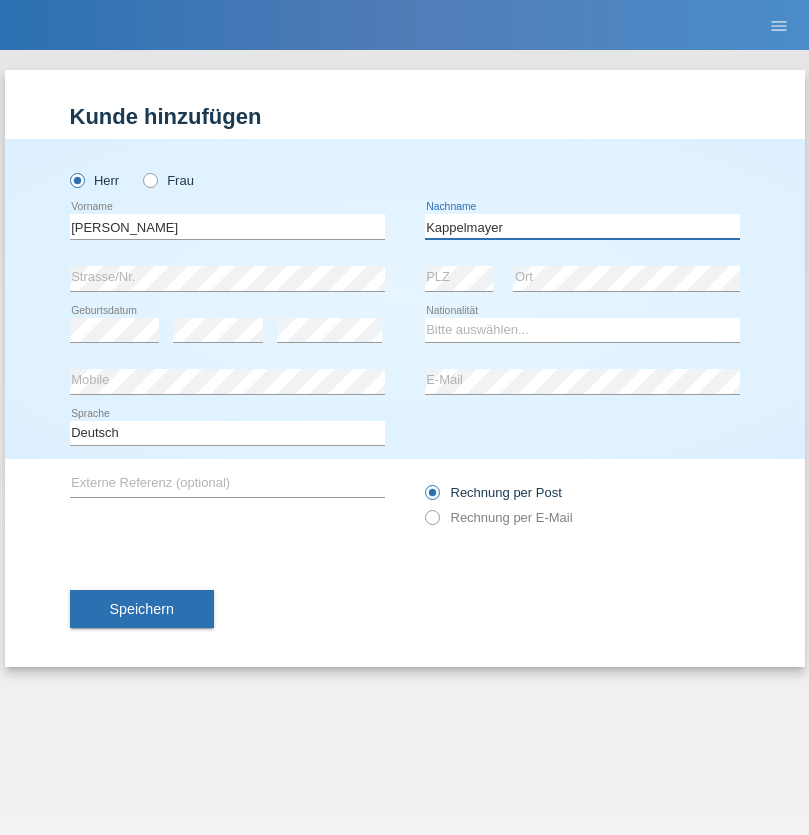 type on "Kappelmayer" 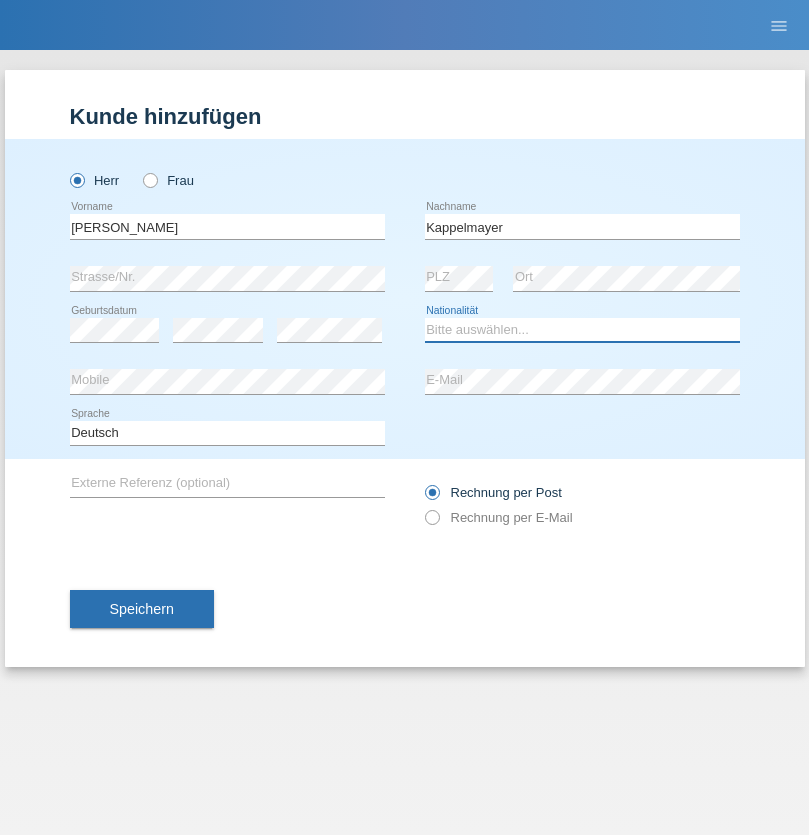 select on "BT" 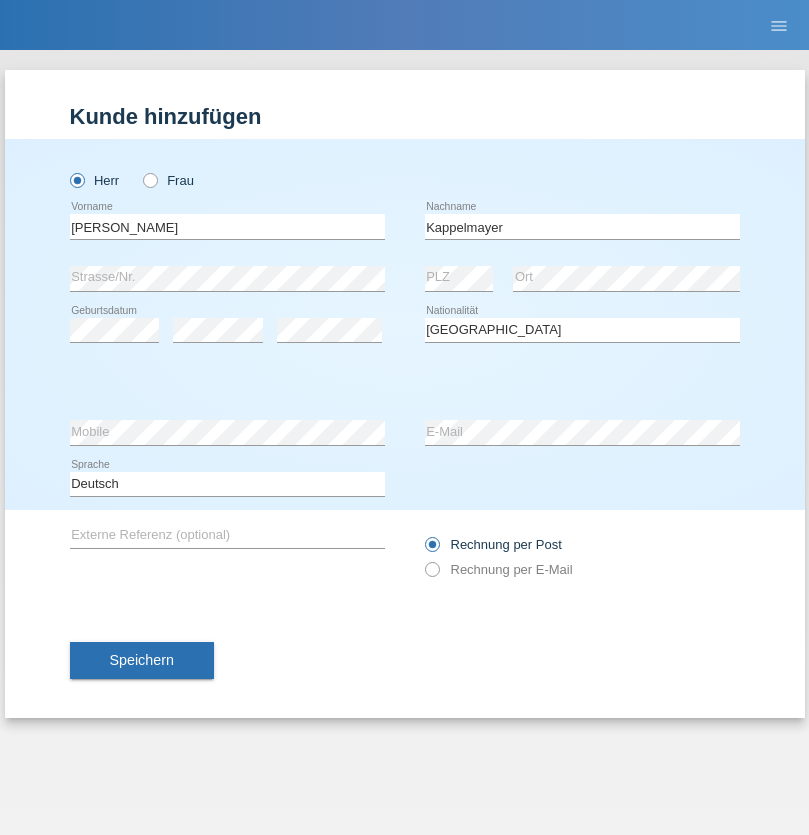 select on "C" 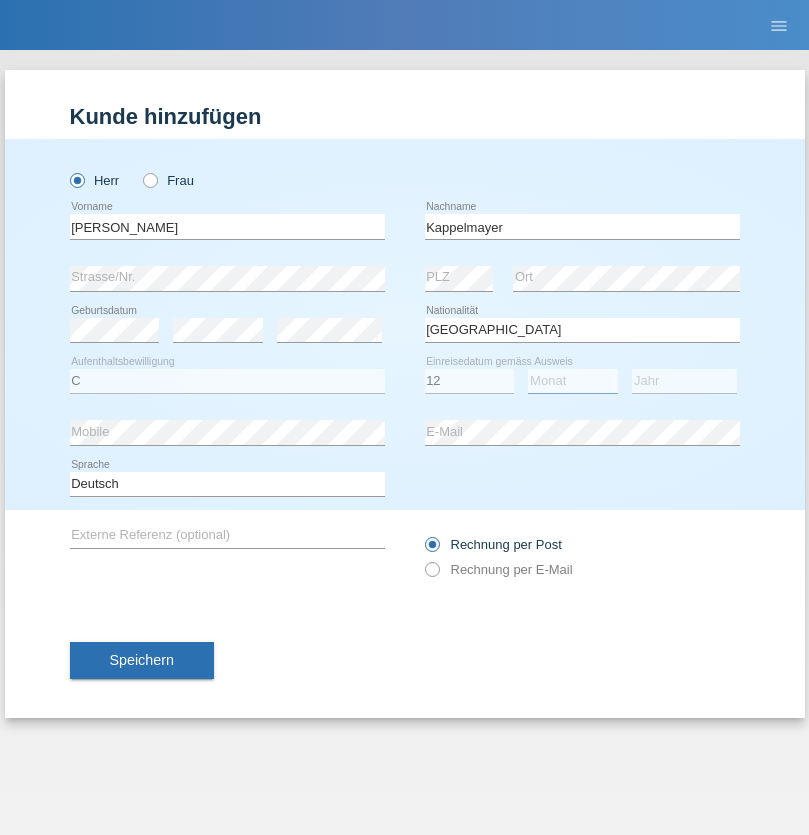 select on "02" 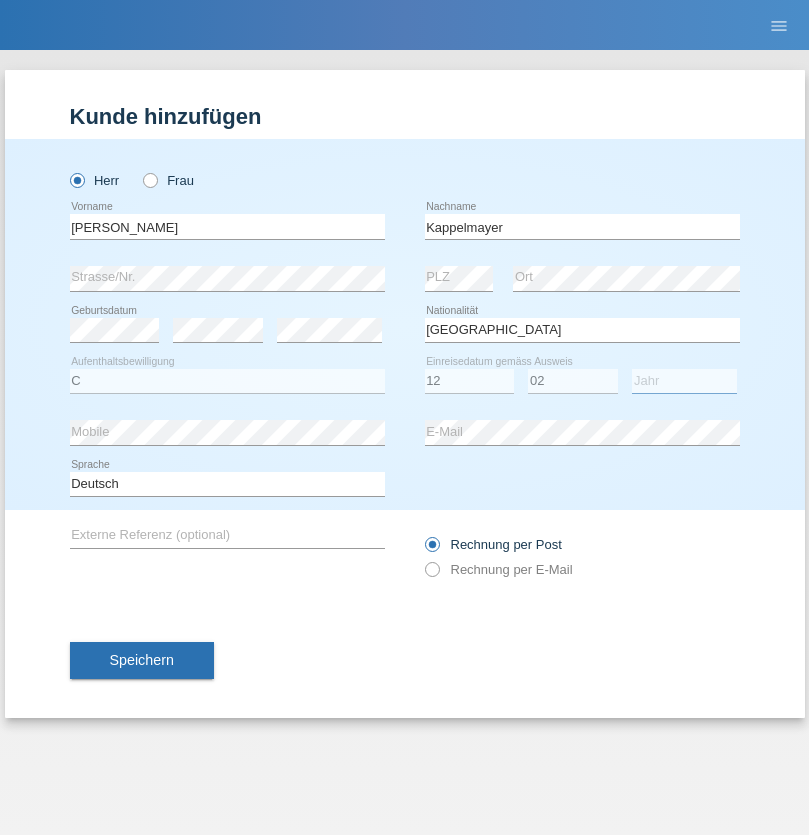 select on "2021" 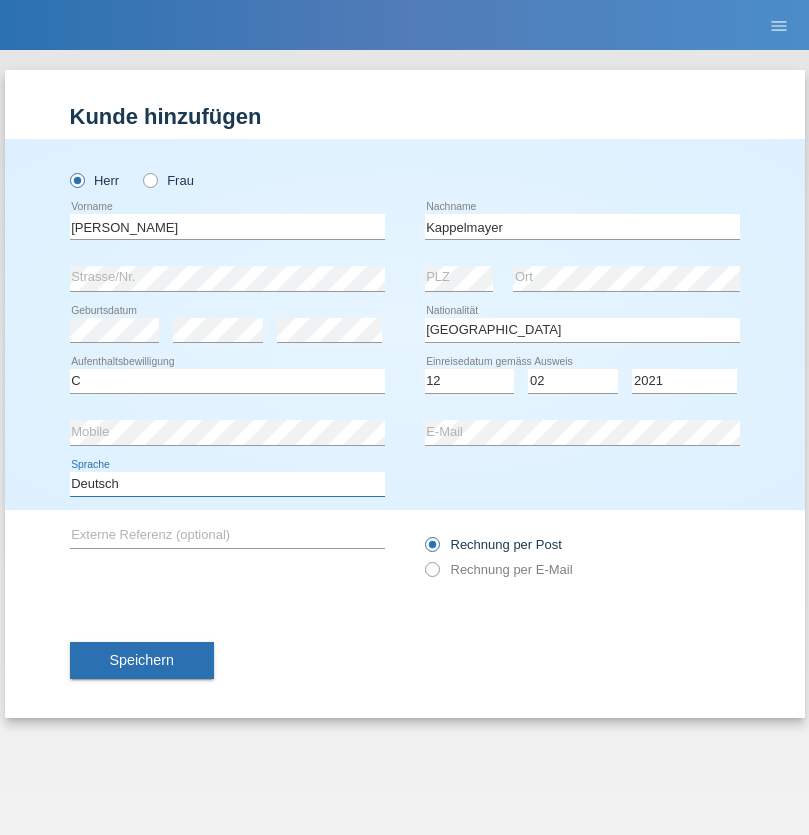 select on "en" 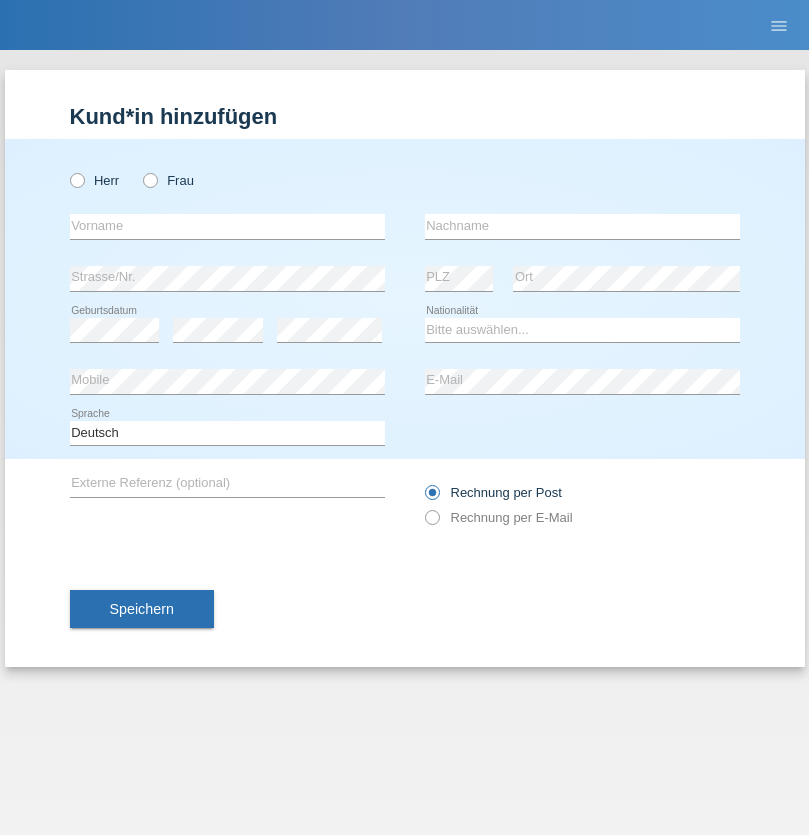 scroll, scrollTop: 0, scrollLeft: 0, axis: both 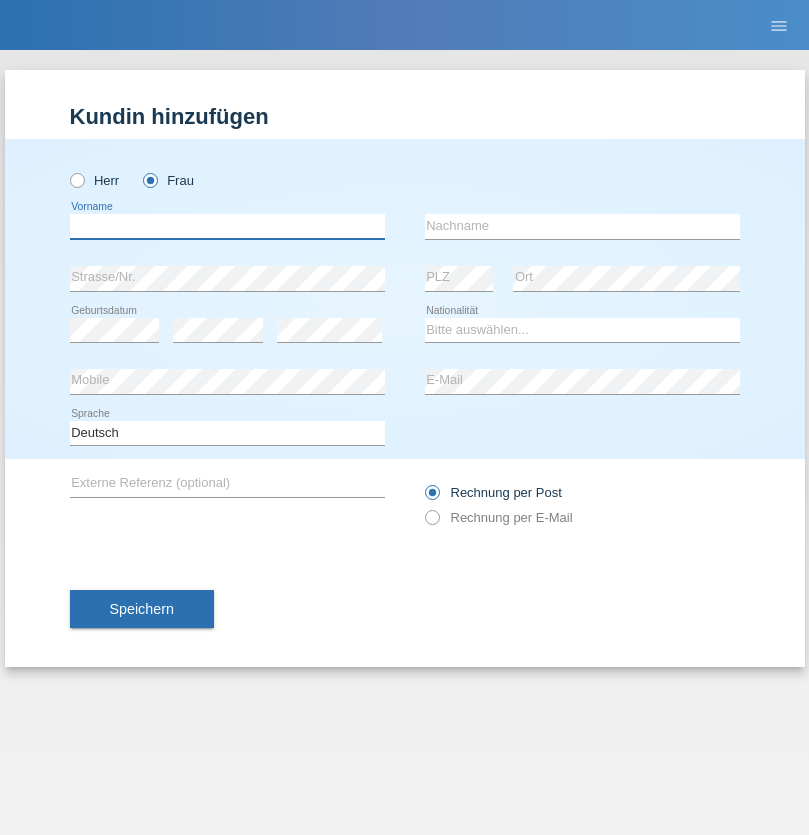 click at bounding box center (227, 226) 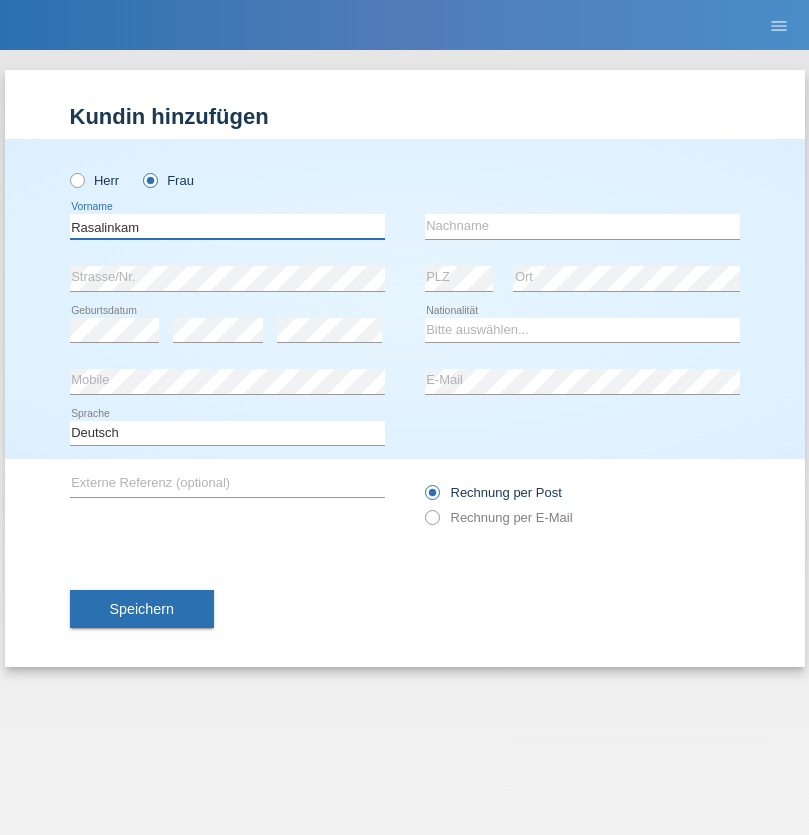 type on "Rasalinkam" 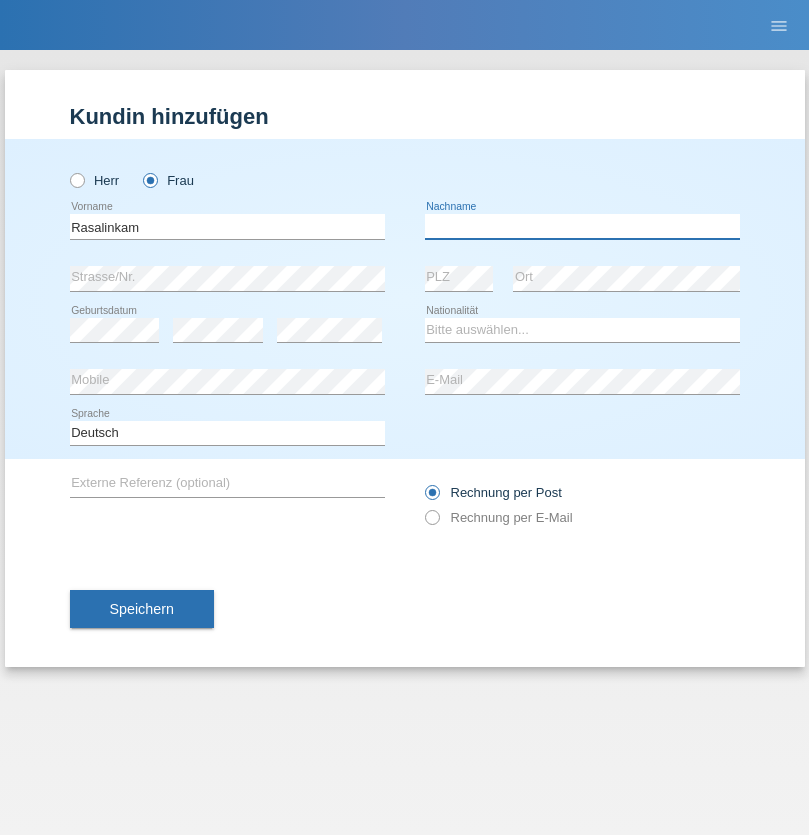 click at bounding box center [582, 226] 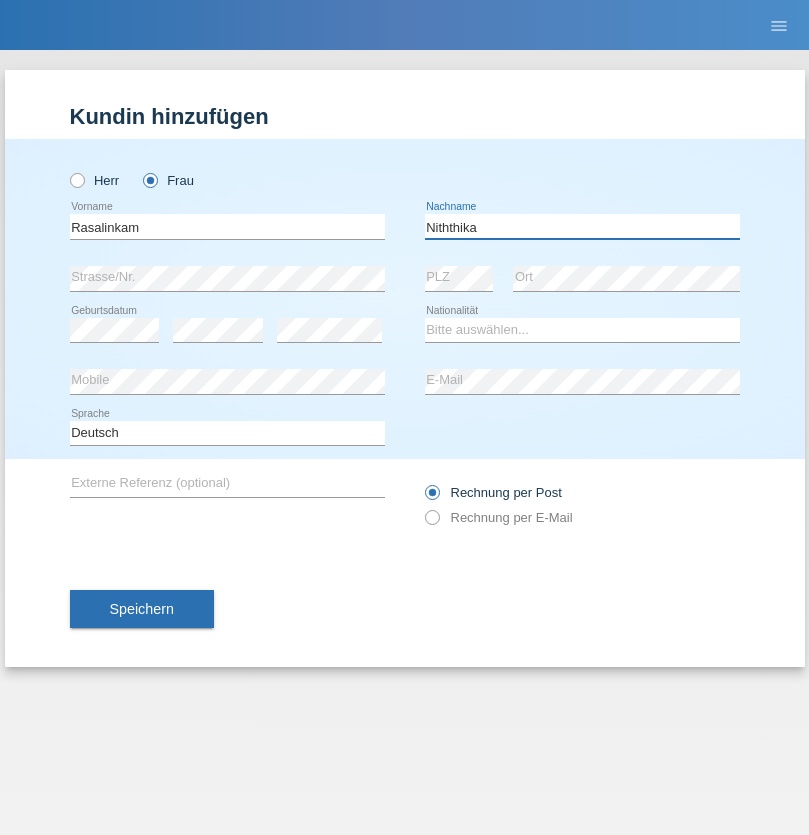 type on "Niththika" 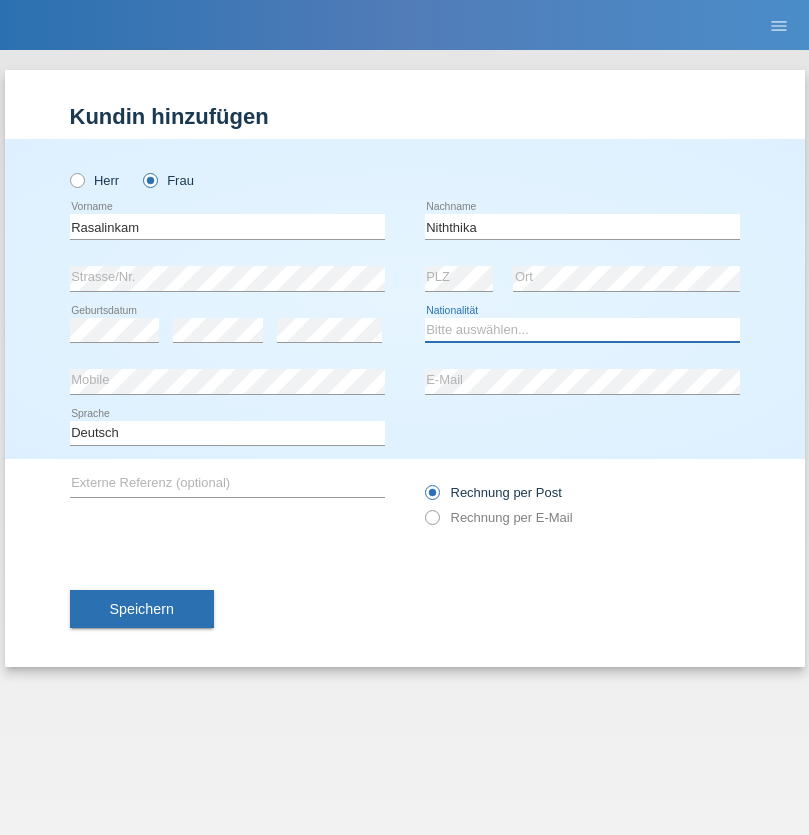 select on "LK" 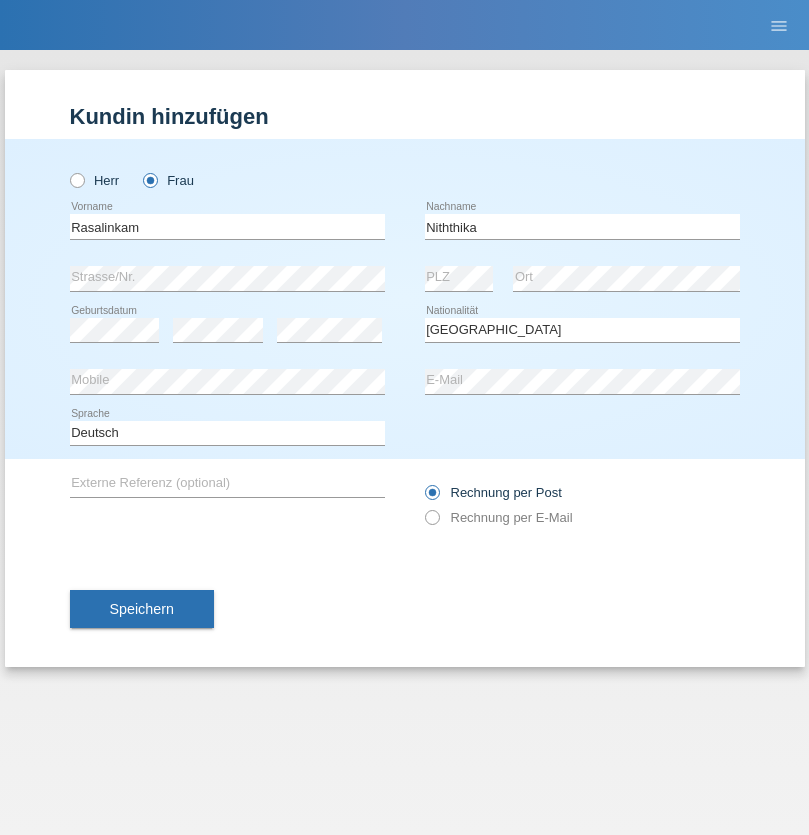 select on "C" 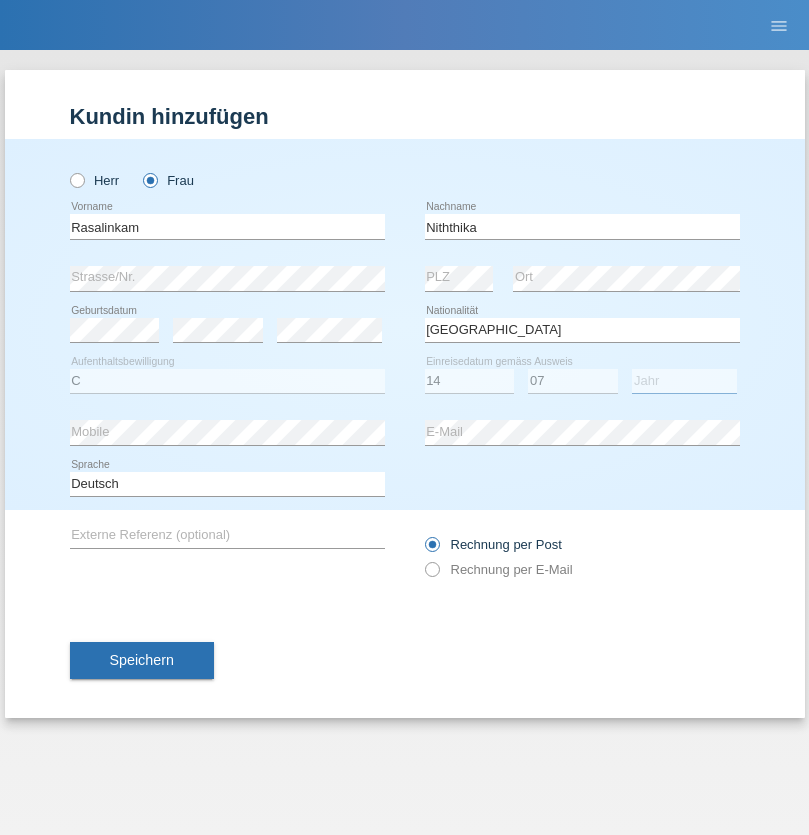 select on "2021" 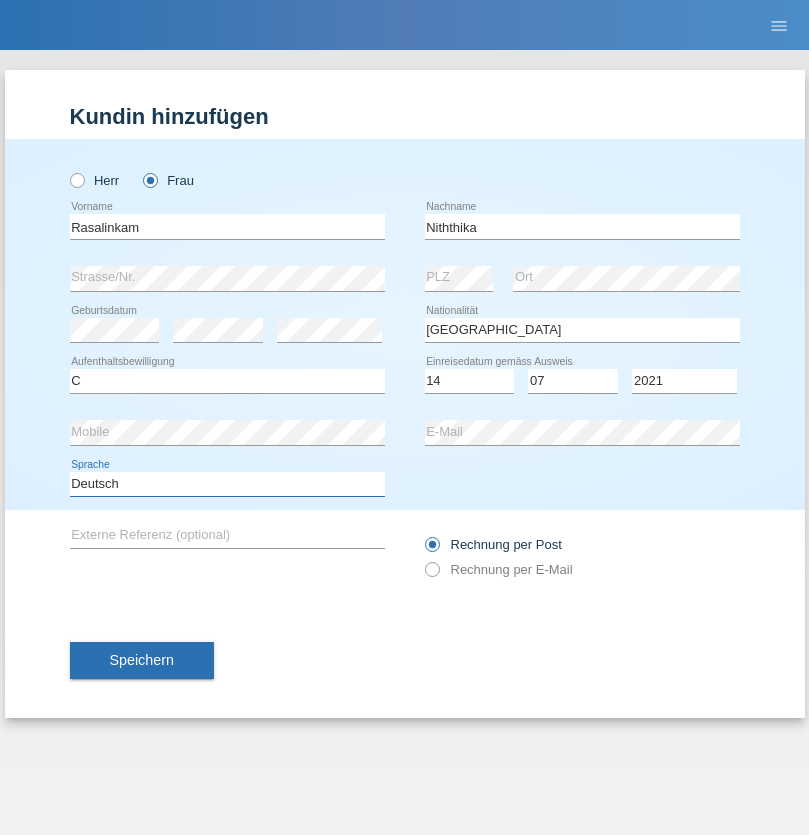 select on "en" 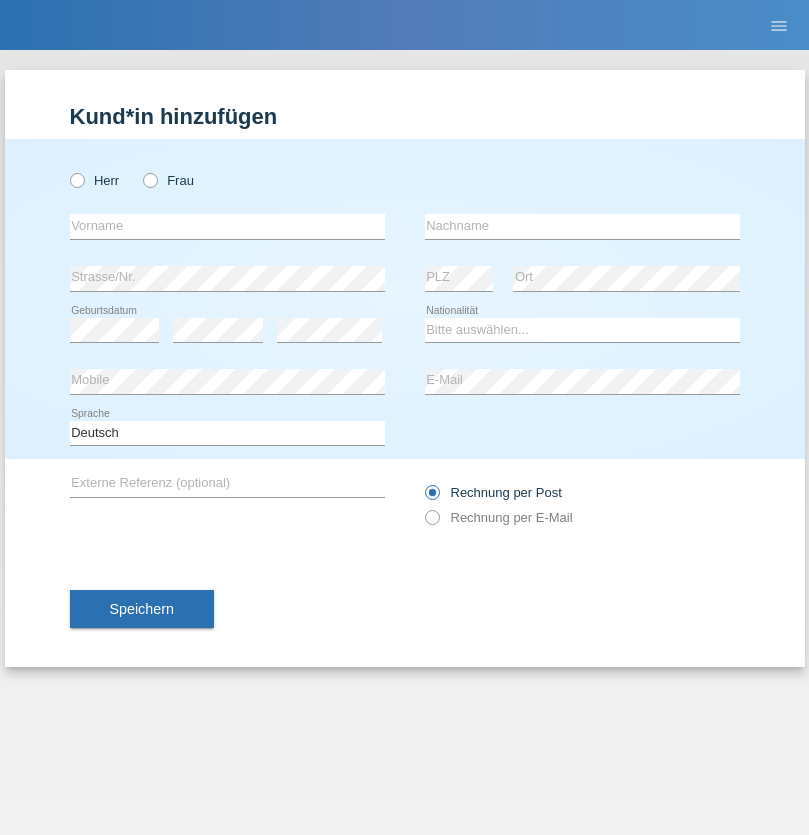 scroll, scrollTop: 0, scrollLeft: 0, axis: both 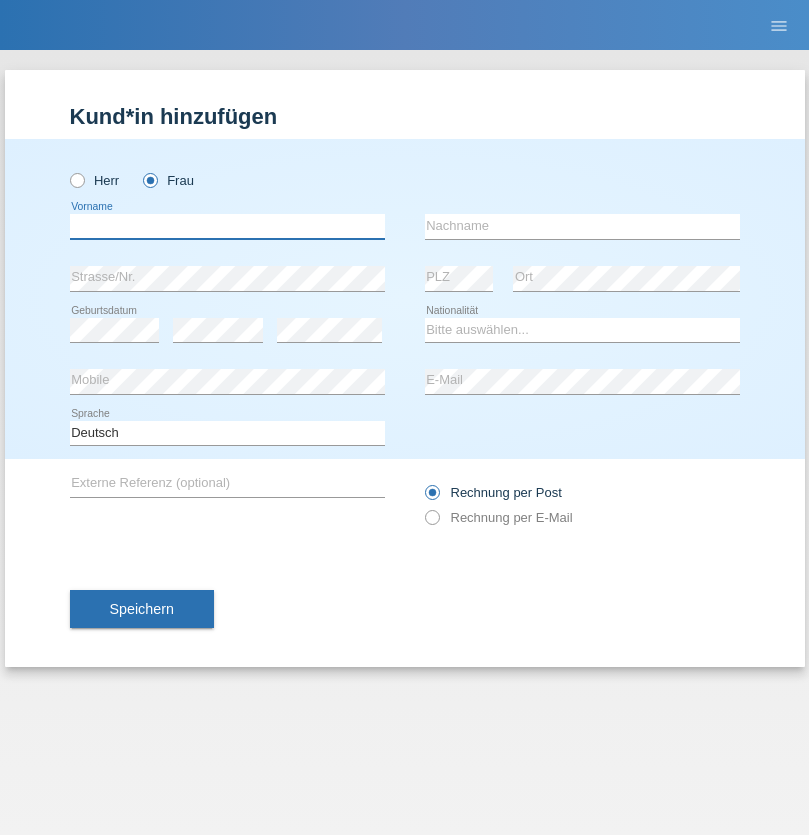 click at bounding box center (227, 226) 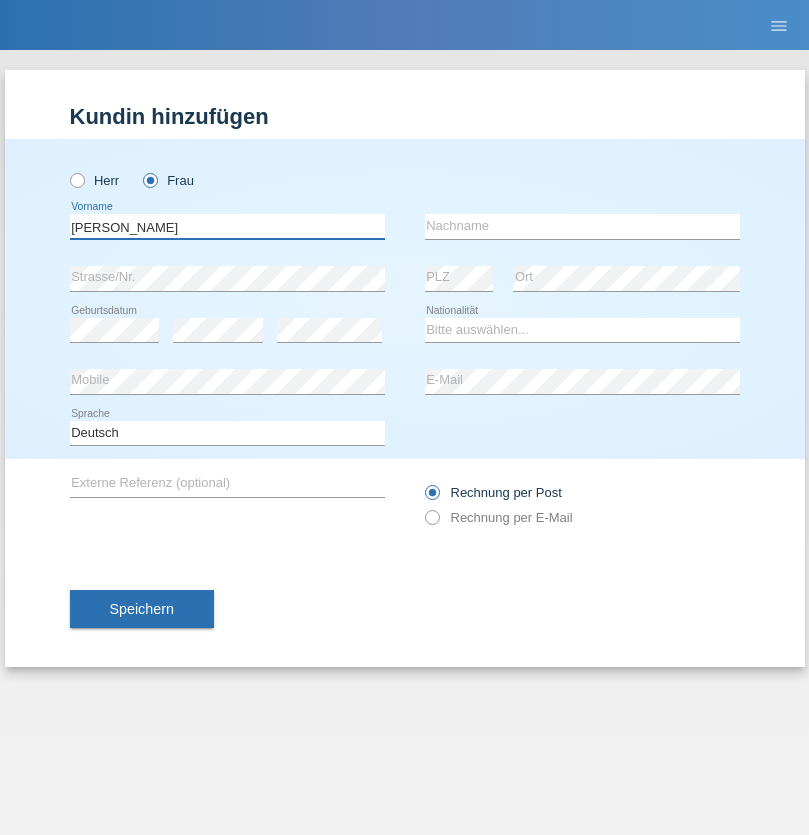 type on "Linda" 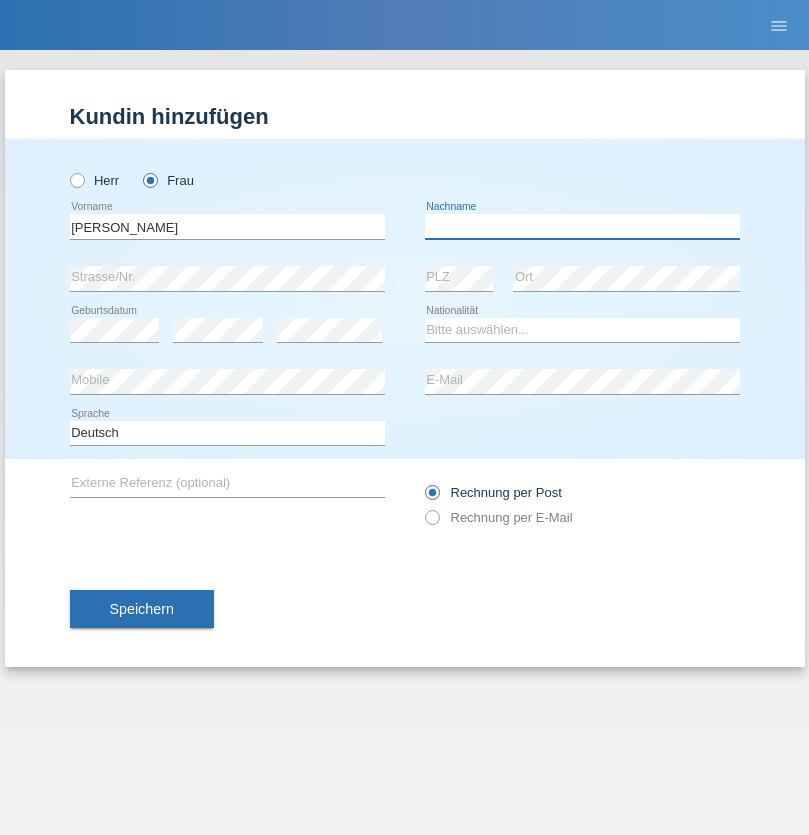 click at bounding box center (582, 226) 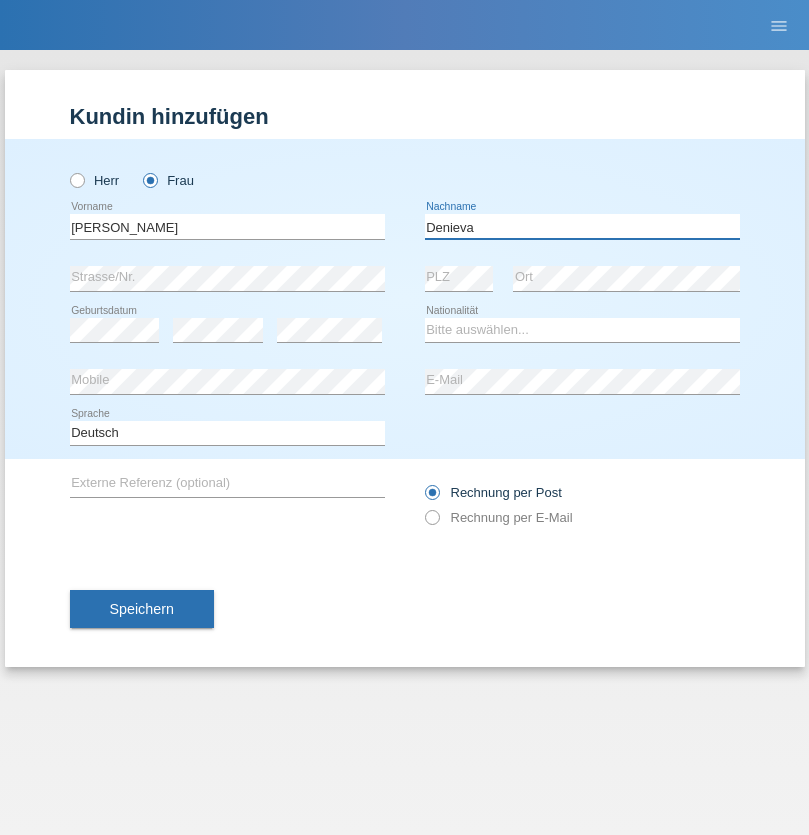 type on "Denieva" 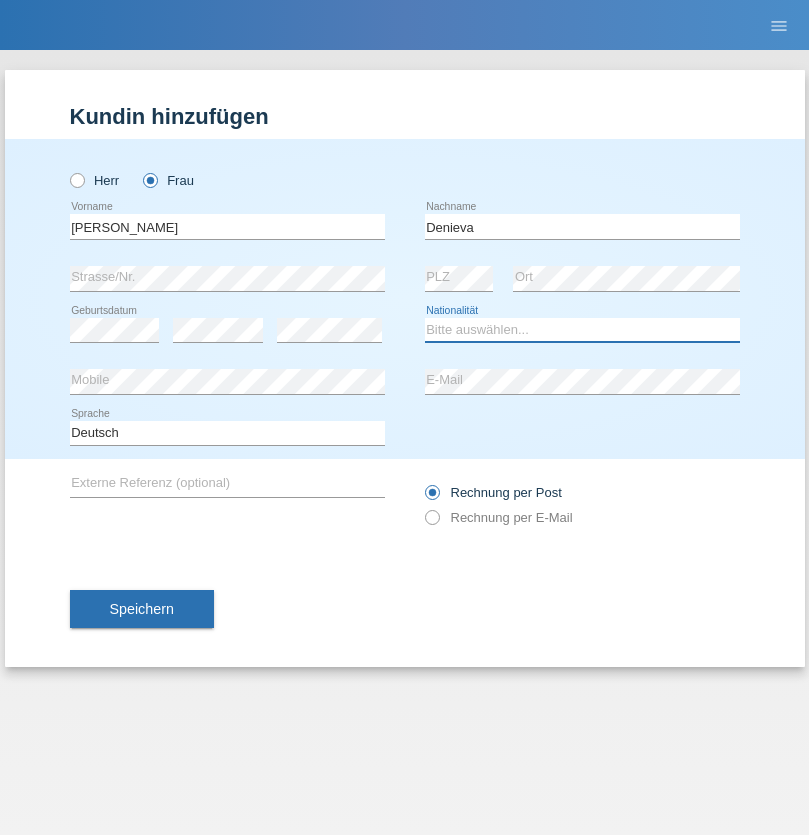 select on "CH" 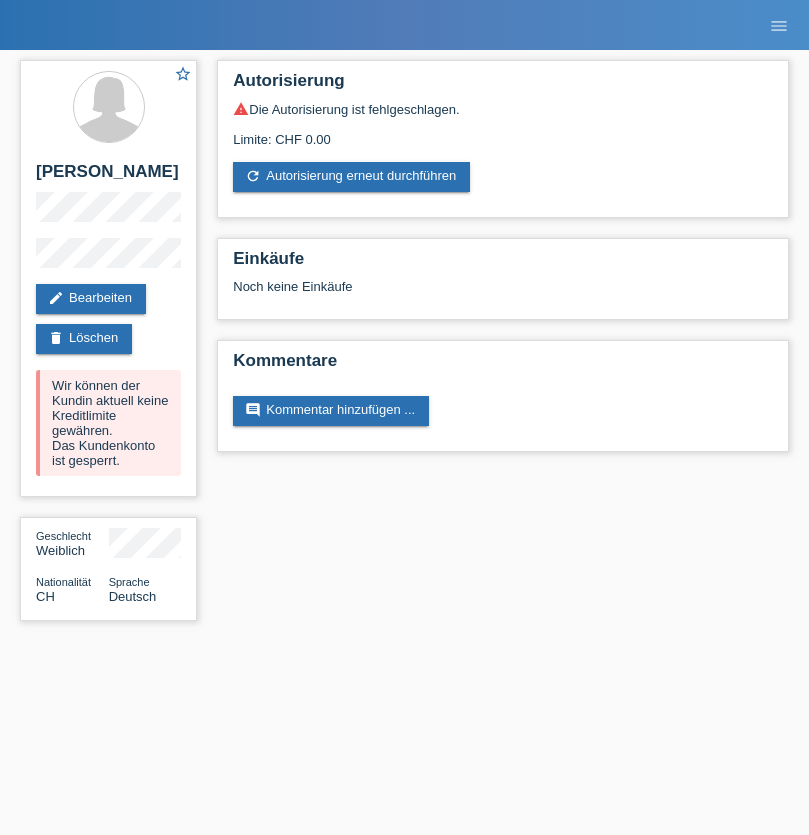 scroll, scrollTop: 0, scrollLeft: 0, axis: both 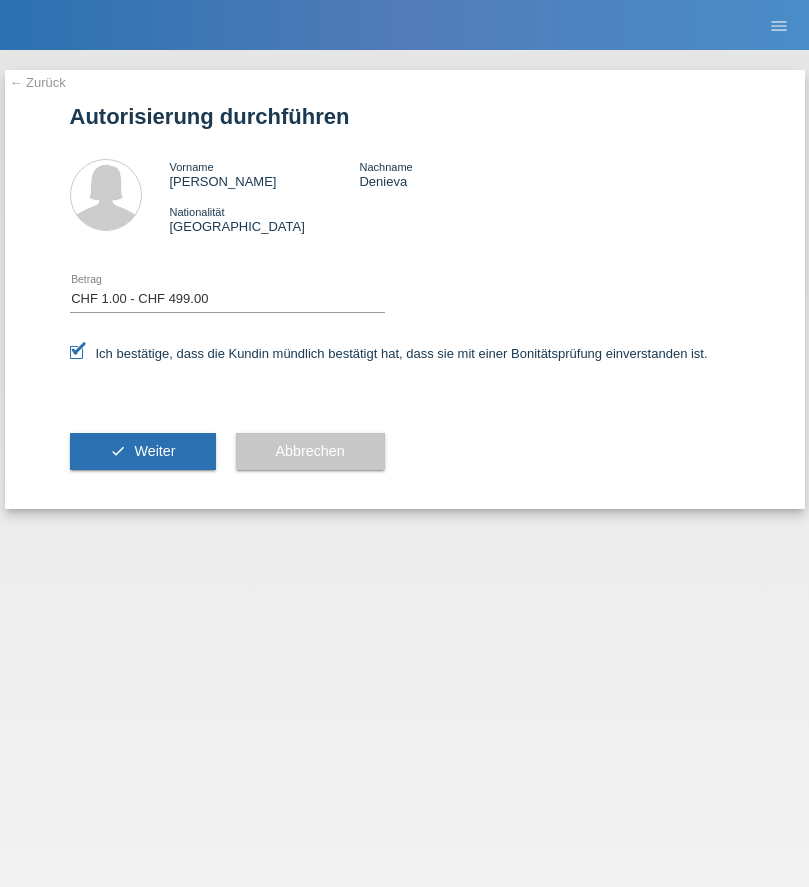 select on "1" 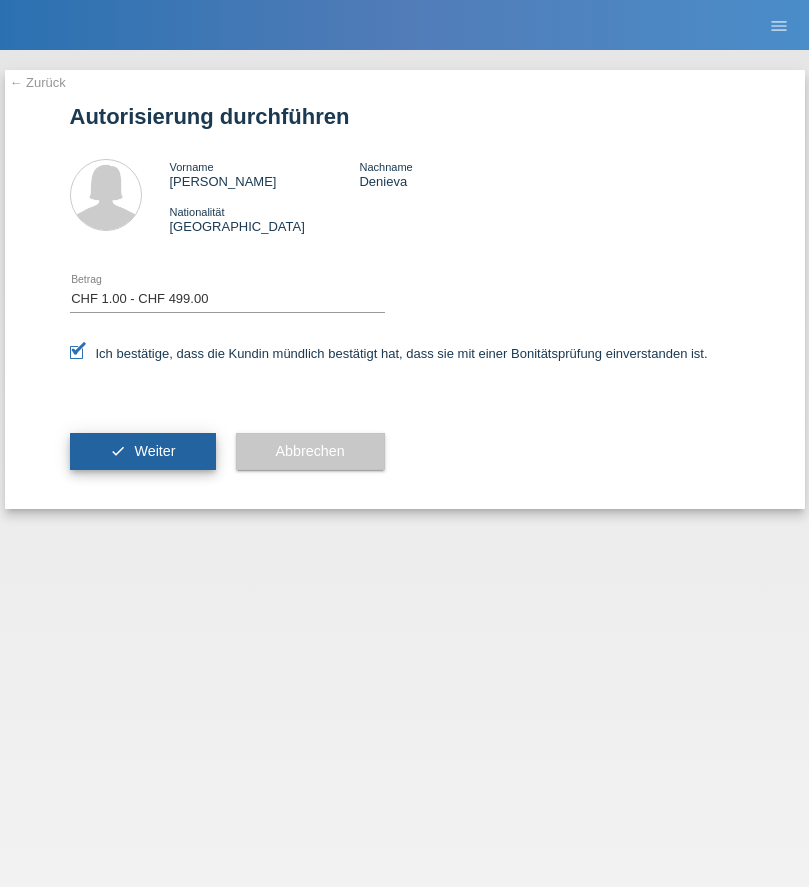 click on "Weiter" at bounding box center (154, 451) 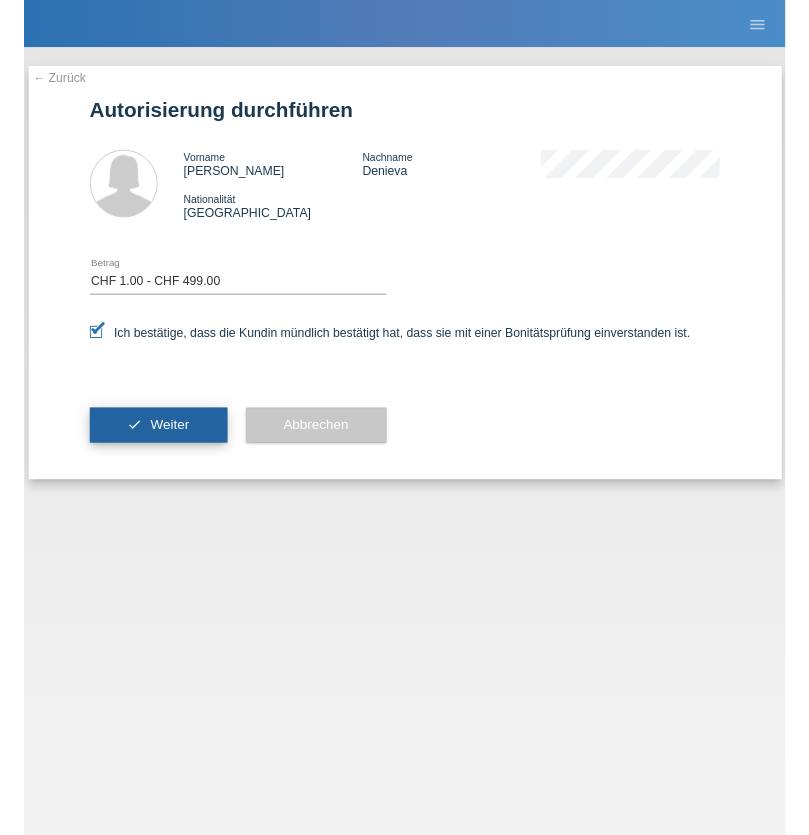 scroll, scrollTop: 0, scrollLeft: 0, axis: both 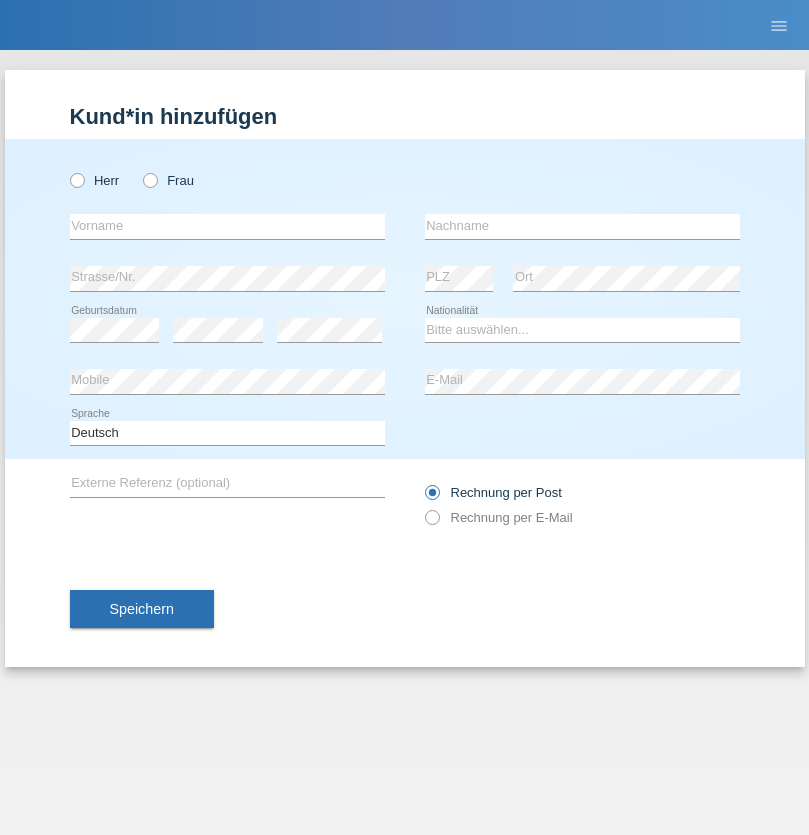 radio on "true" 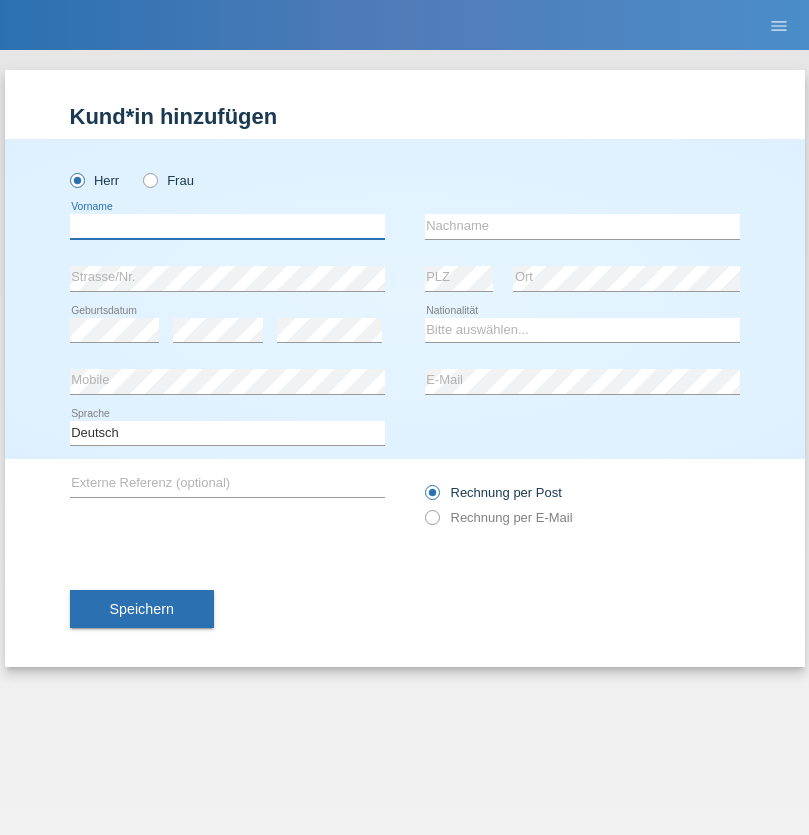 click at bounding box center [227, 226] 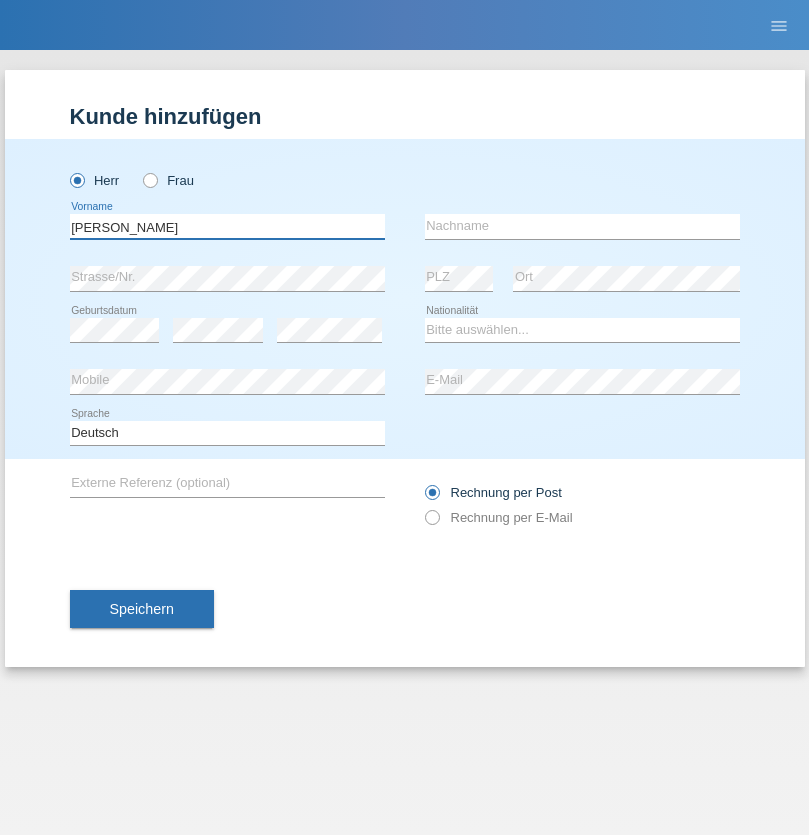 type on "Alex" 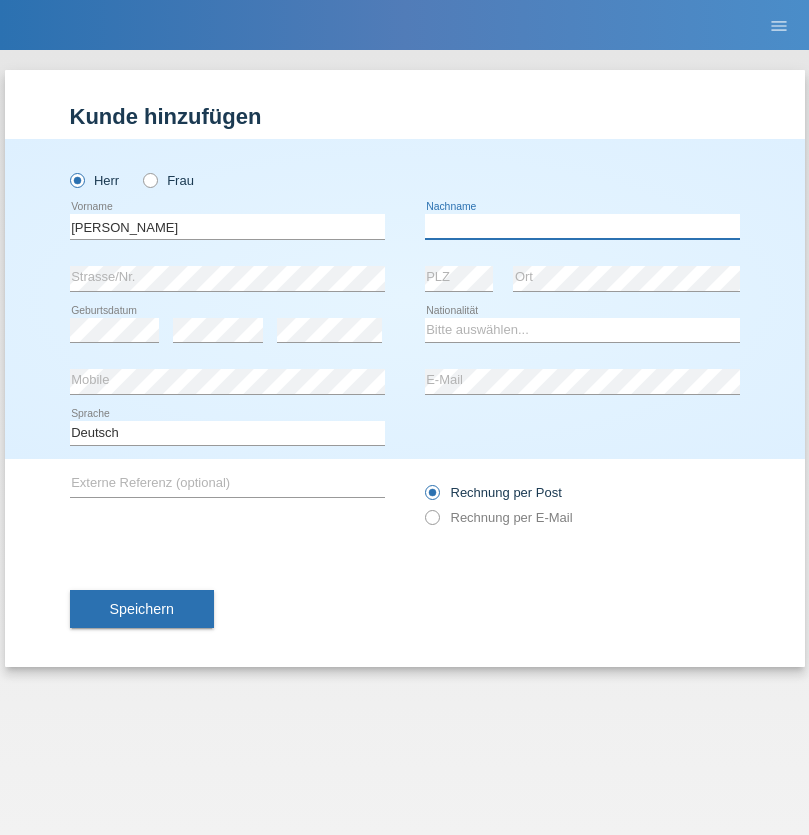 click at bounding box center (582, 226) 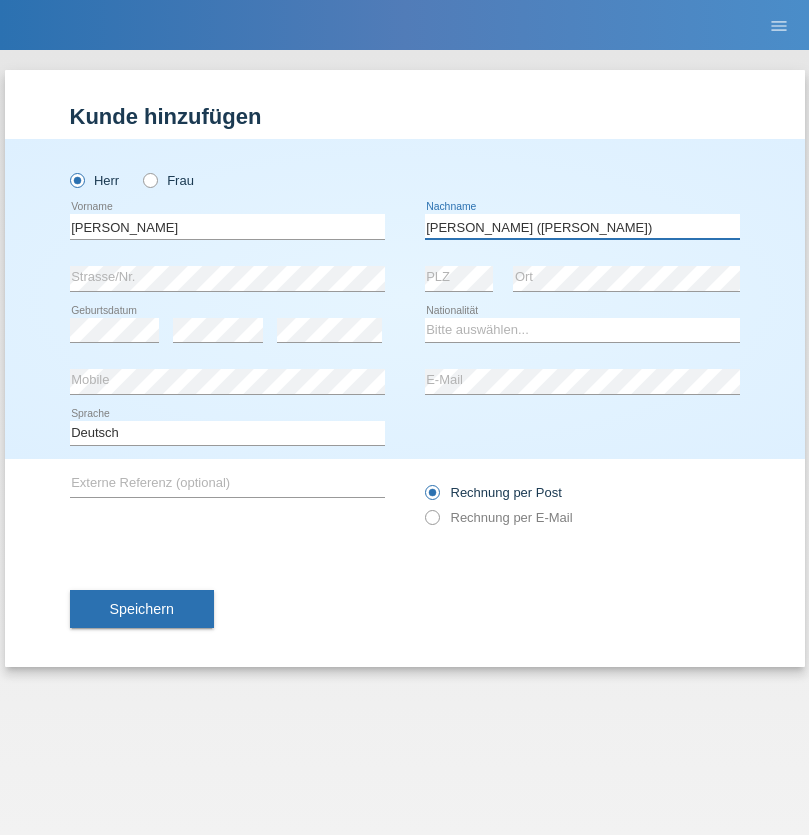 type on "A. Cassiano (Miriã)" 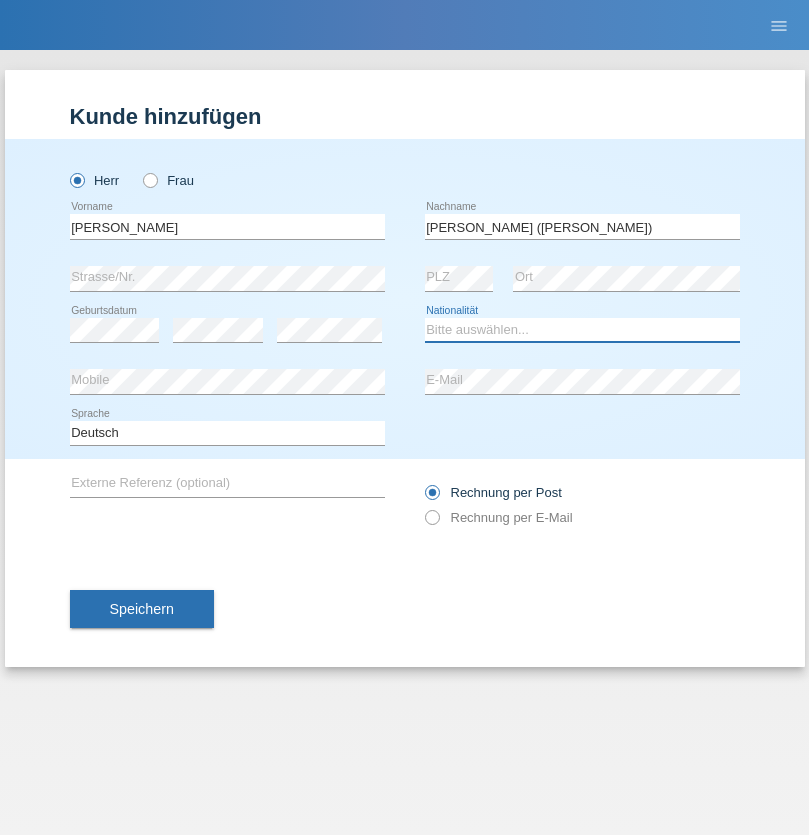 select on "BR" 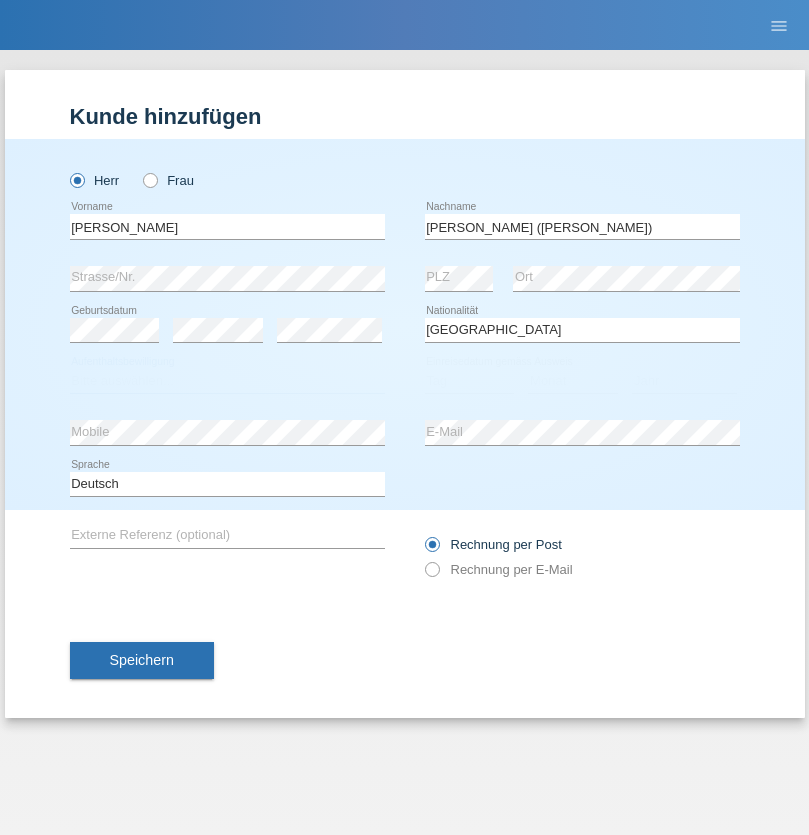 select on "C" 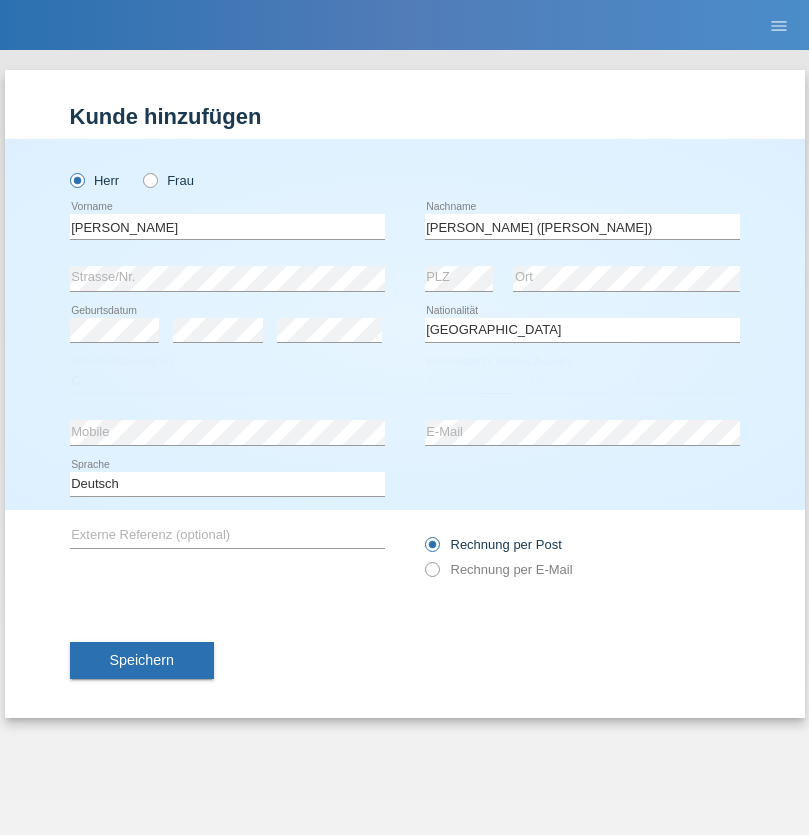 select on "26" 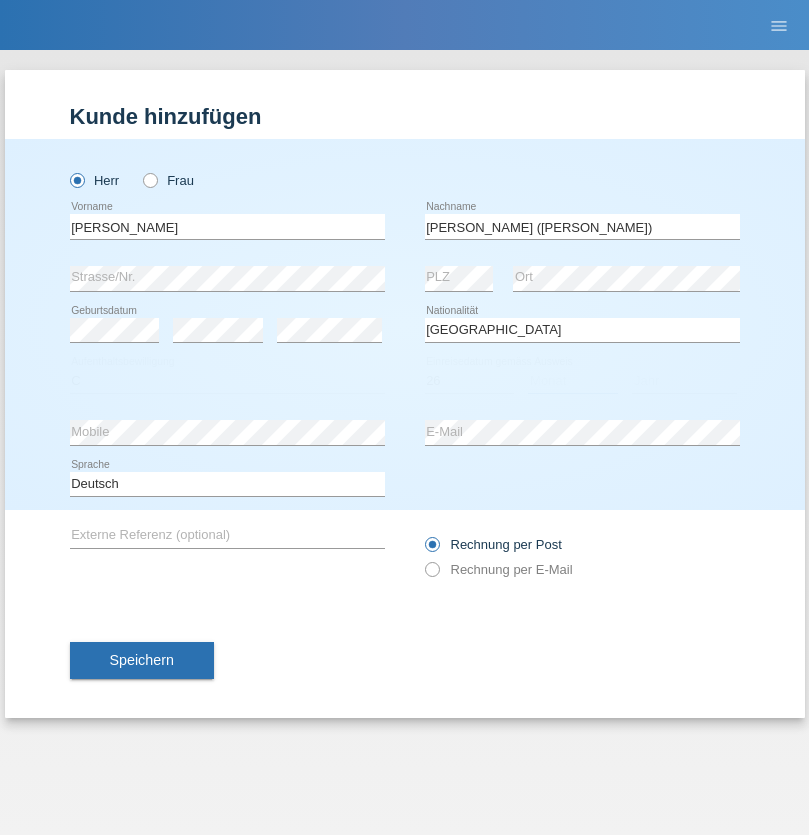 select on "01" 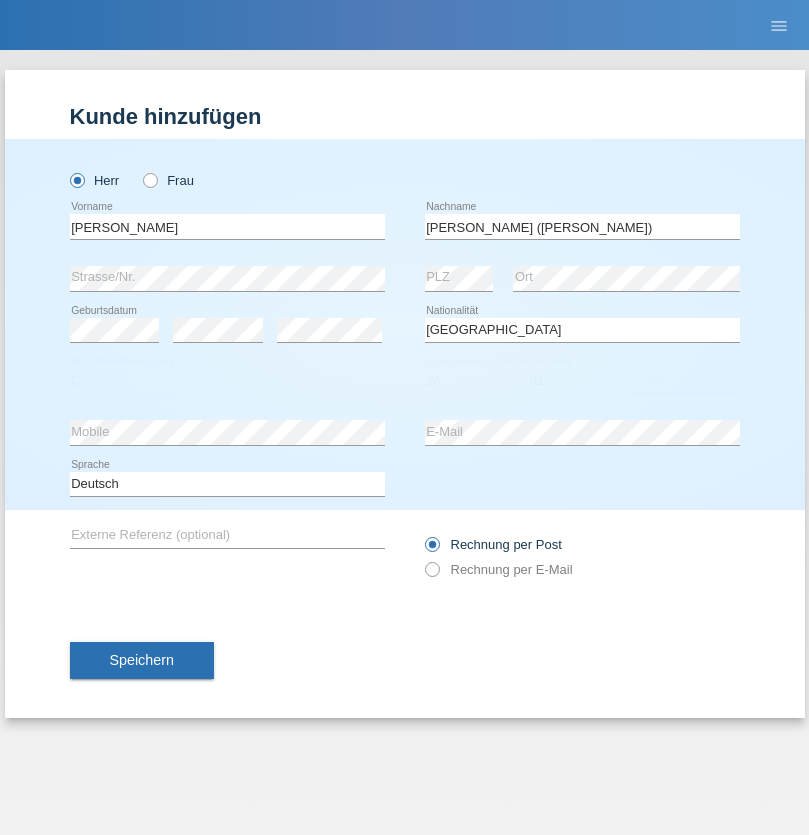 select on "2021" 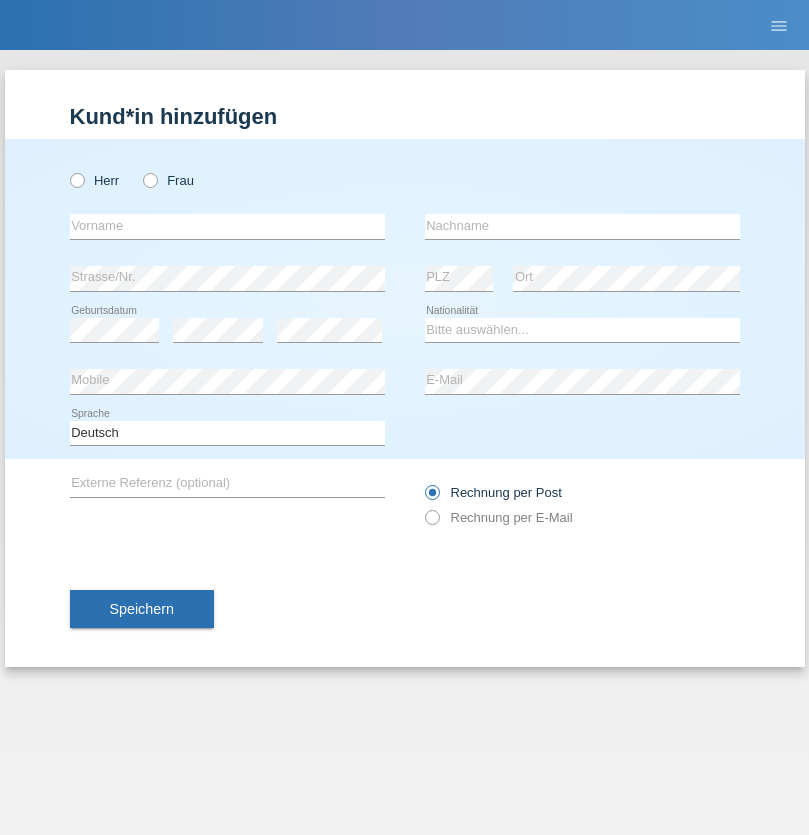 scroll, scrollTop: 0, scrollLeft: 0, axis: both 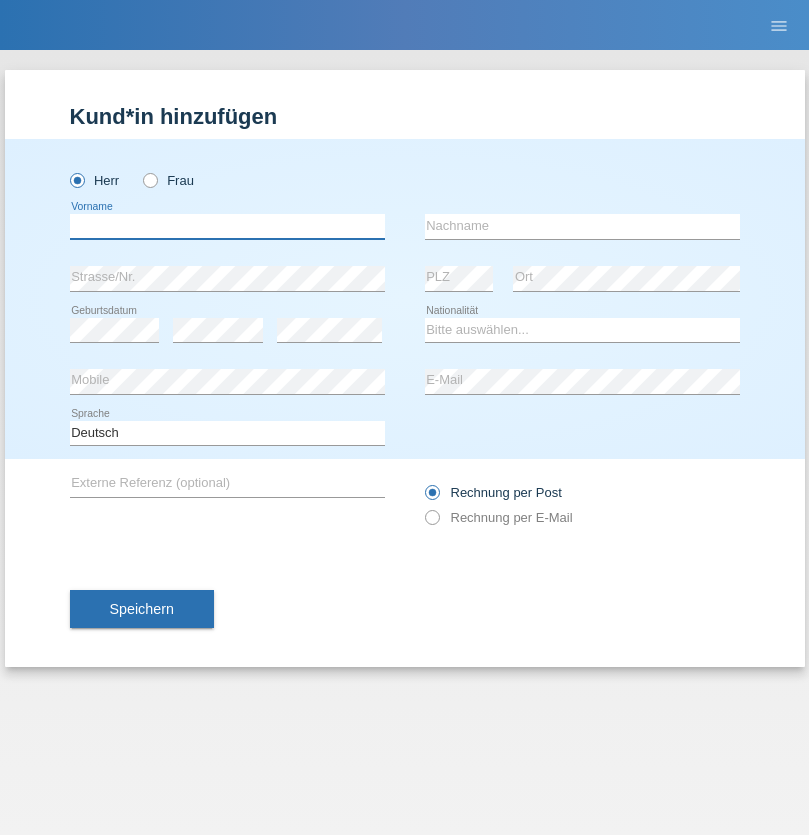 click at bounding box center [227, 226] 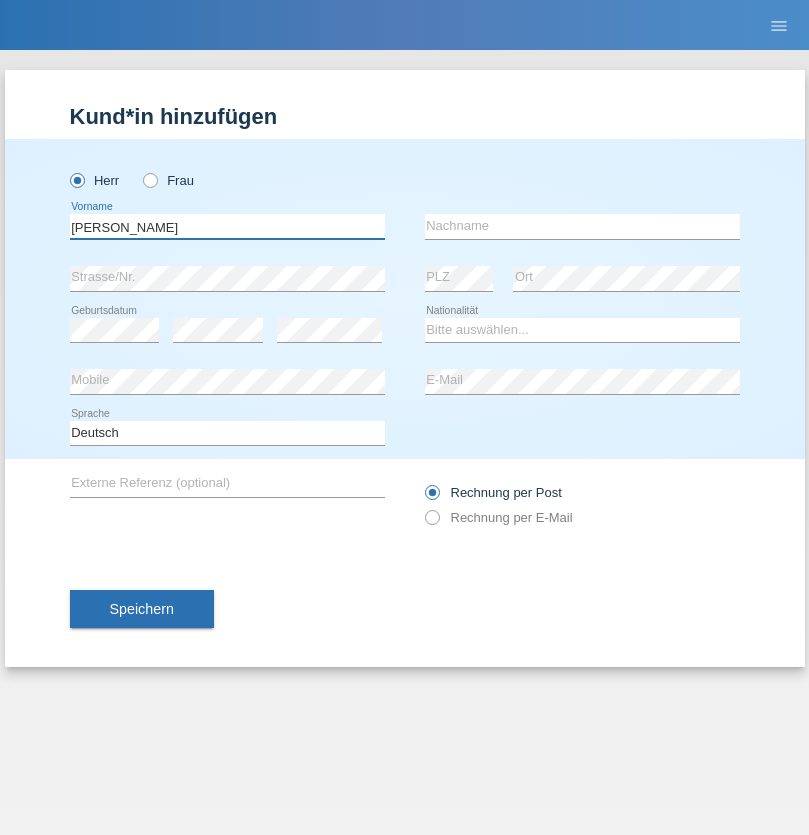 type on "Viktor" 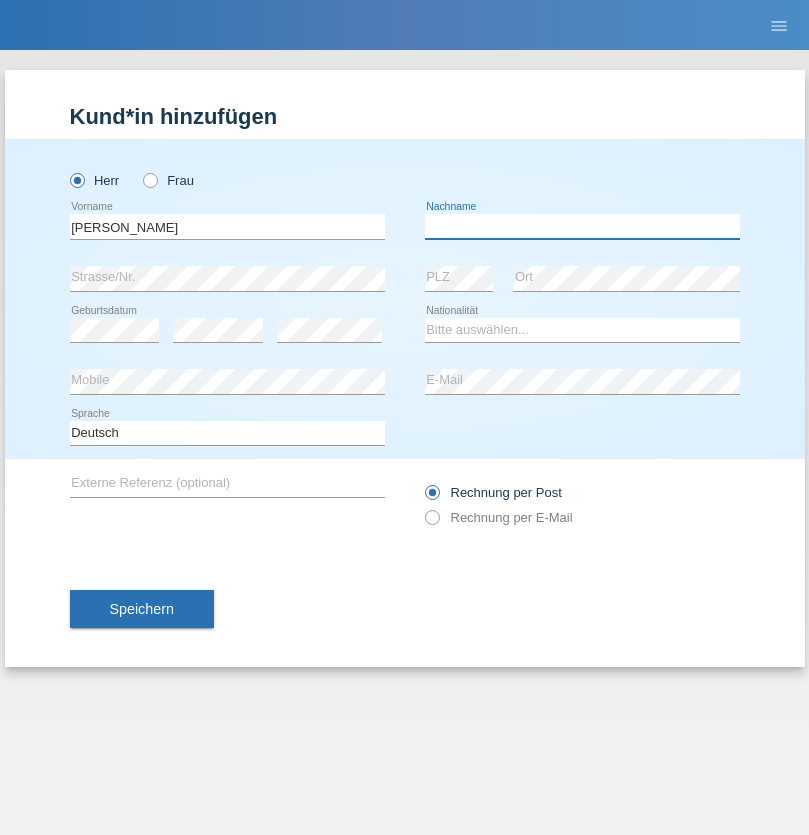 click at bounding box center (582, 226) 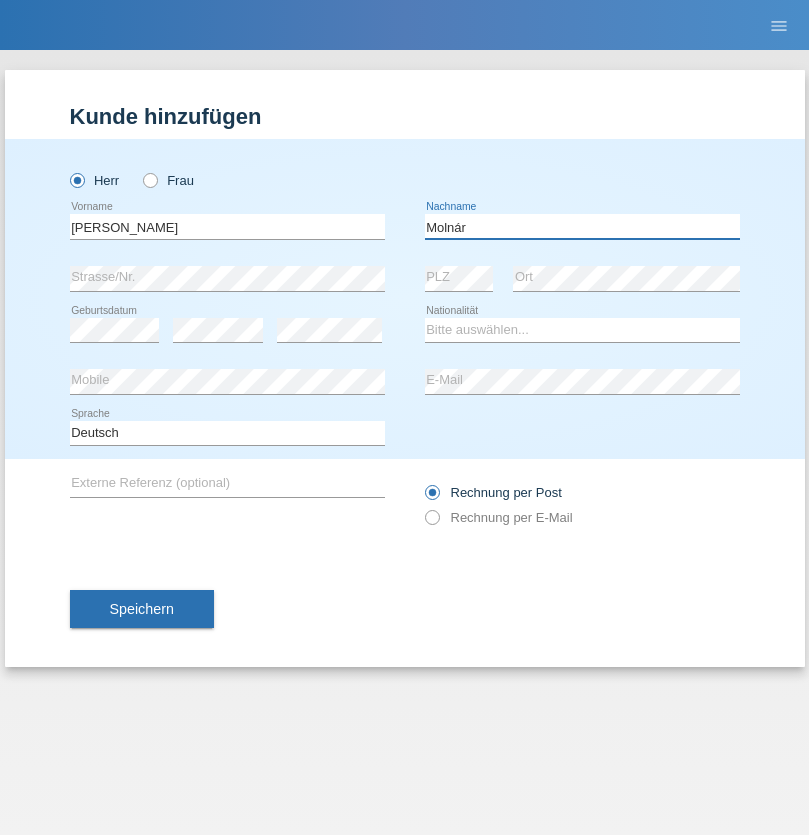 type on "Molnár" 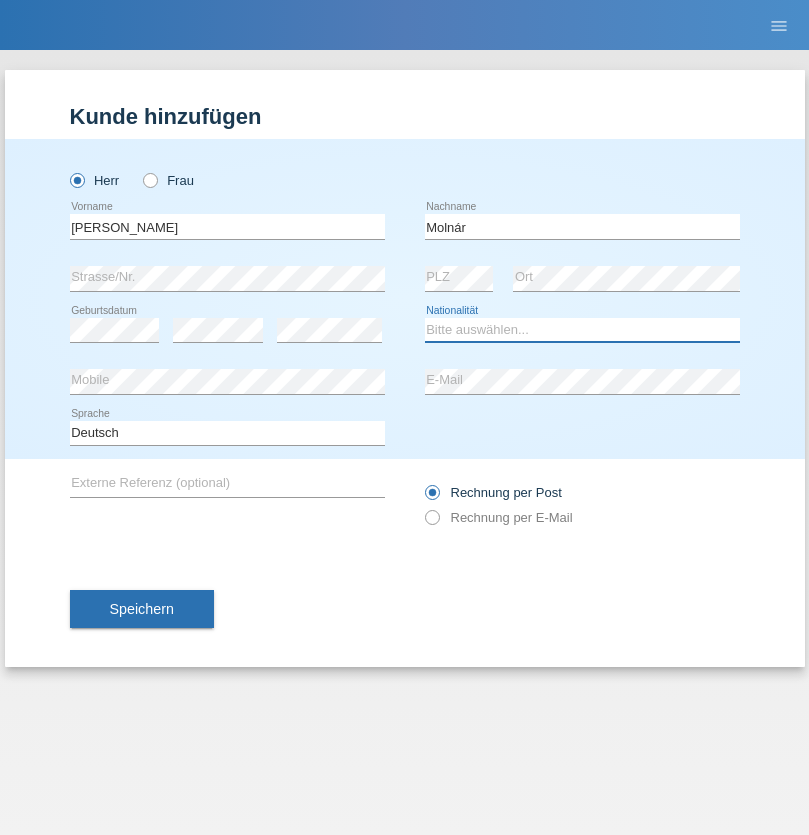 select on "HU" 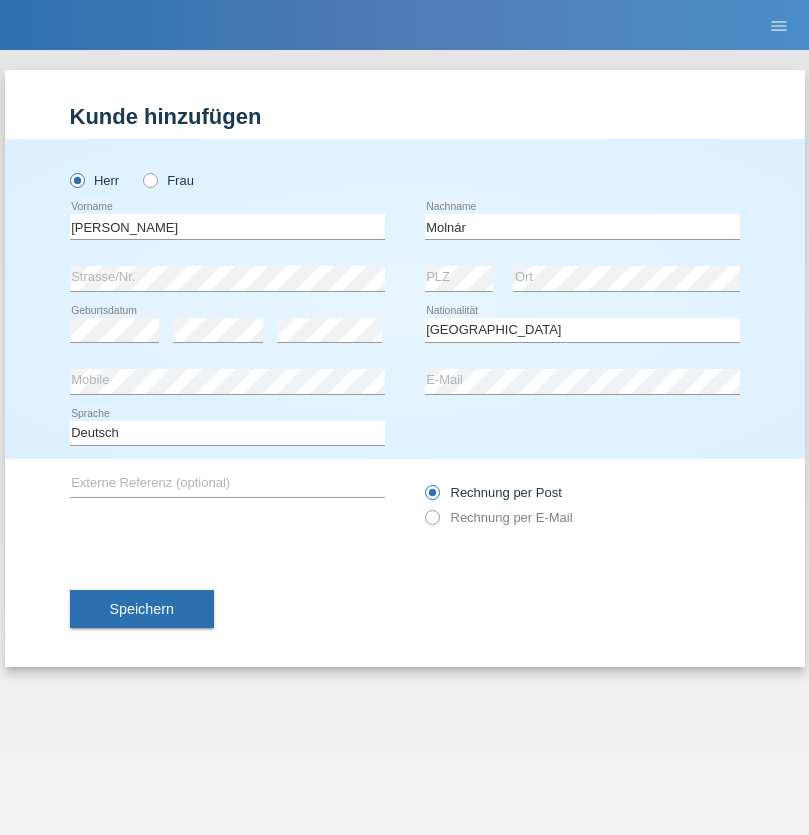 select on "C" 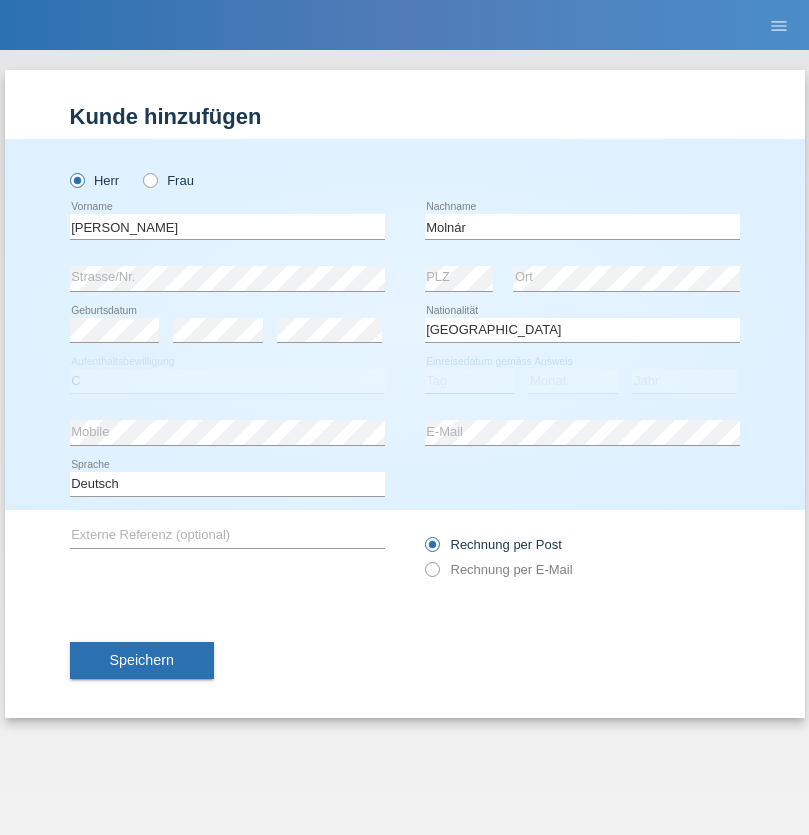 select on "14" 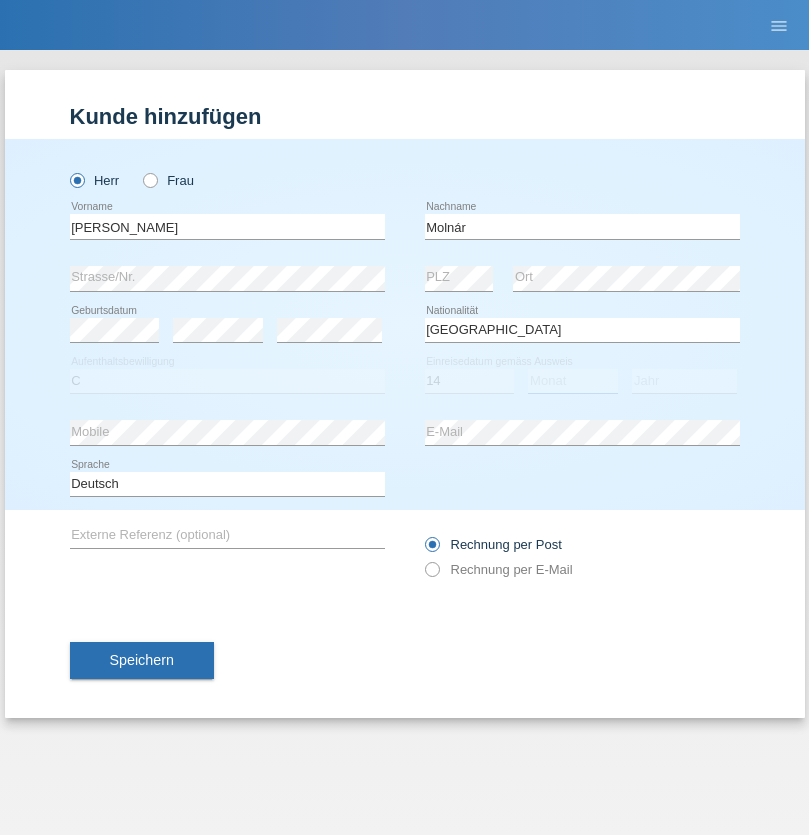 select on "03" 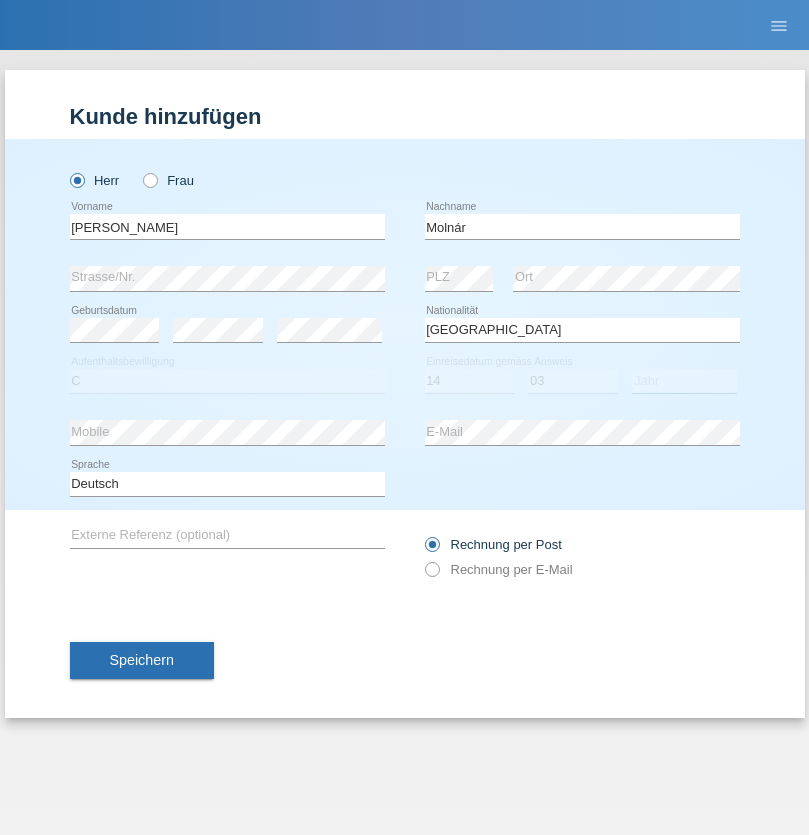select on "2021" 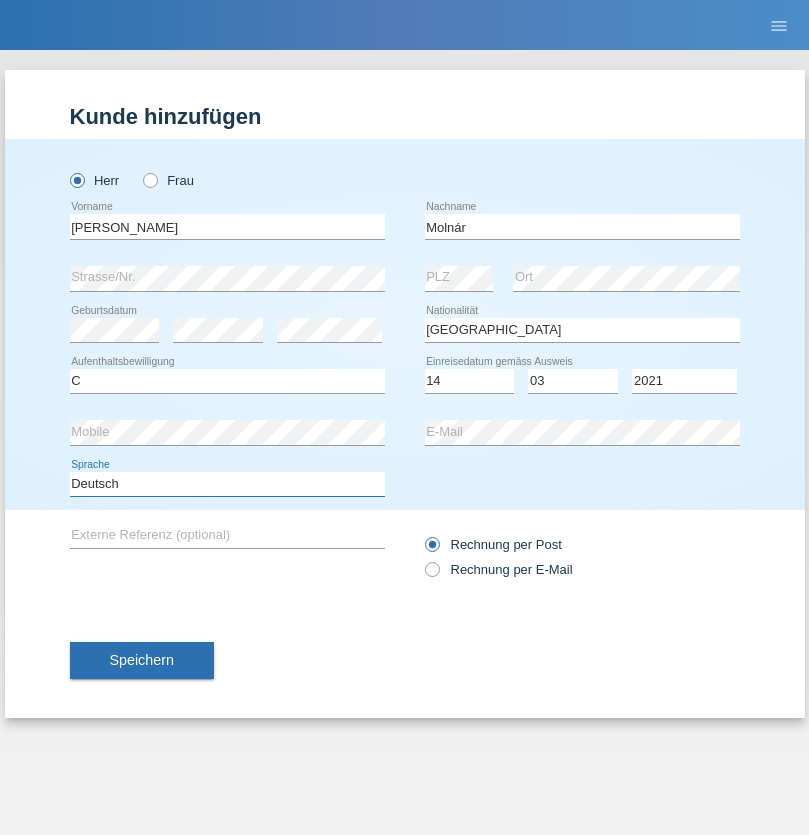 select on "en" 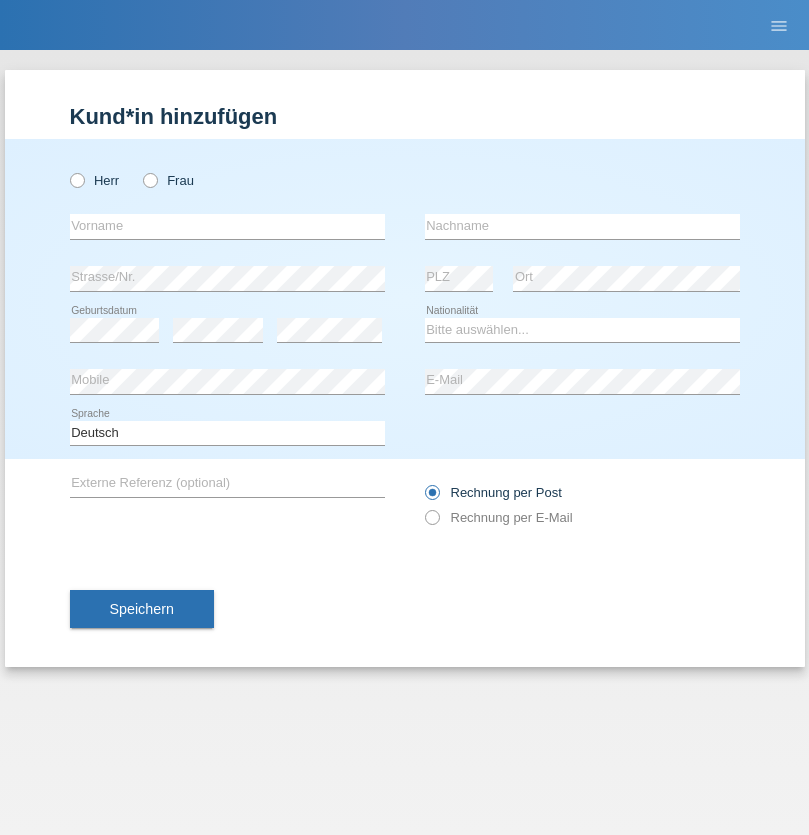 scroll, scrollTop: 0, scrollLeft: 0, axis: both 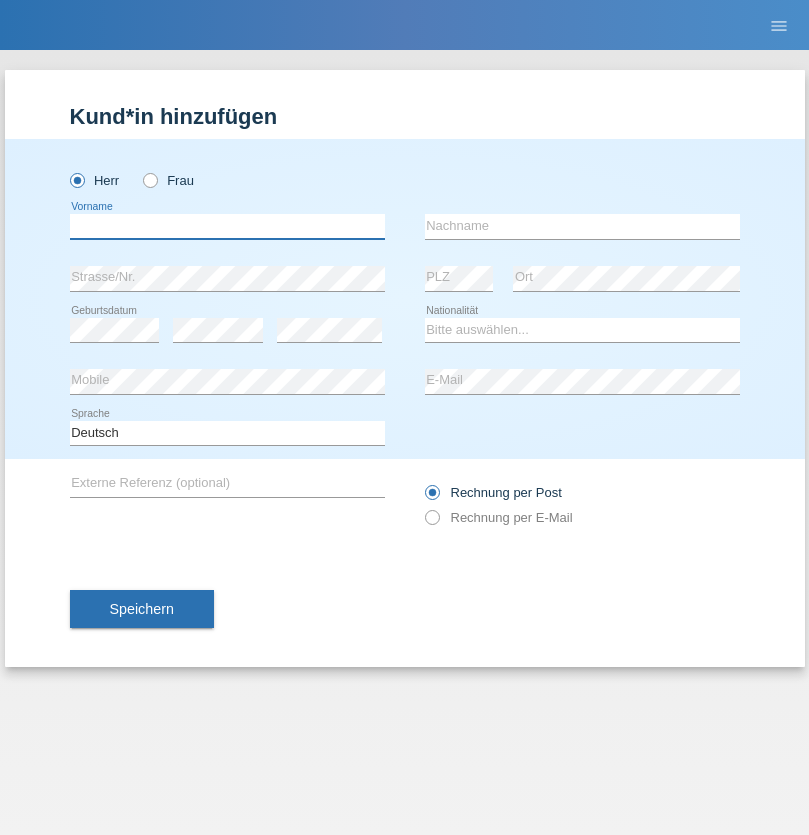 click at bounding box center [227, 226] 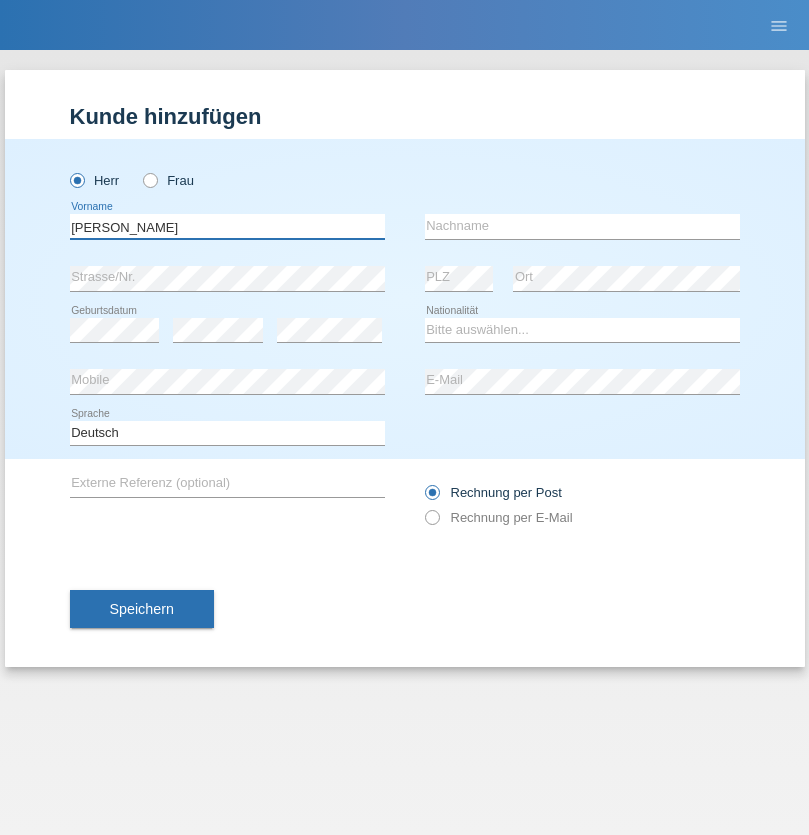 type on "[PERSON_NAME]" 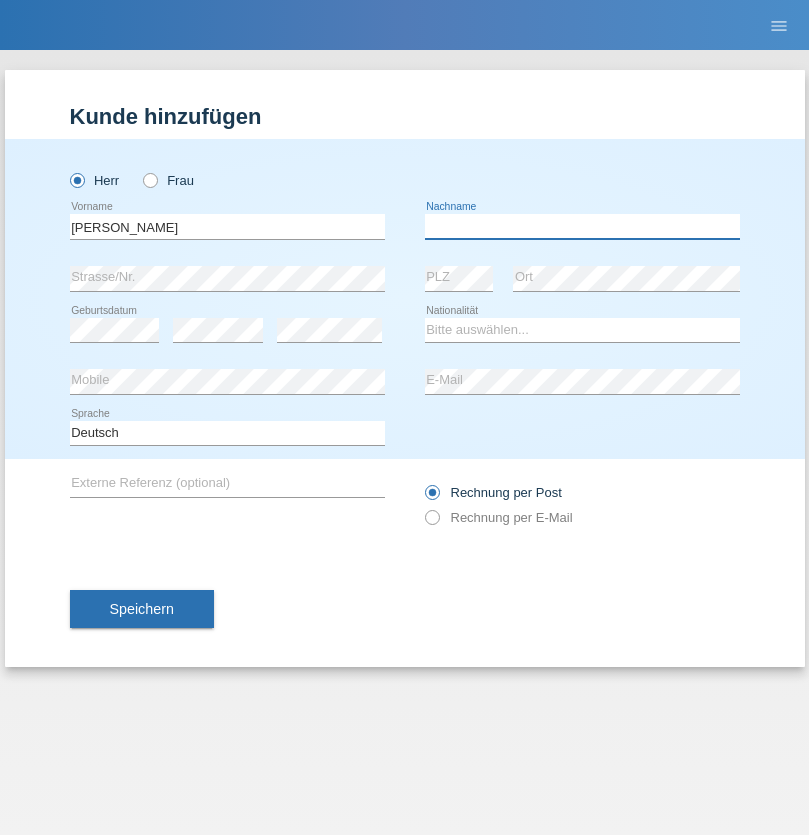 click at bounding box center [582, 226] 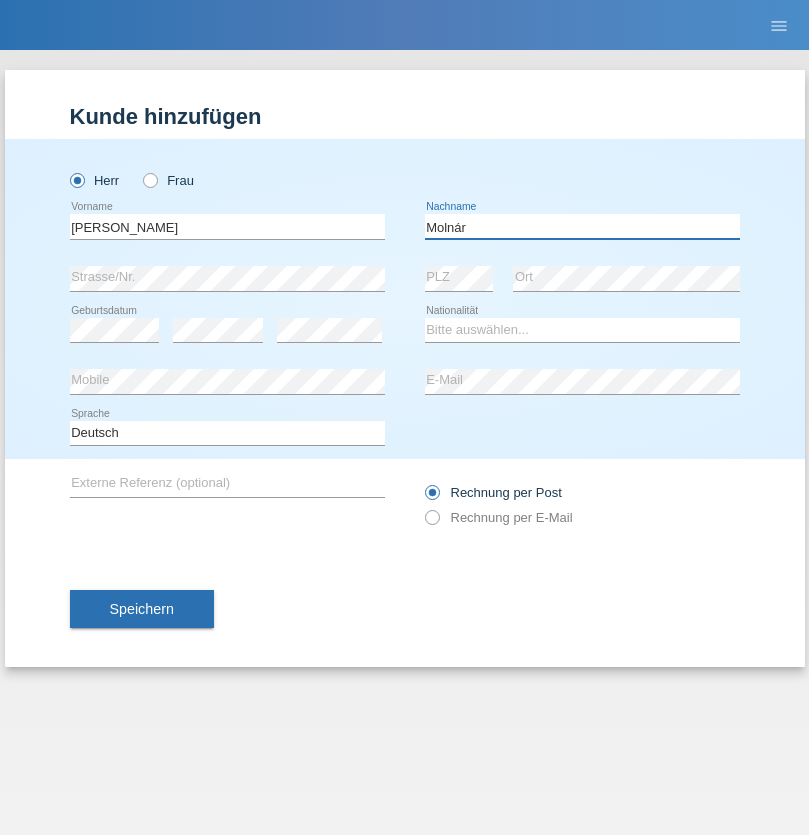 type on "Molnár" 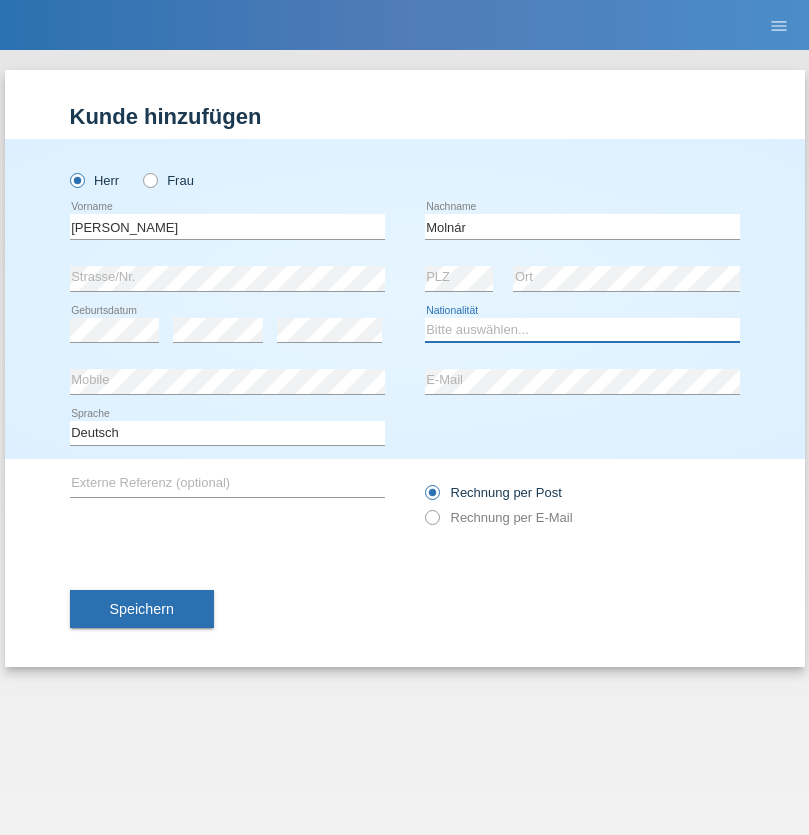 select on "HU" 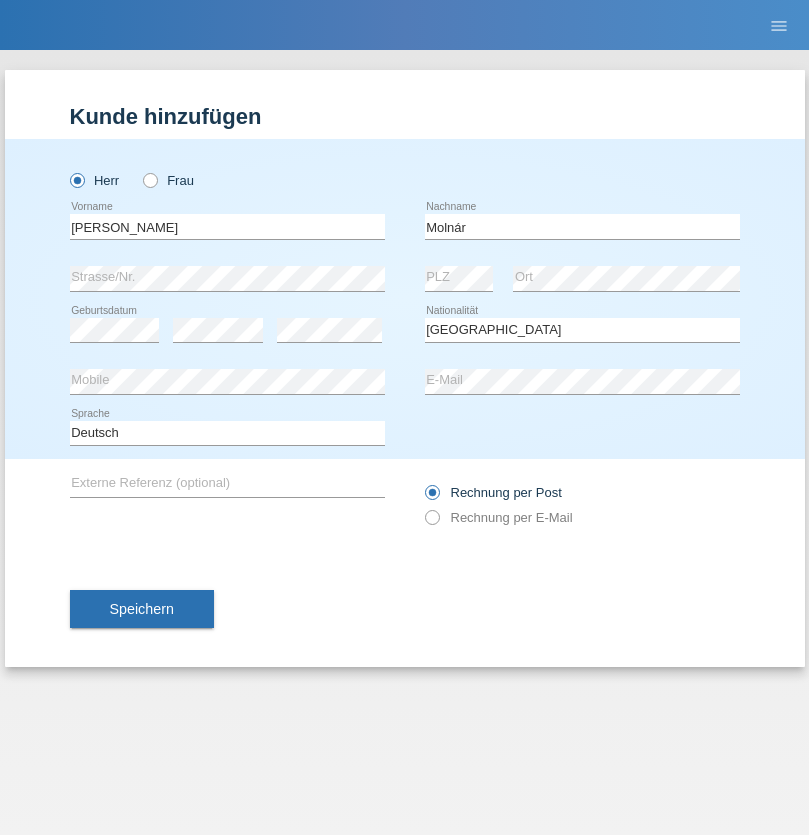select on "C" 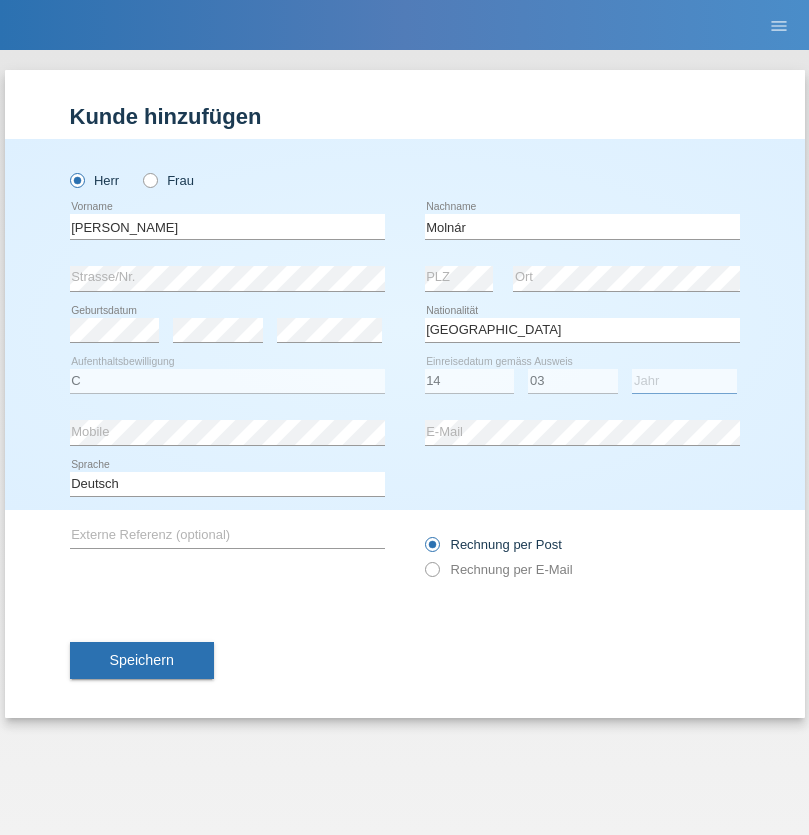 select on "2021" 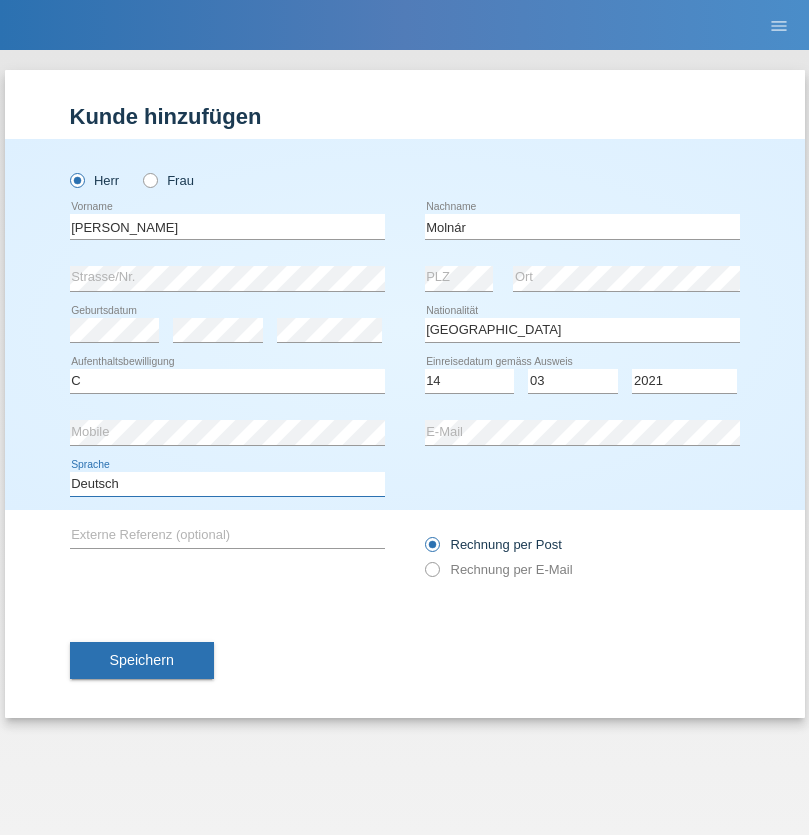 select on "en" 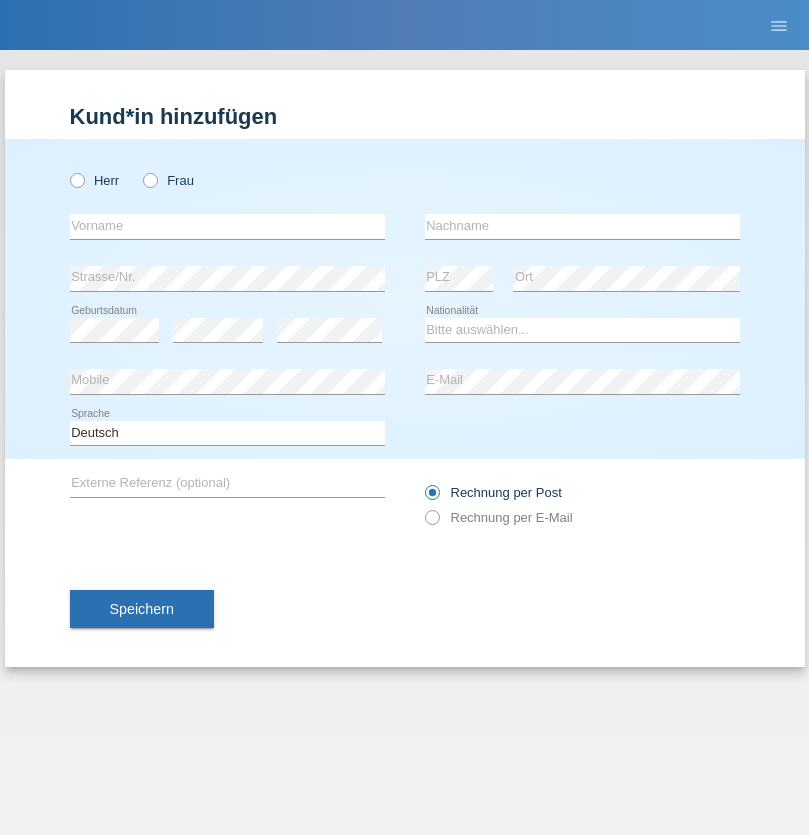 scroll, scrollTop: 0, scrollLeft: 0, axis: both 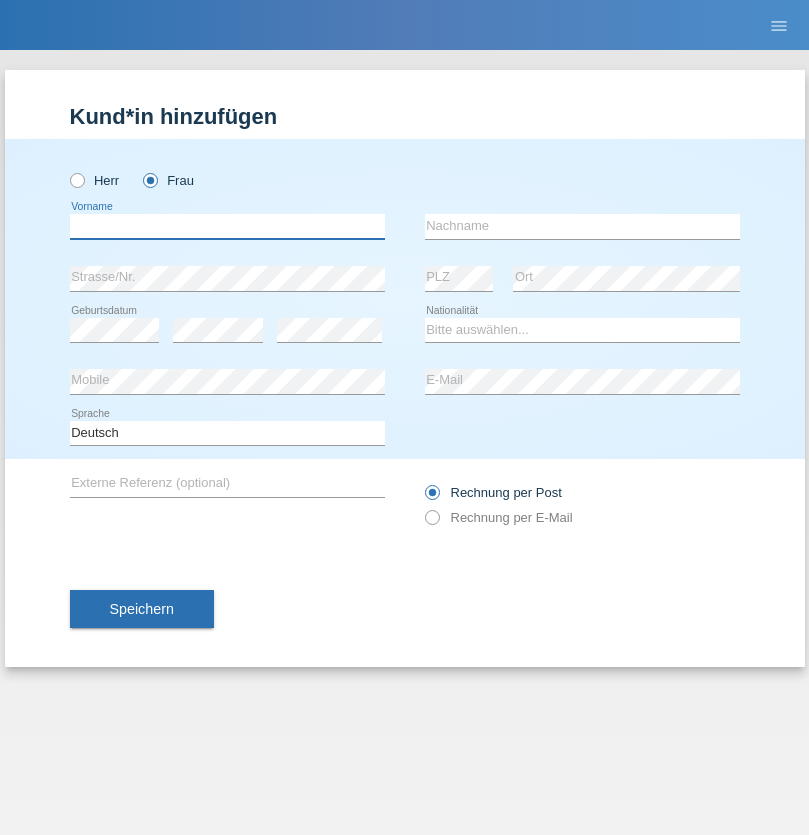 click at bounding box center [227, 226] 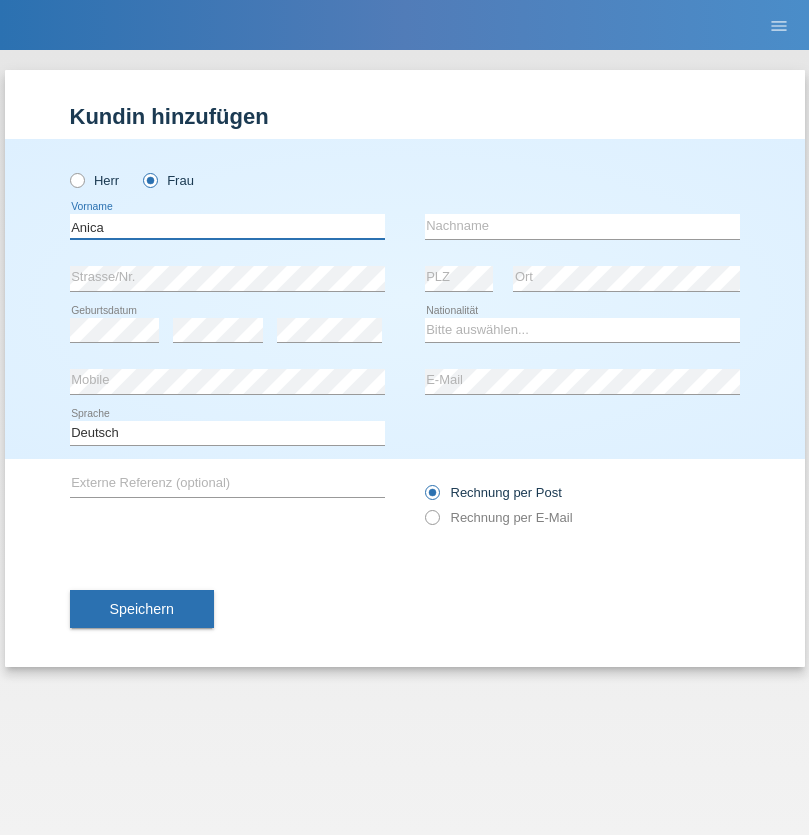 type on "Anica" 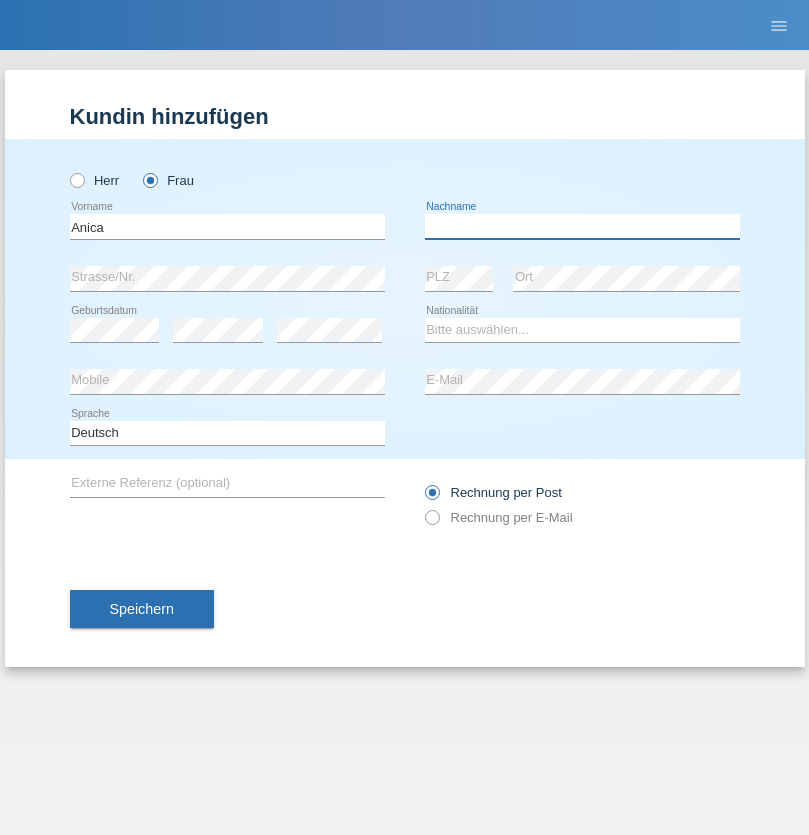 click at bounding box center (582, 226) 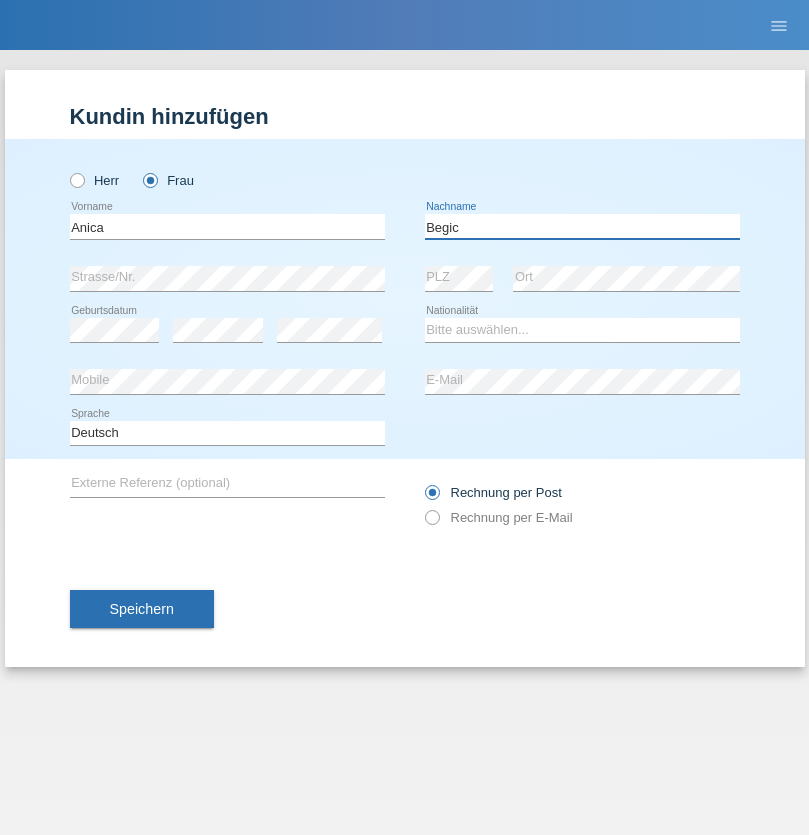 type on "Begic" 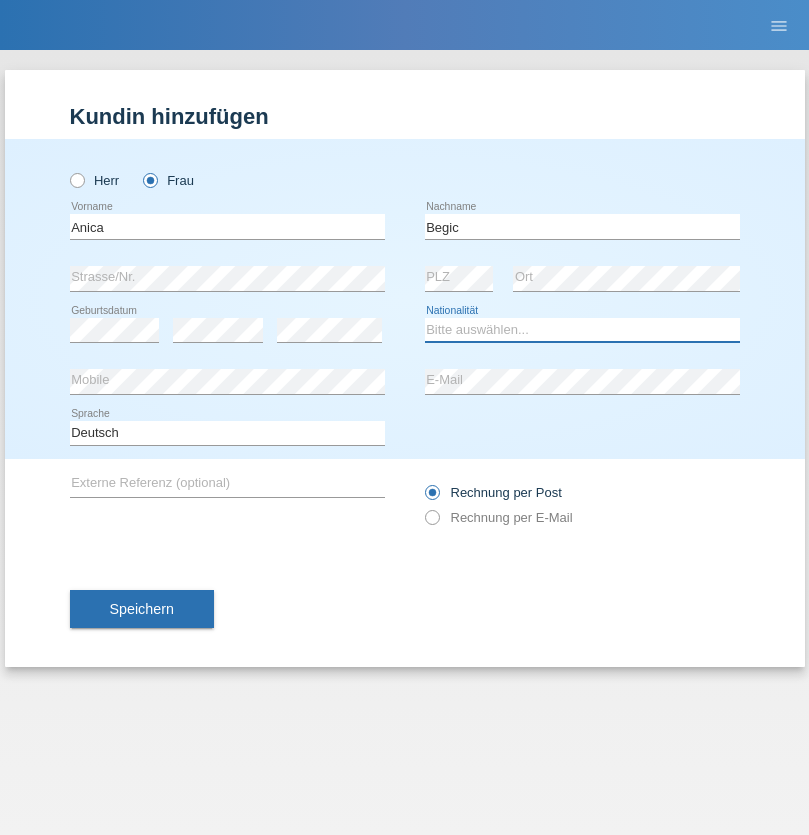 select on "CH" 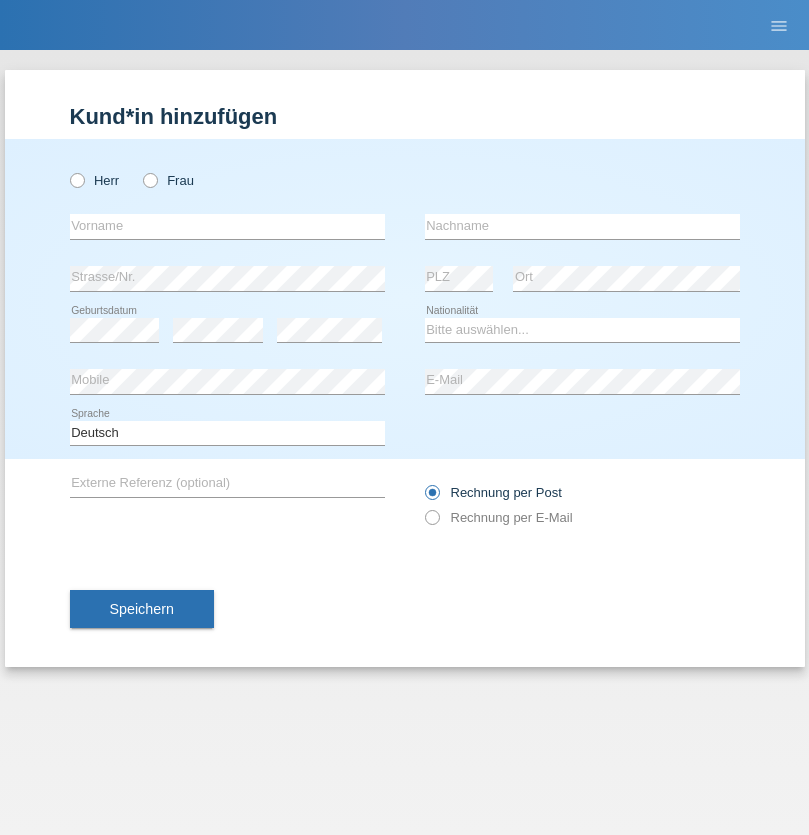scroll, scrollTop: 0, scrollLeft: 0, axis: both 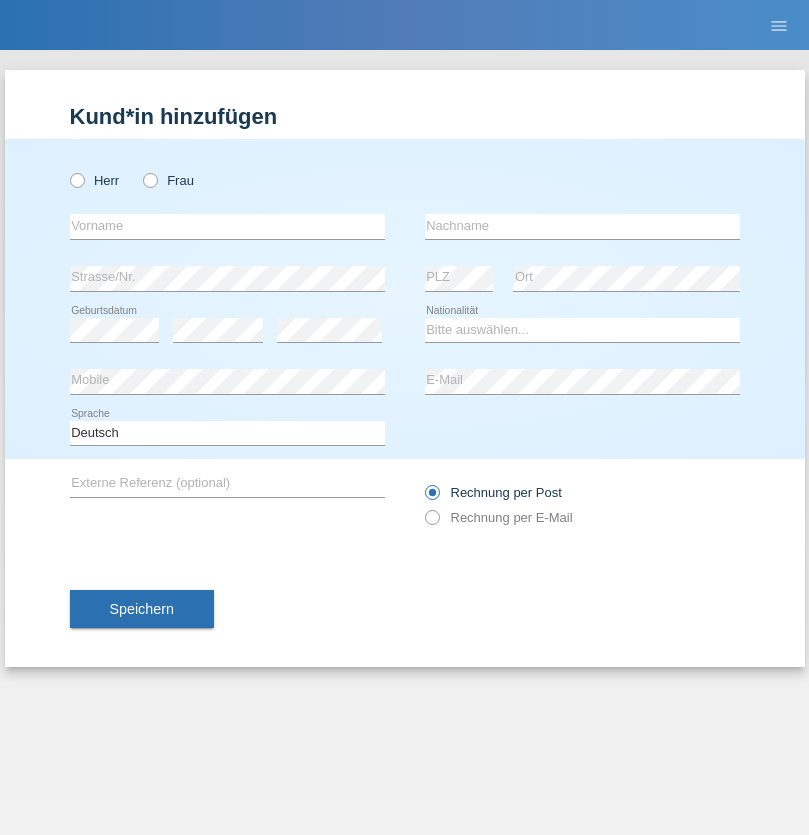 radio on "true" 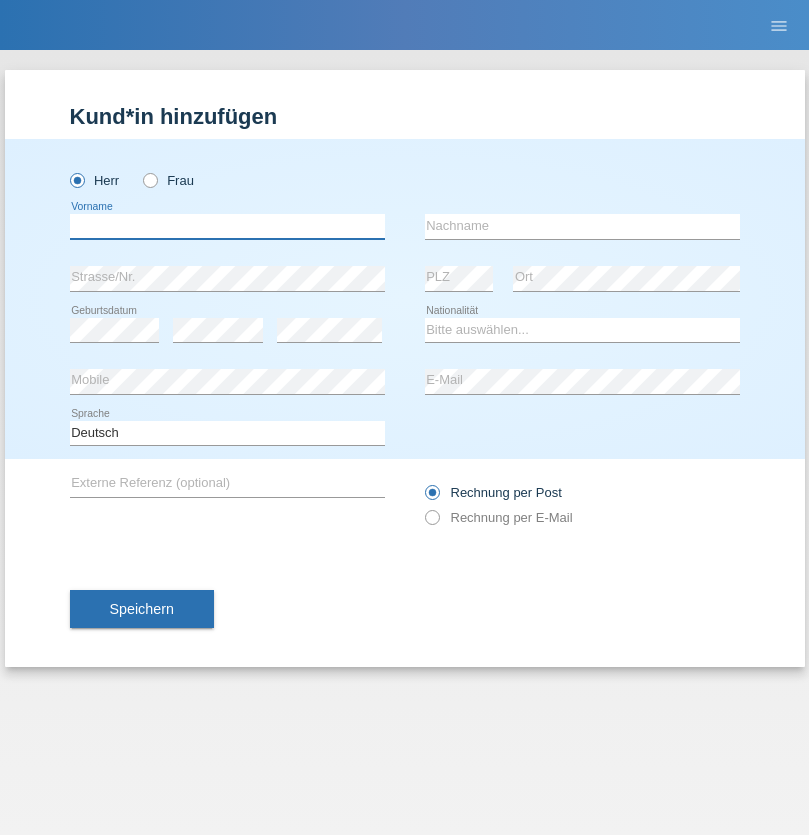 click at bounding box center [227, 226] 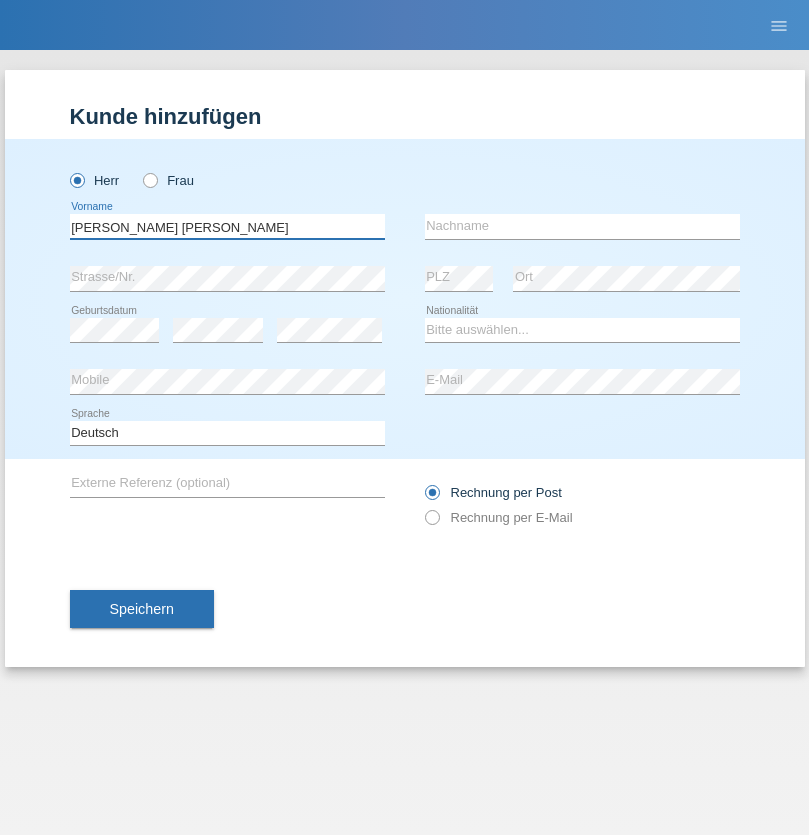 type on "[PERSON_NAME] [PERSON_NAME]" 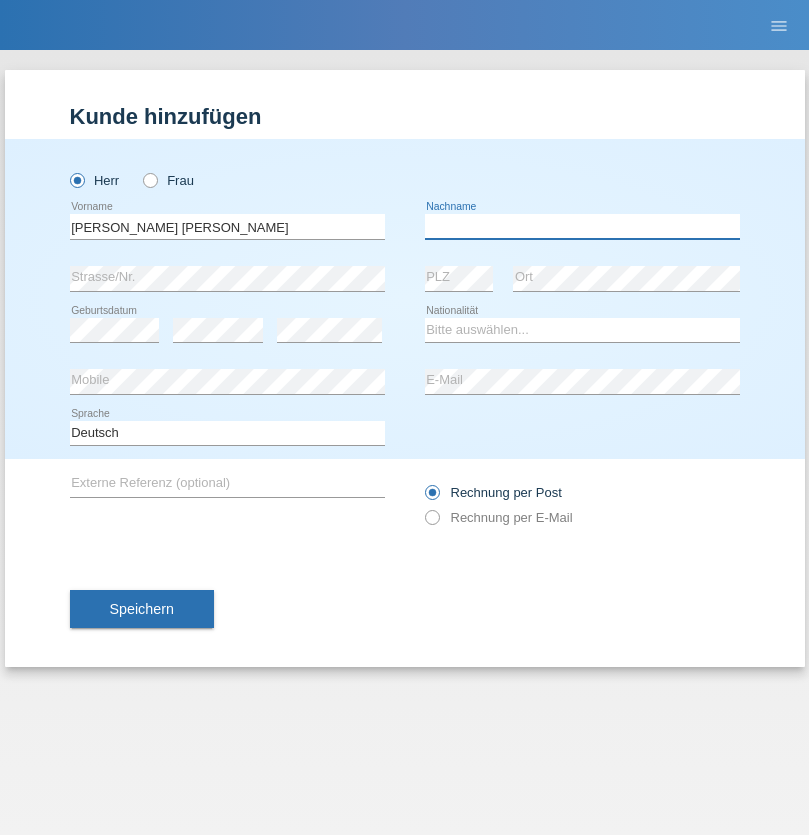 click at bounding box center (582, 226) 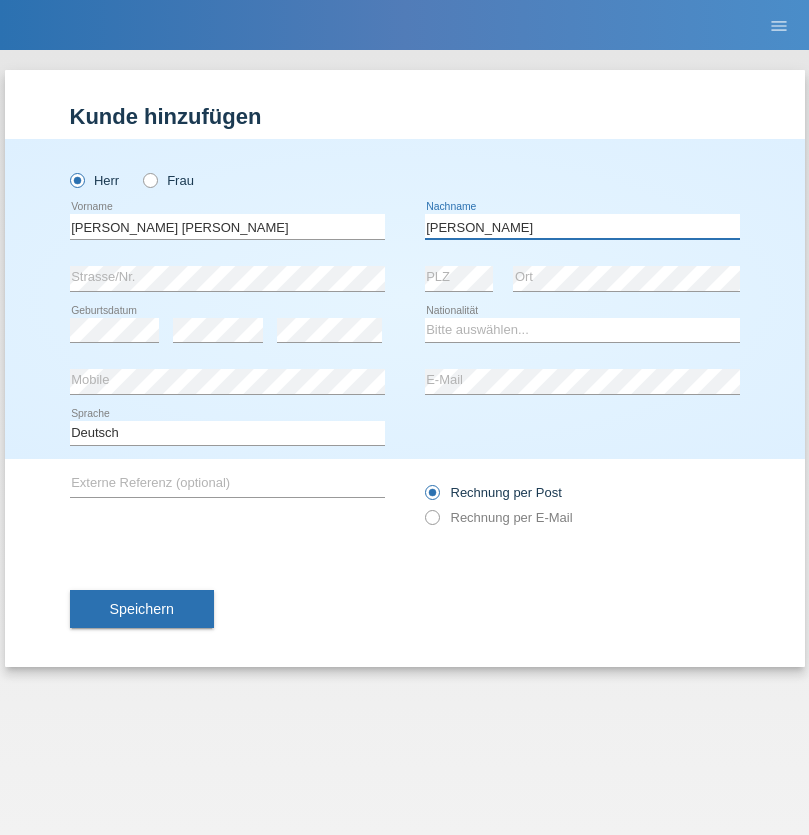 type on "Luis jose" 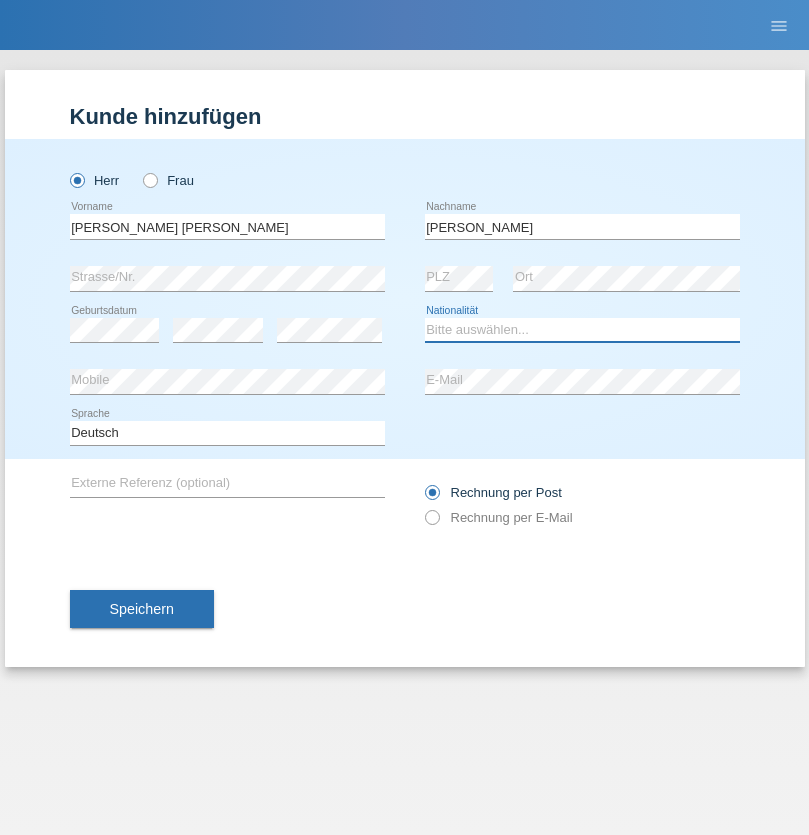 select on "CH" 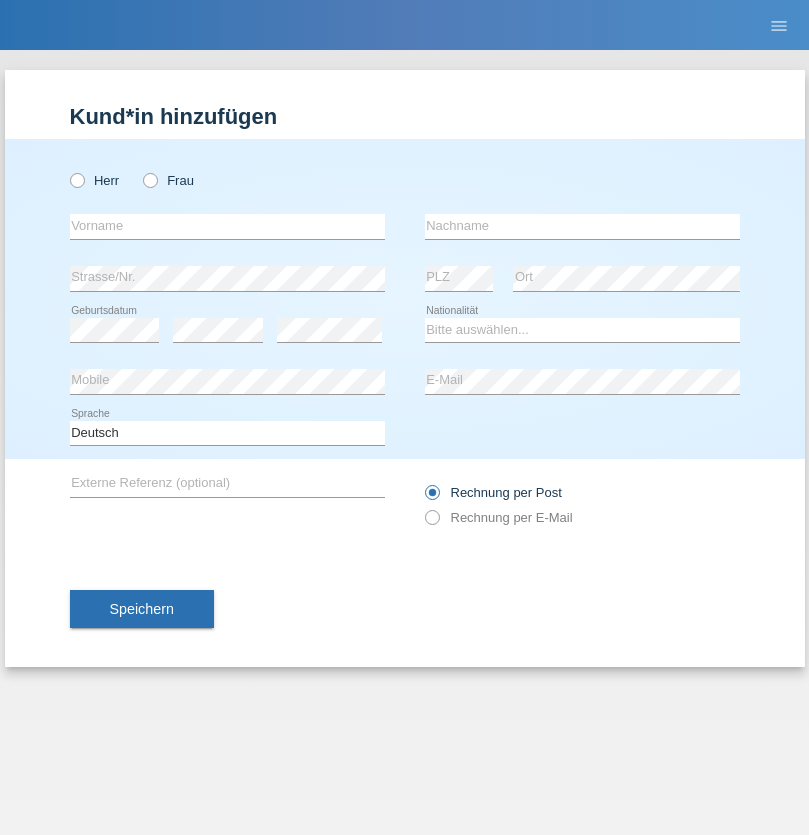 scroll, scrollTop: 0, scrollLeft: 0, axis: both 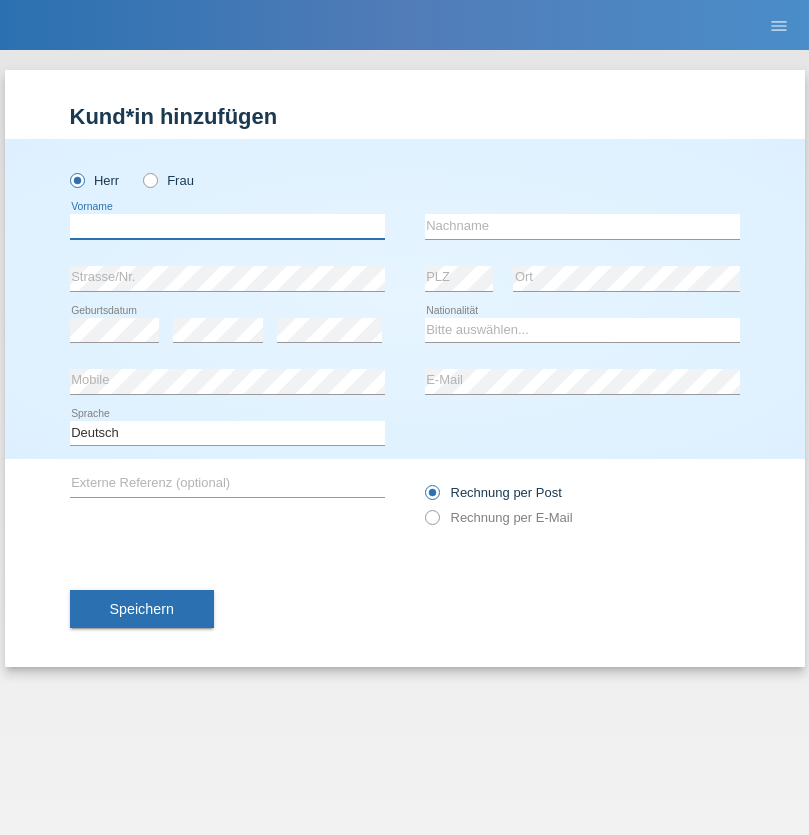 click at bounding box center [227, 226] 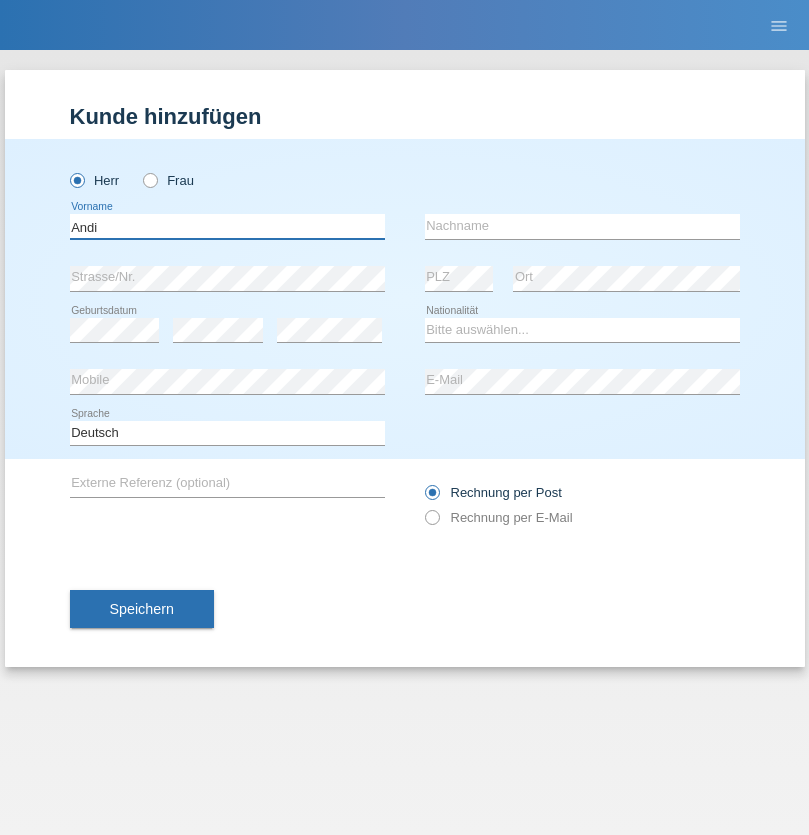 type on "Andi" 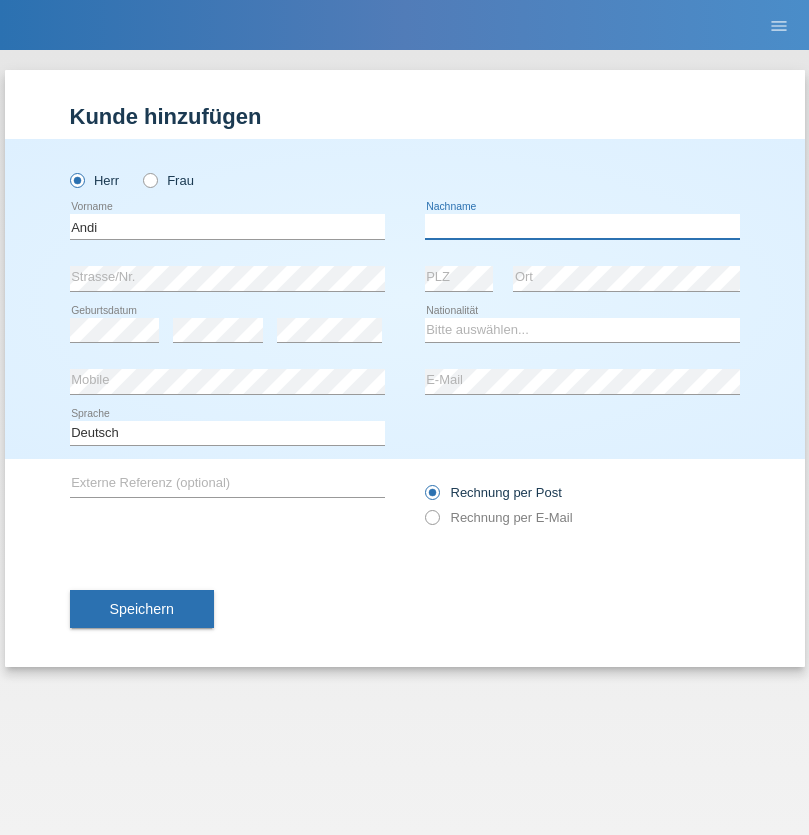 click at bounding box center (582, 226) 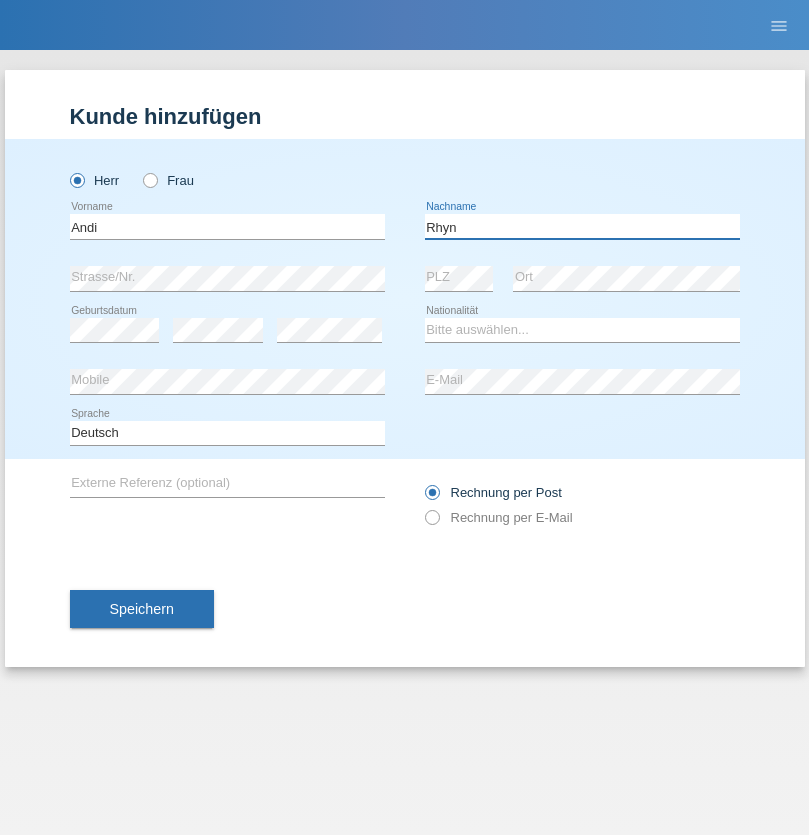 type on "Rhyn" 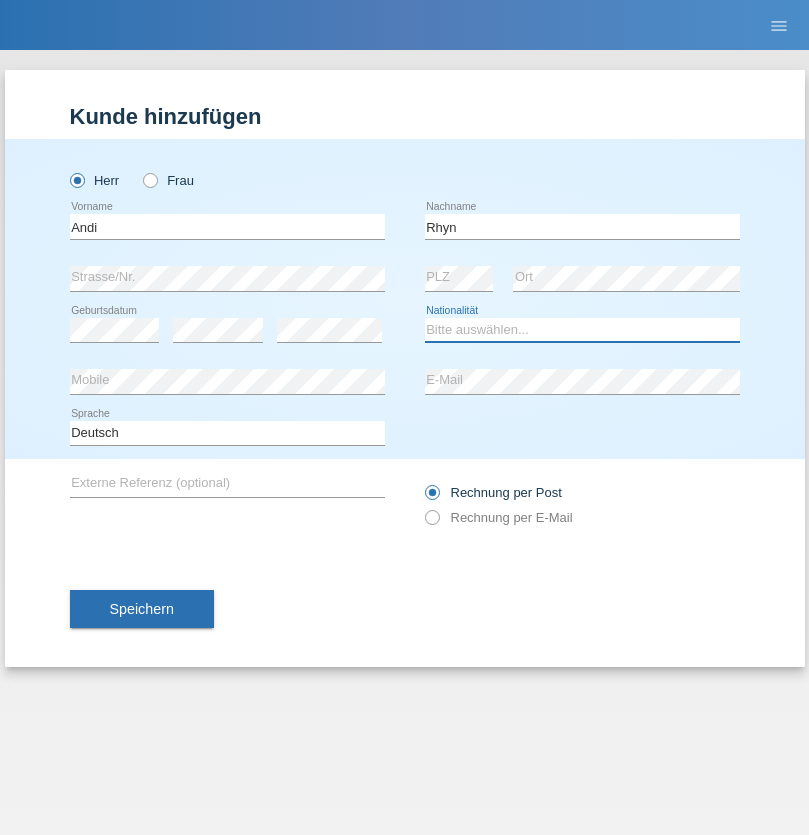 select on "CH" 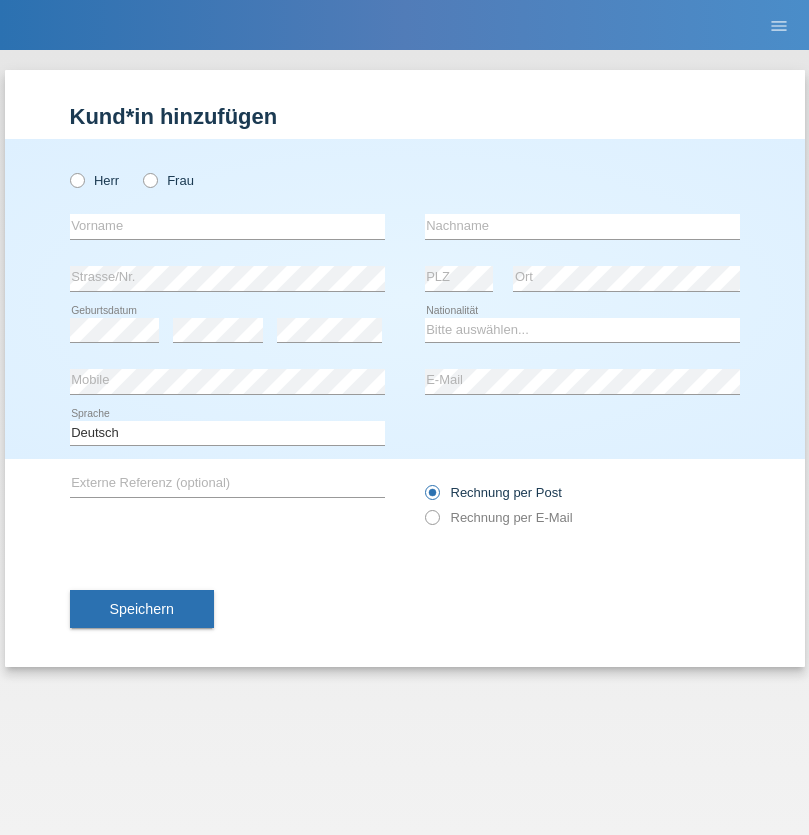scroll, scrollTop: 0, scrollLeft: 0, axis: both 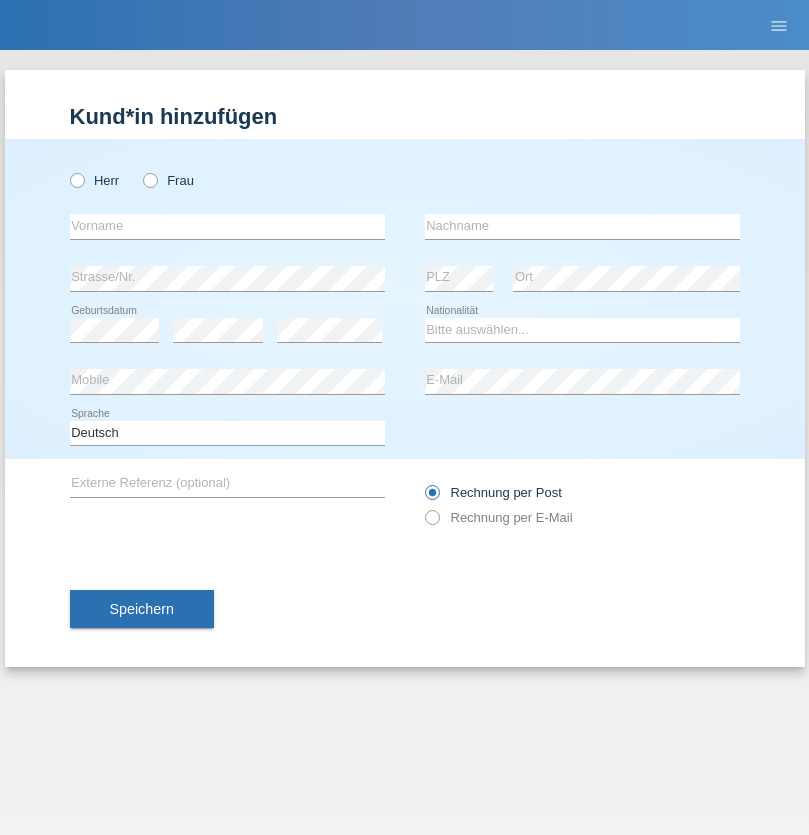 radio on "true" 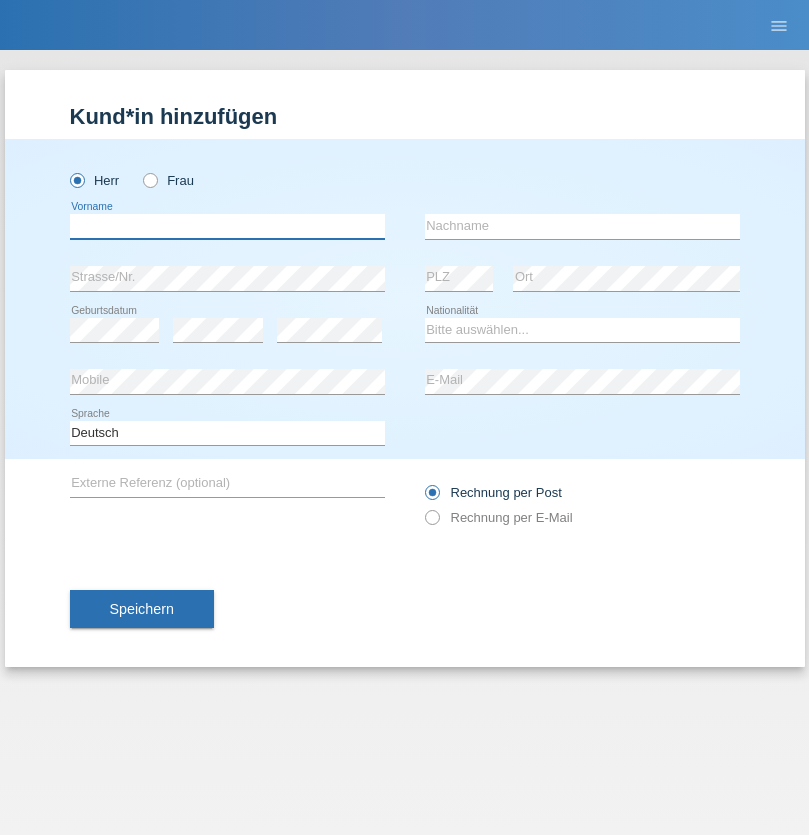 click at bounding box center (227, 226) 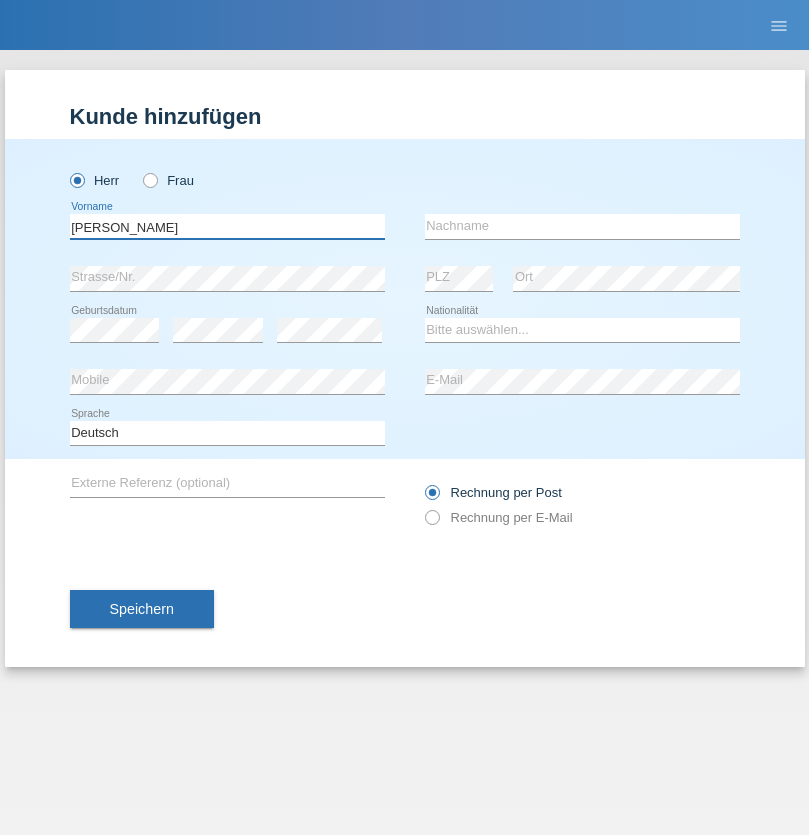 type on "Alex" 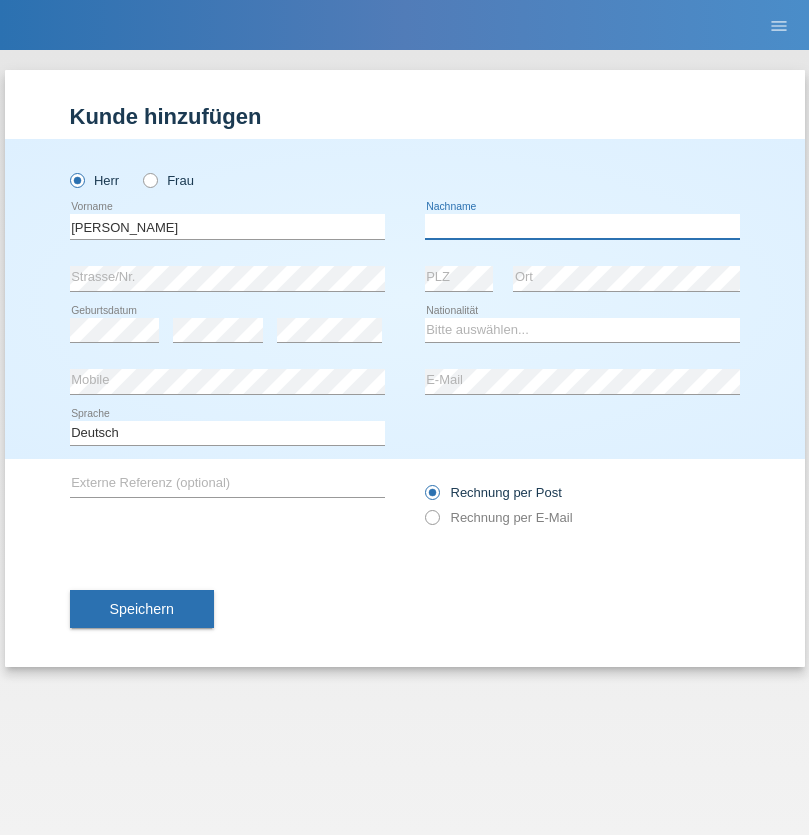 click at bounding box center [582, 226] 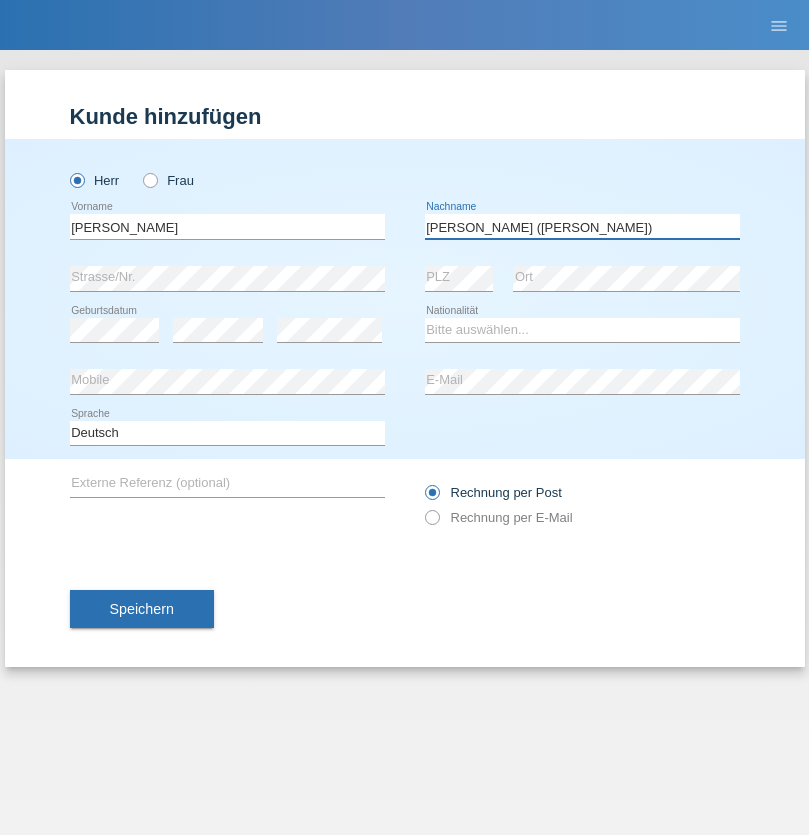 type on "A. Cassiano (Miriã)" 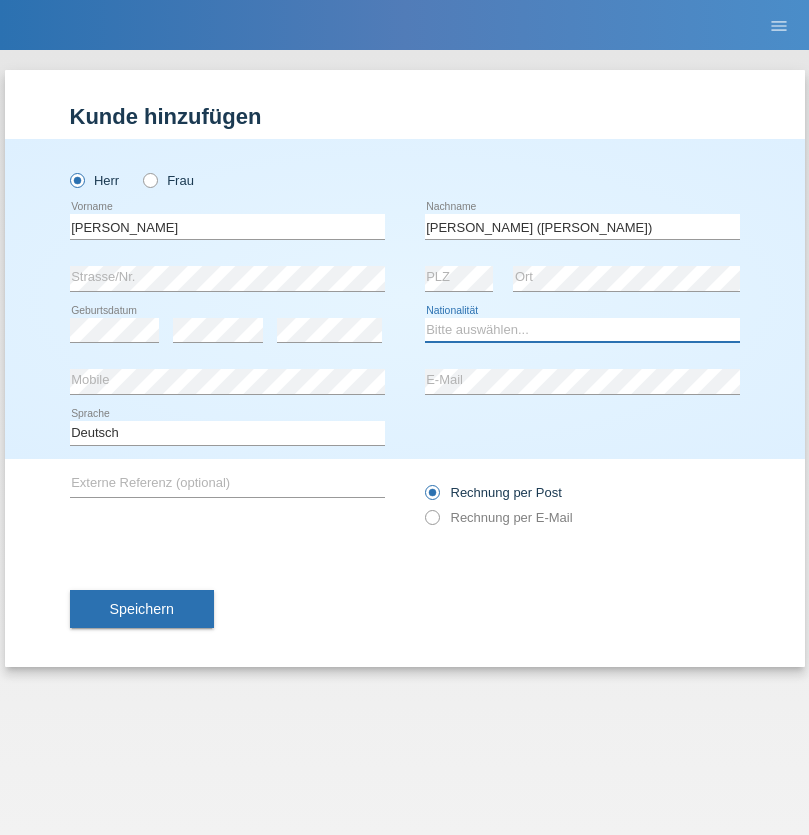 select on "BR" 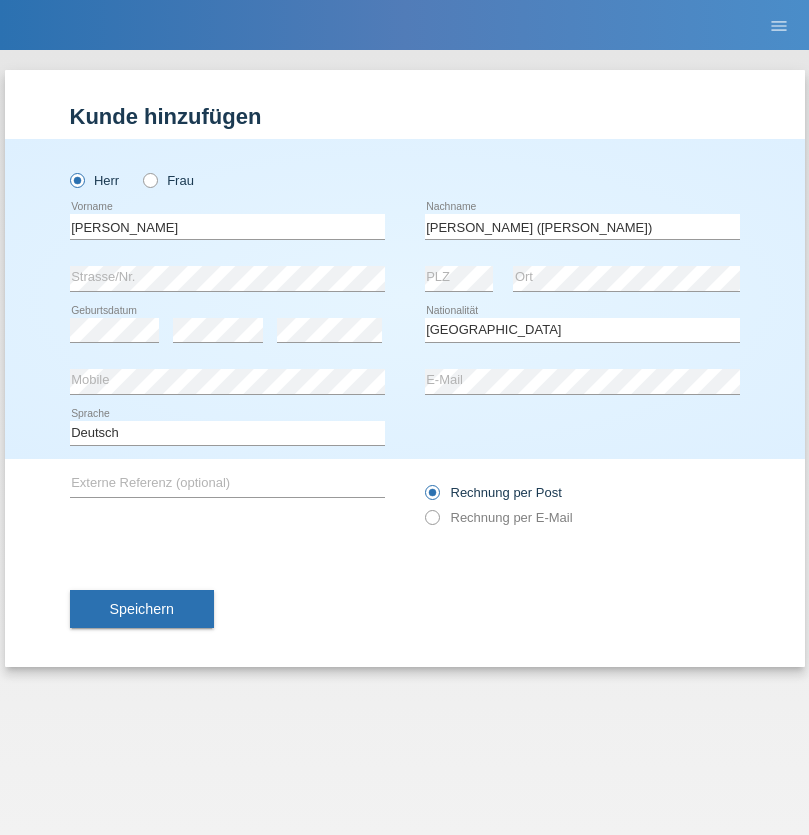 select on "C" 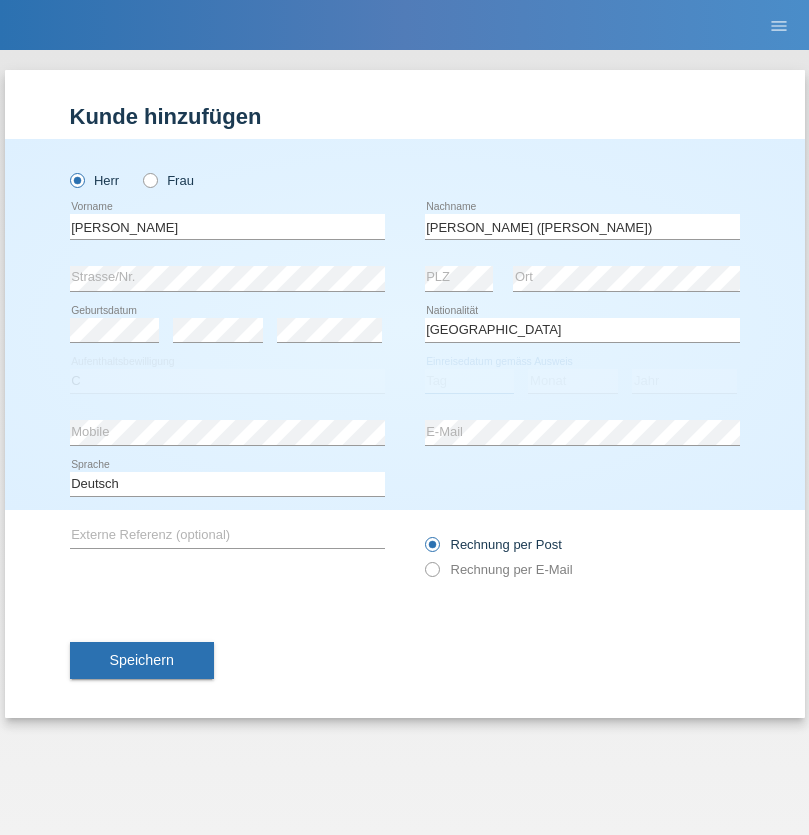 select on "14" 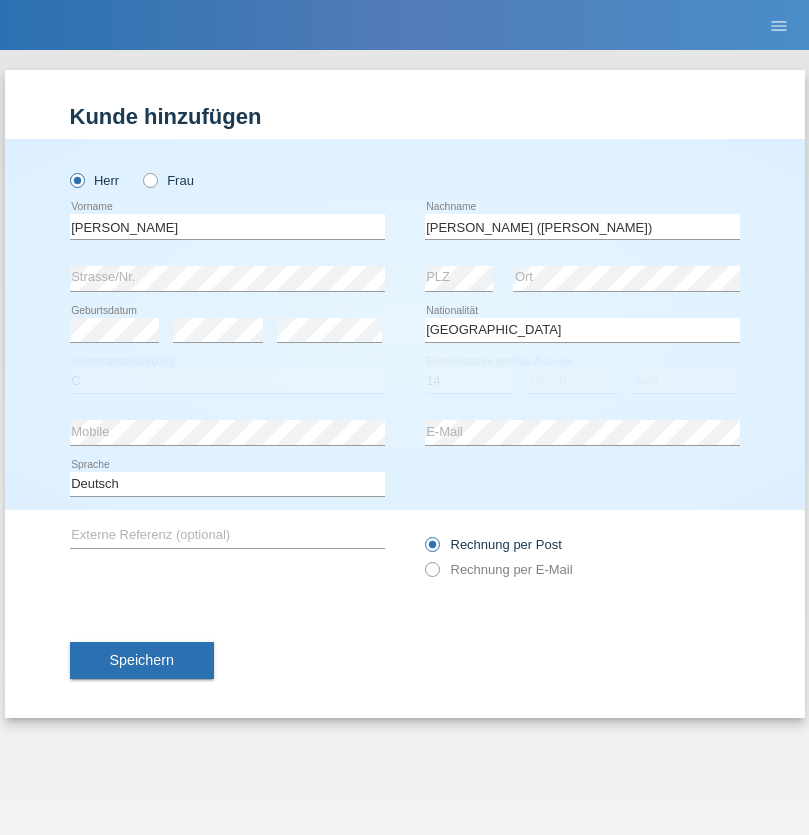 select on "12" 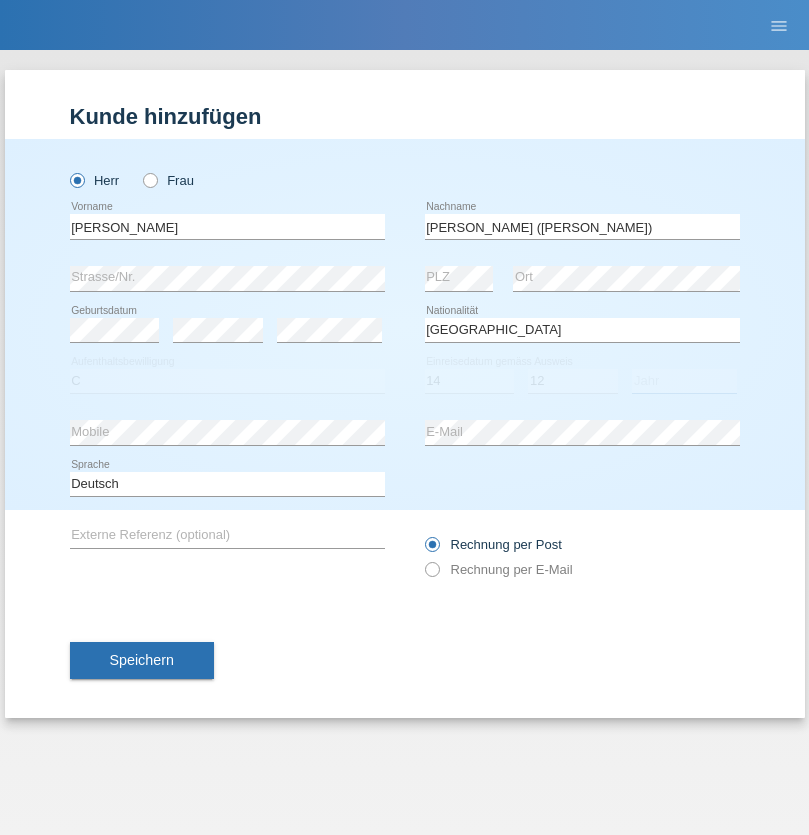 select on "2001" 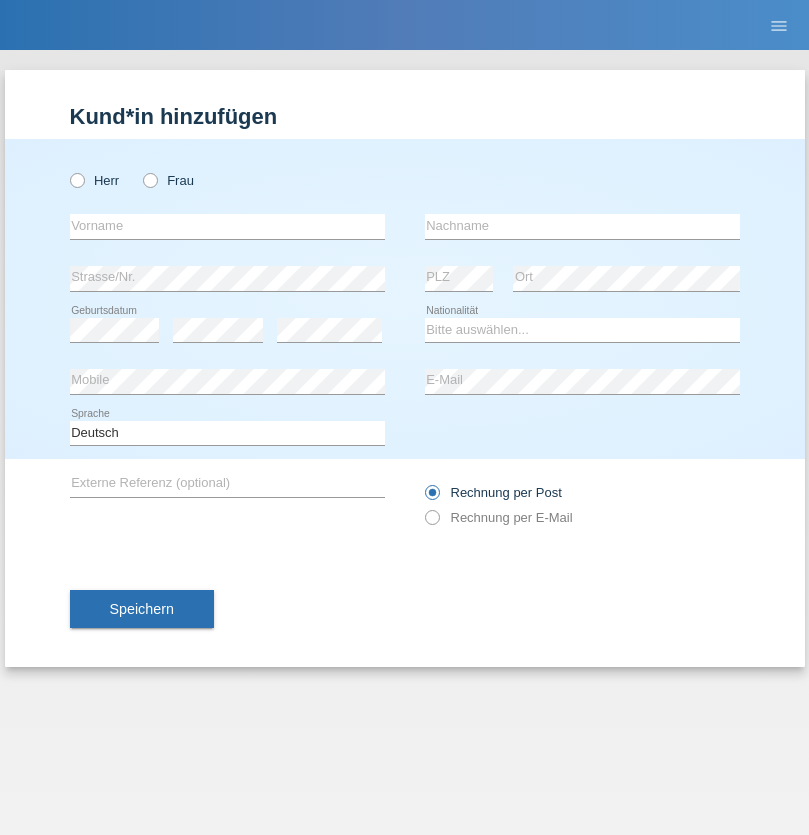 scroll, scrollTop: 0, scrollLeft: 0, axis: both 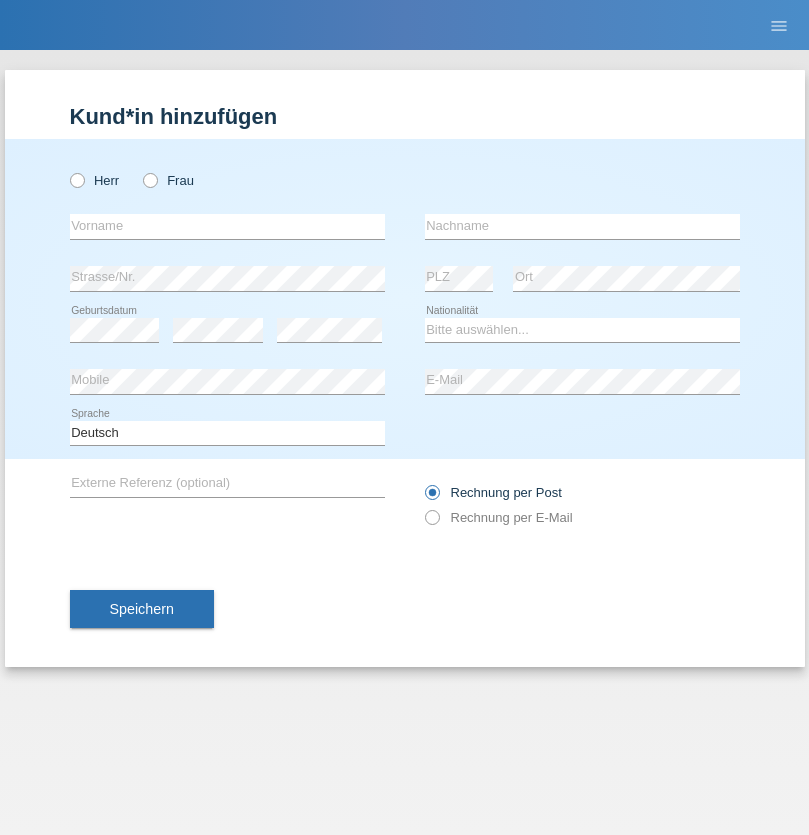 radio on "true" 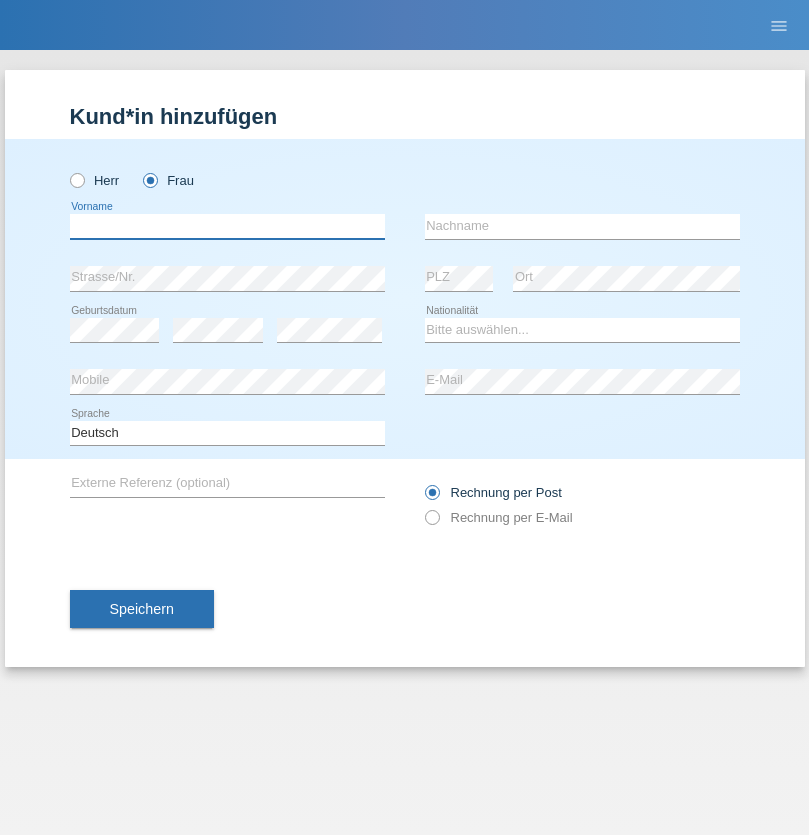 click at bounding box center [227, 226] 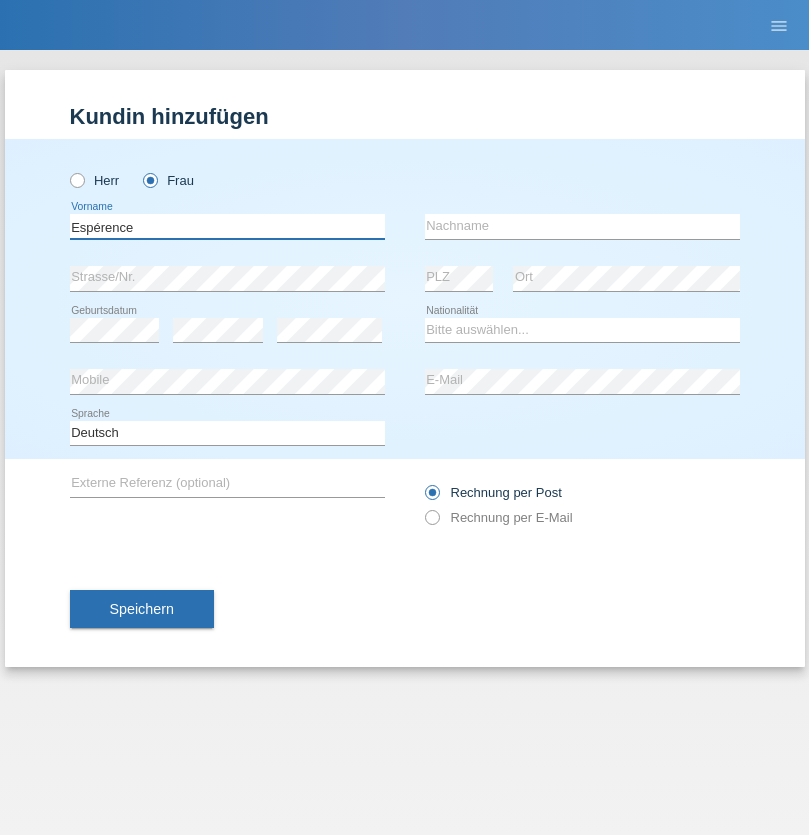 type on "Espérence" 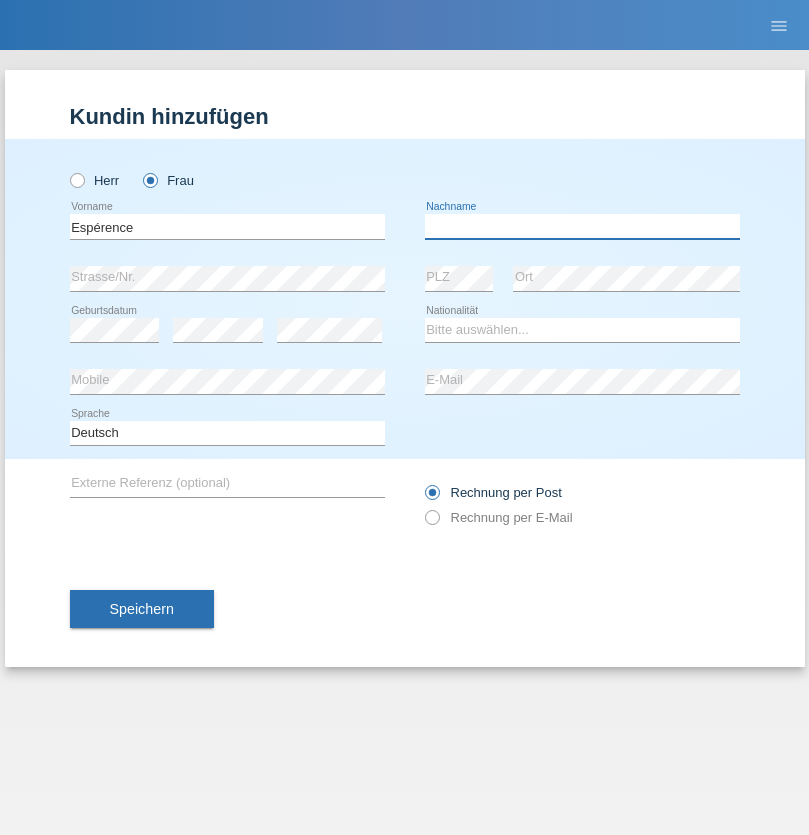 click at bounding box center [582, 226] 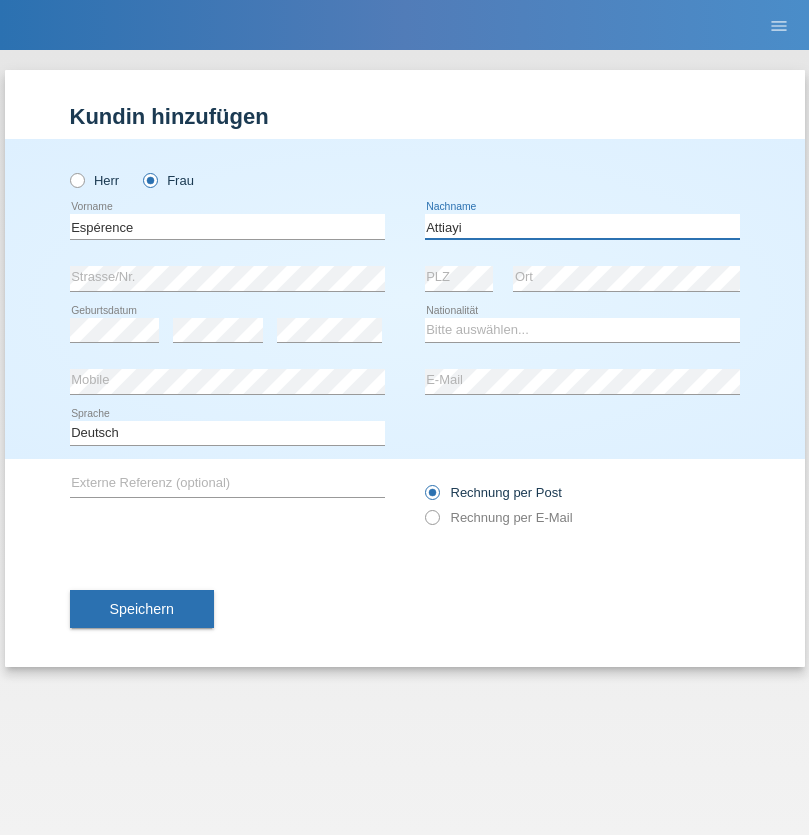 type on "Attiayi" 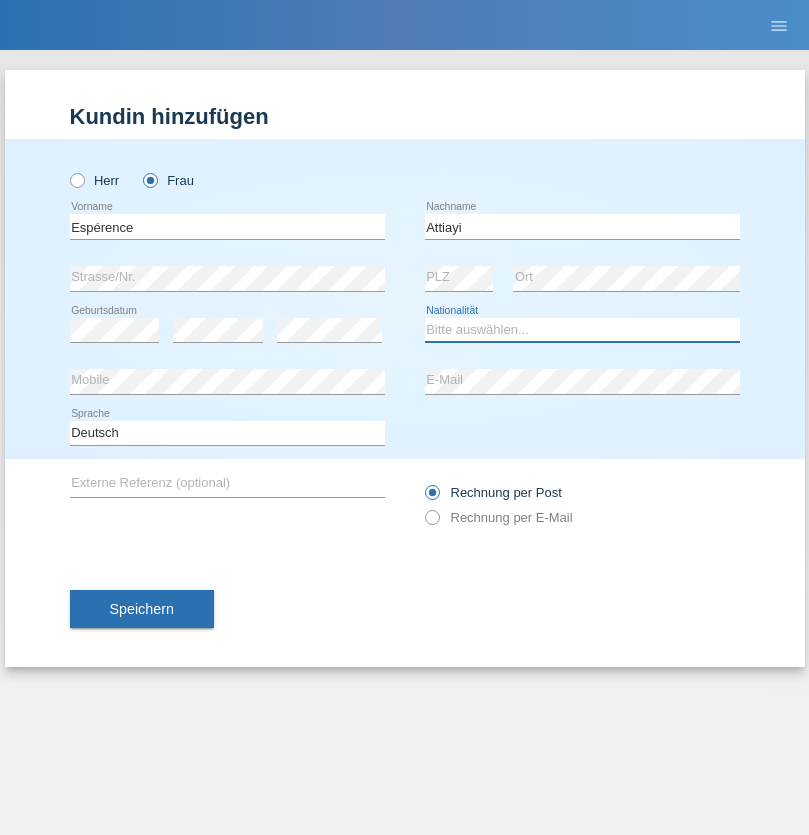 select on "CH" 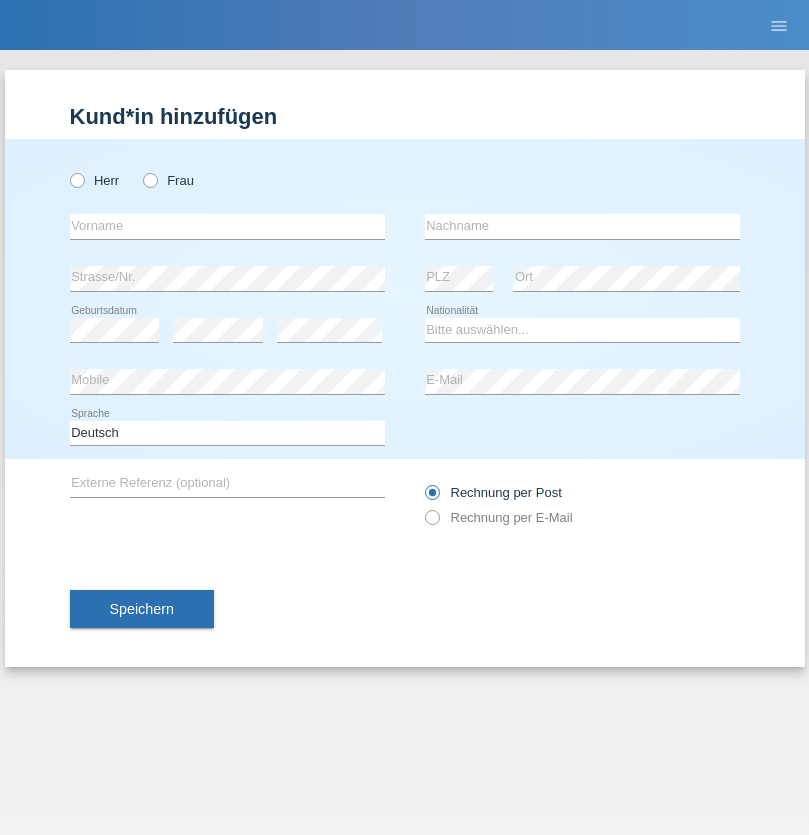scroll, scrollTop: 0, scrollLeft: 0, axis: both 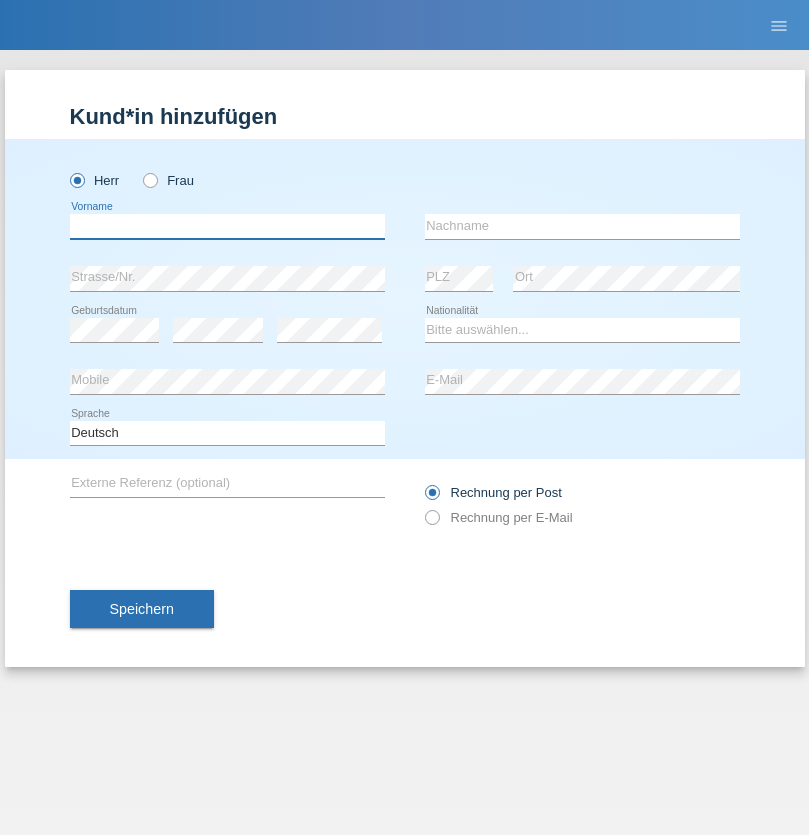 click at bounding box center [227, 226] 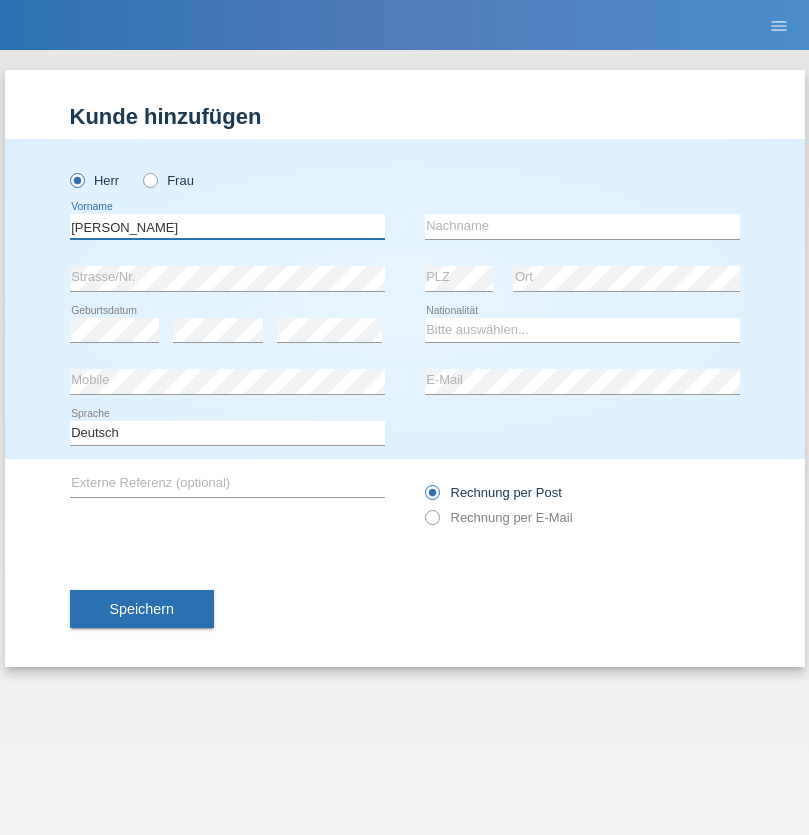 type on "[PERSON_NAME]" 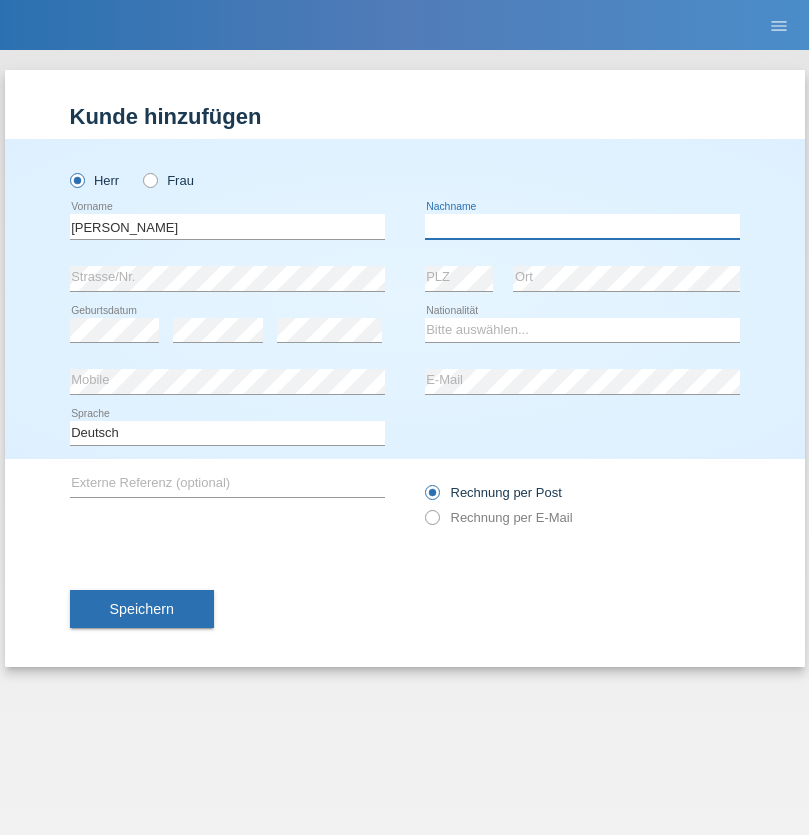 click at bounding box center [582, 226] 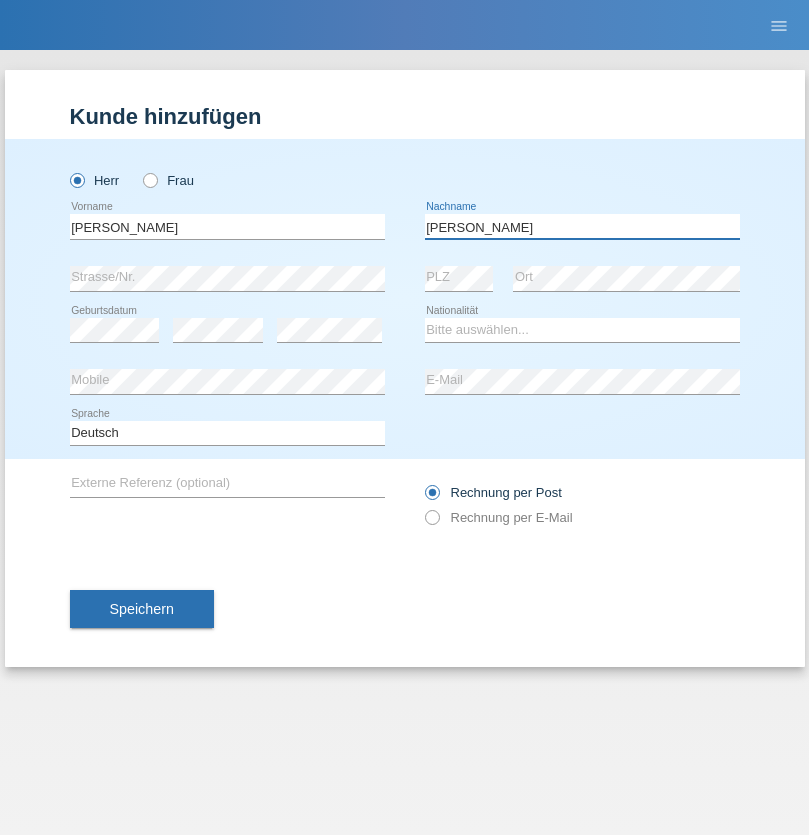 type on "[PERSON_NAME]" 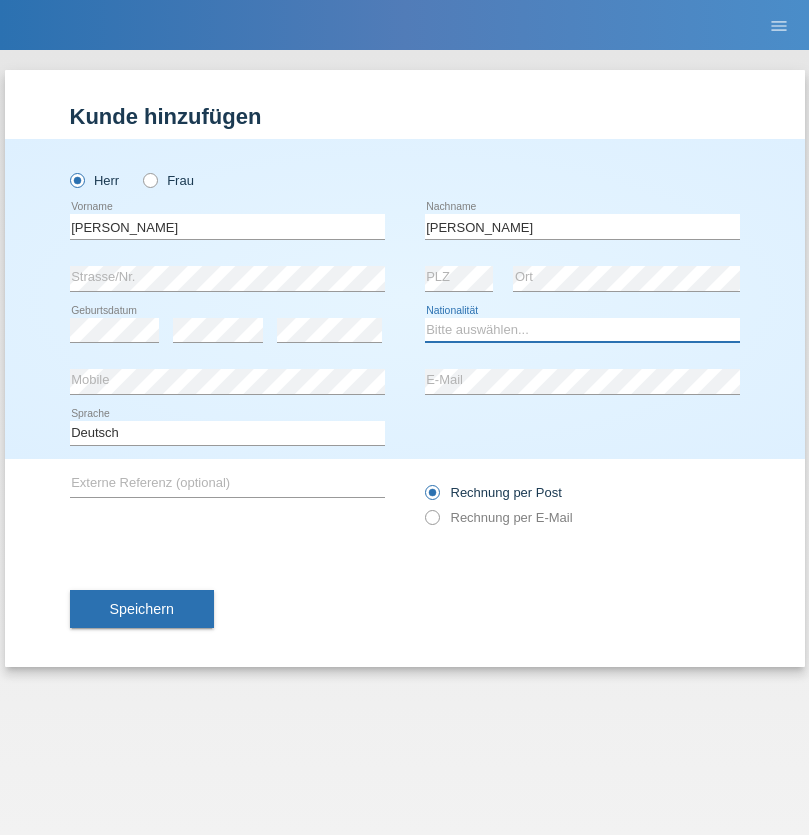 select on "CH" 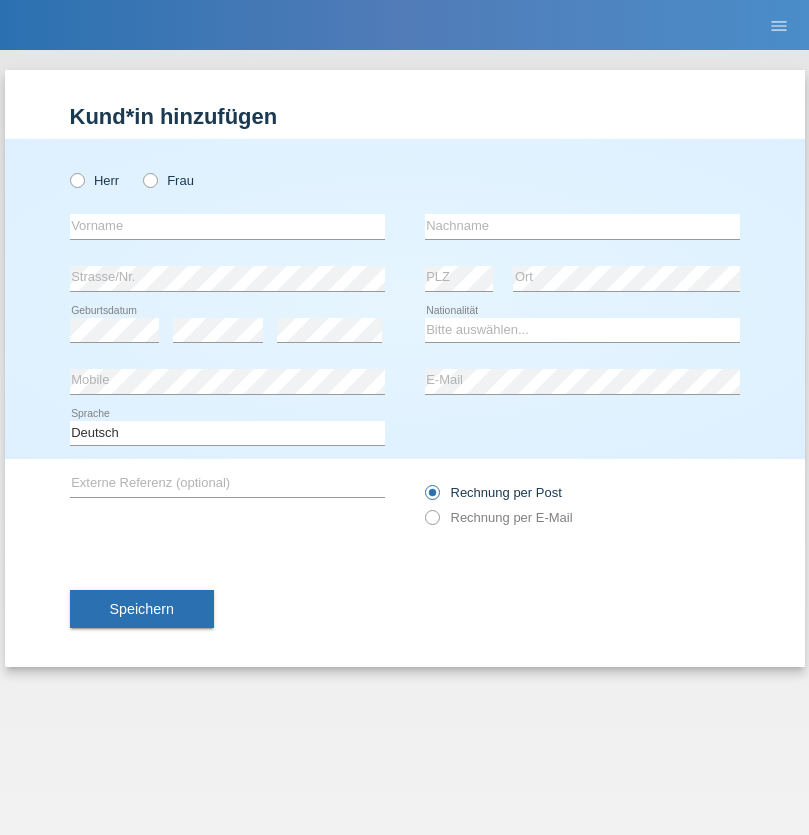 scroll, scrollTop: 0, scrollLeft: 0, axis: both 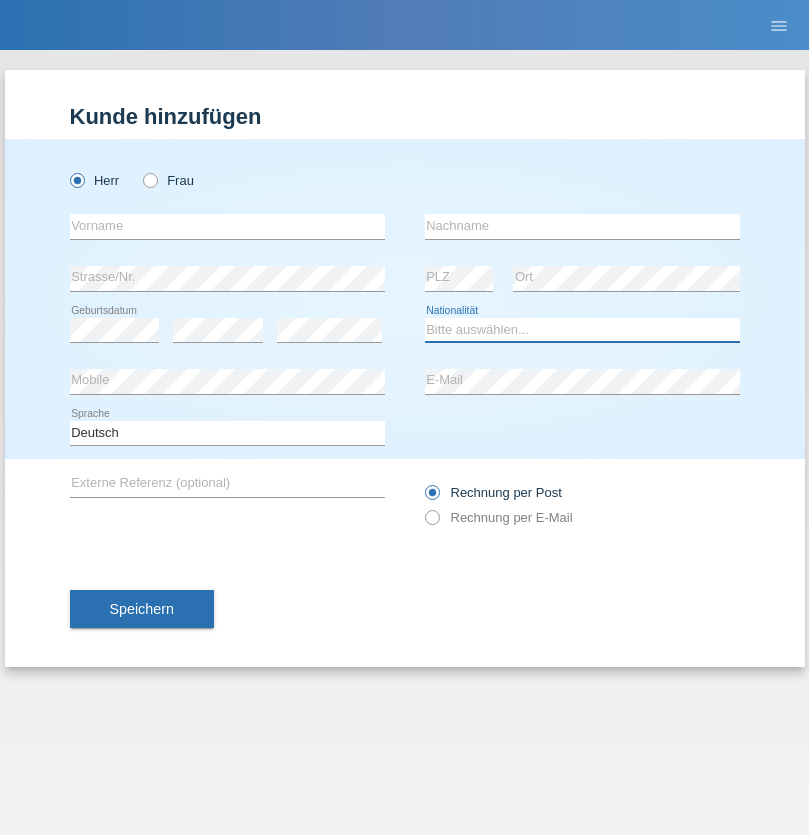 select on "XK" 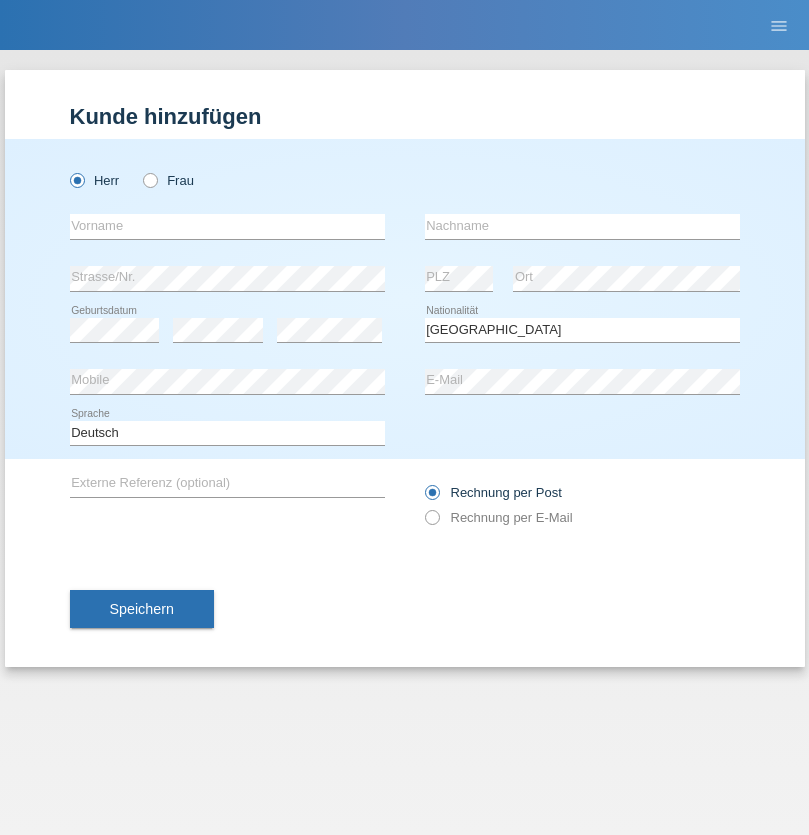 select on "C" 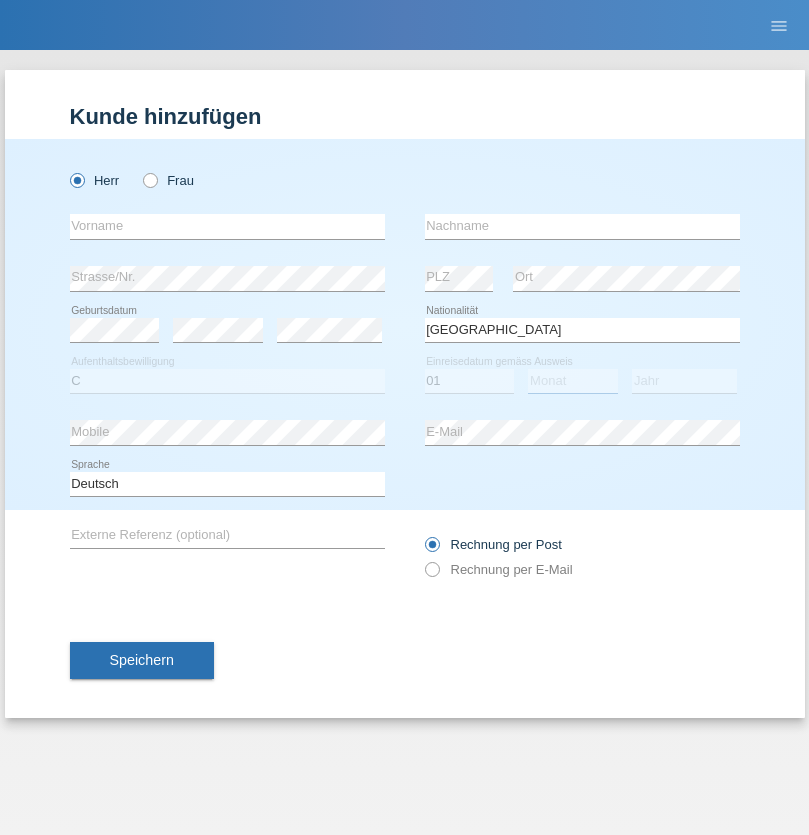 select on "02" 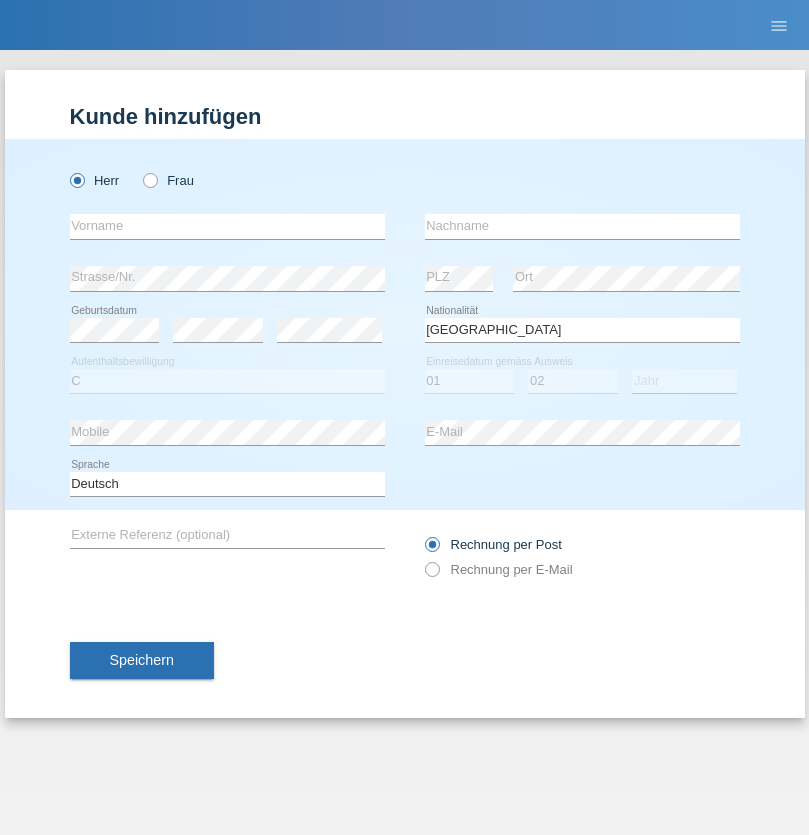 select on "1980" 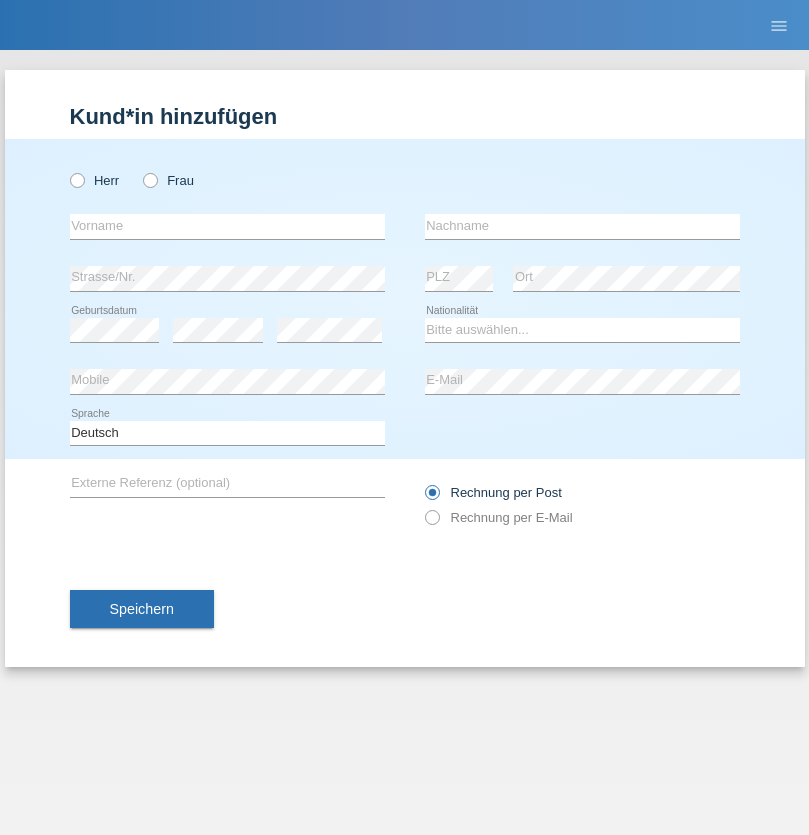scroll, scrollTop: 0, scrollLeft: 0, axis: both 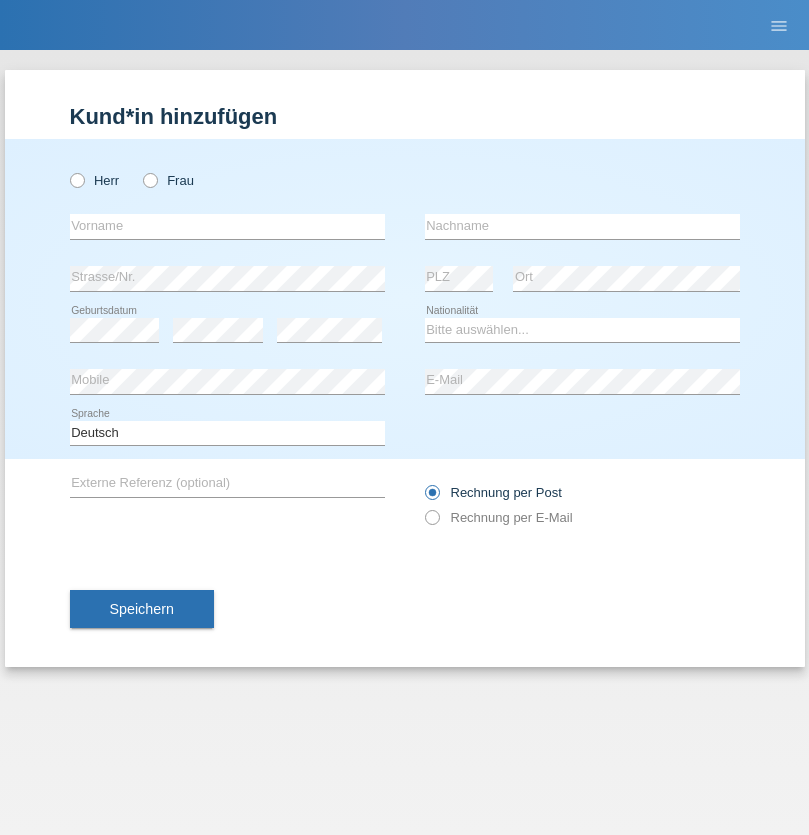 radio on "true" 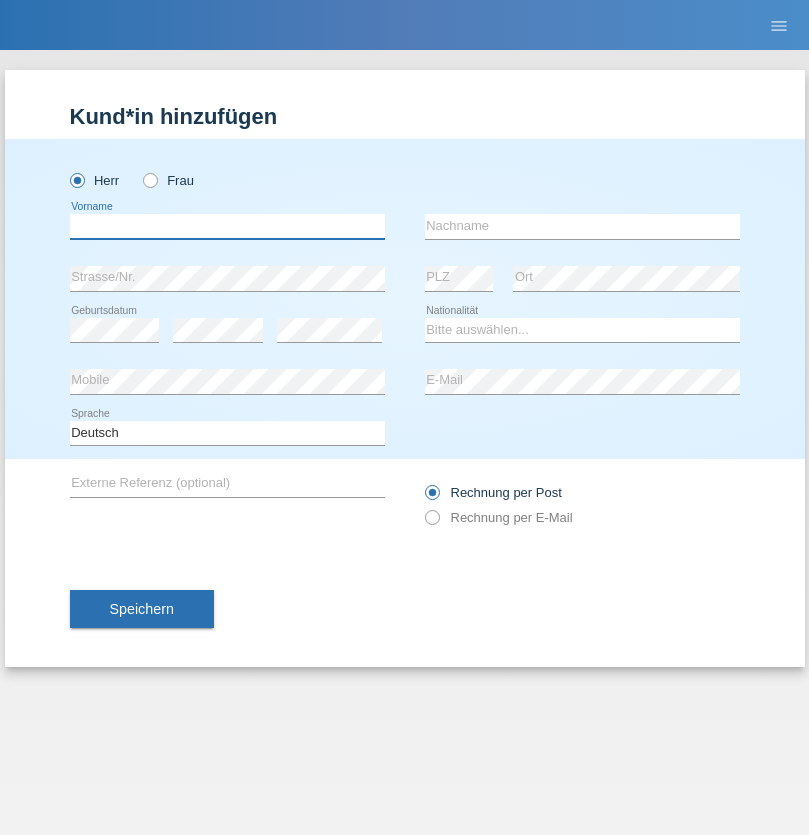 click at bounding box center [227, 226] 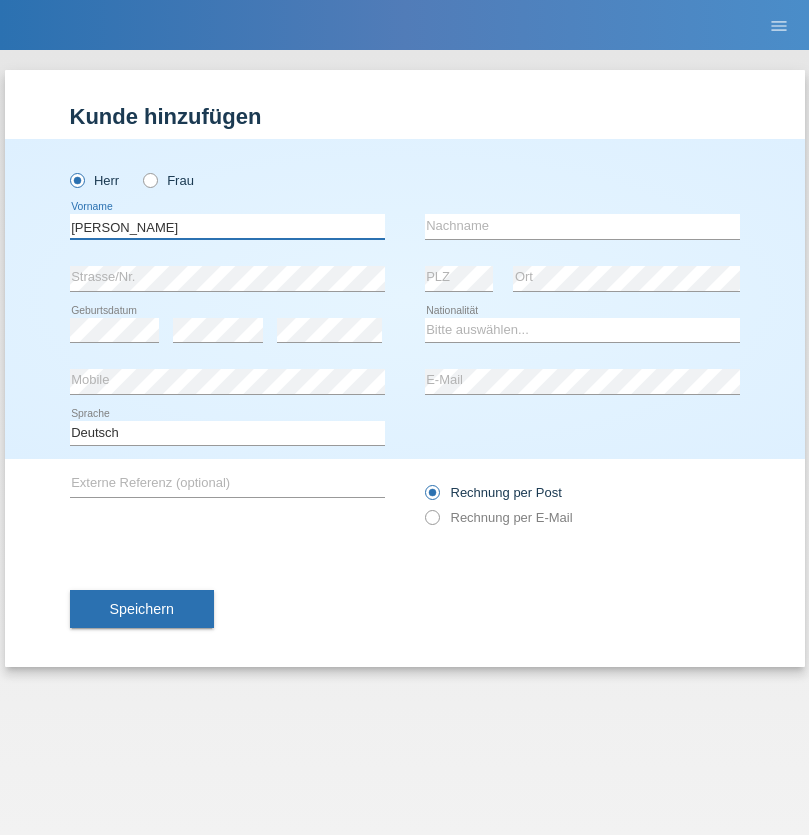 type on "Josip" 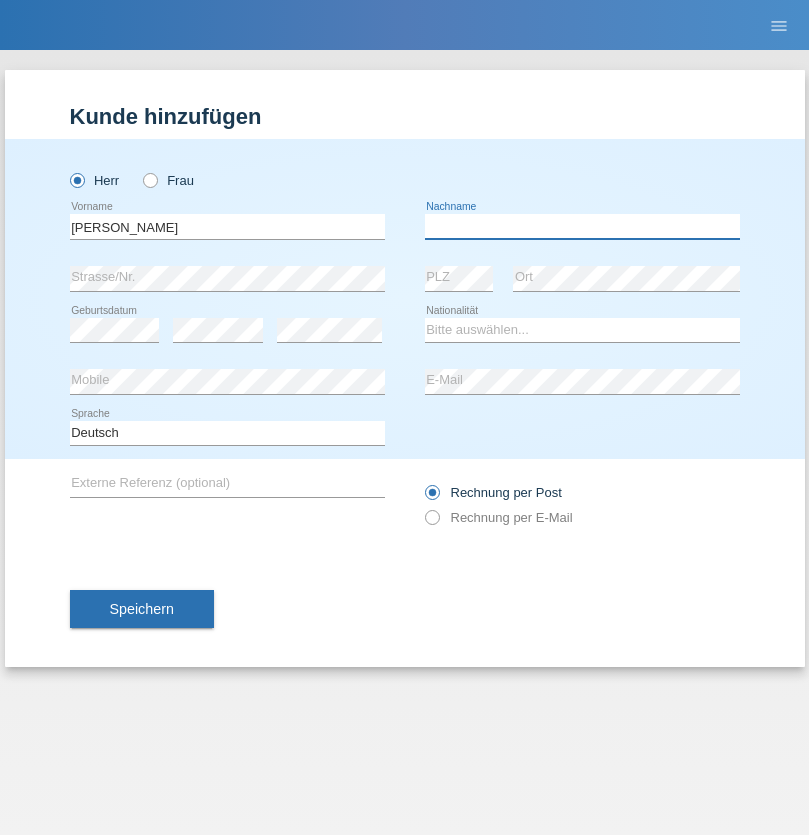 click at bounding box center [582, 226] 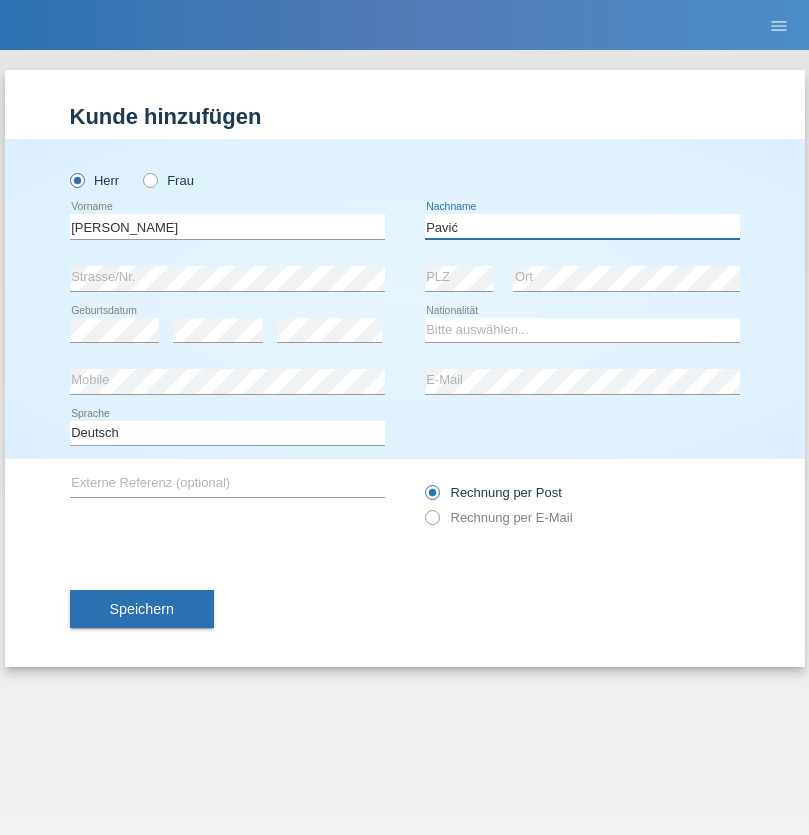 type on "Pavić" 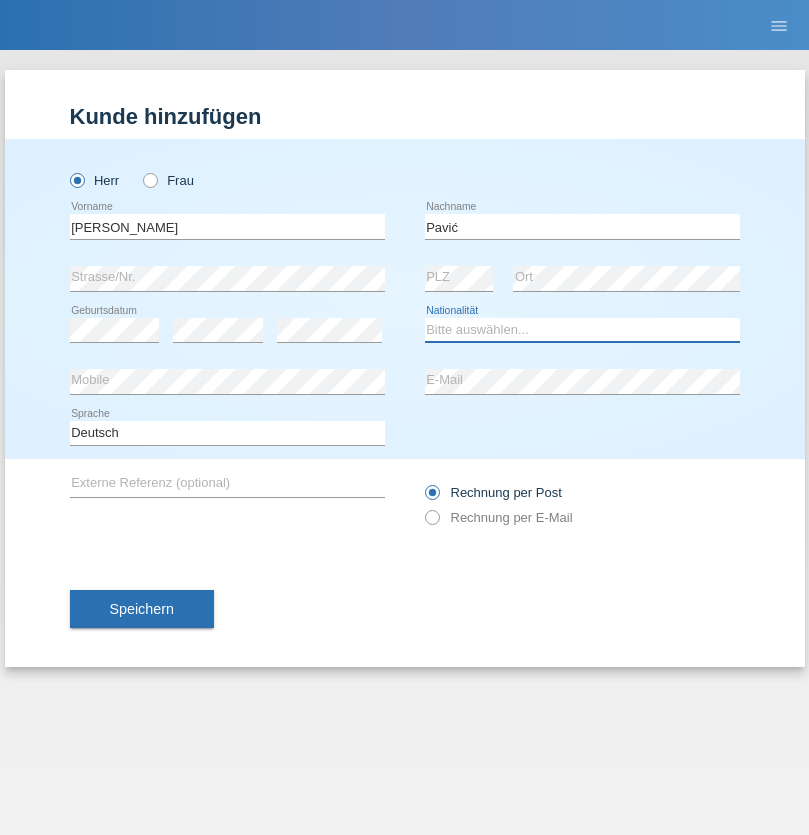 select on "HR" 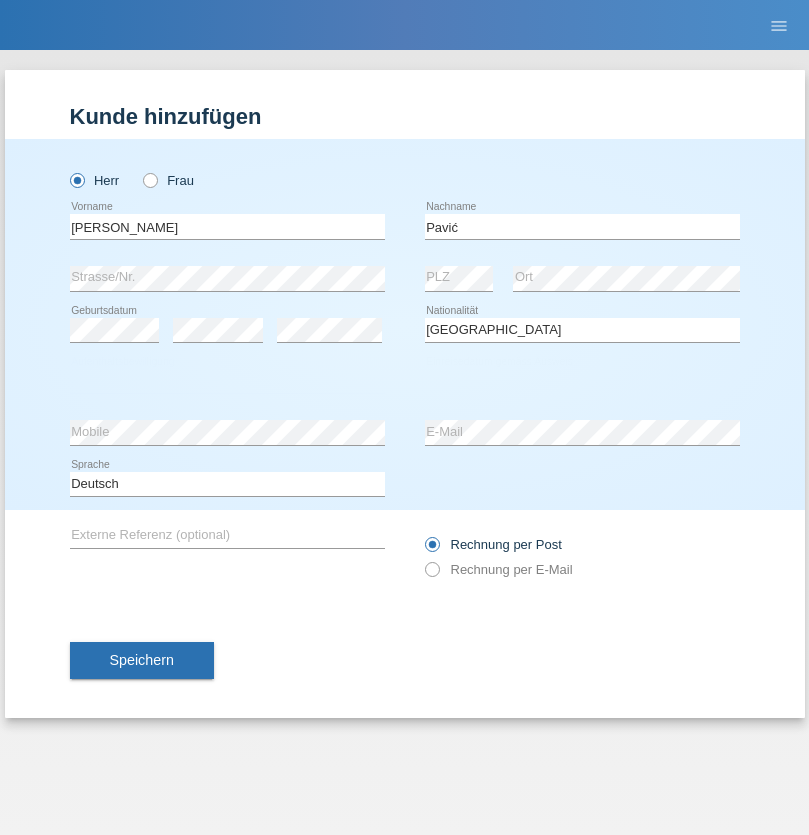 select on "C" 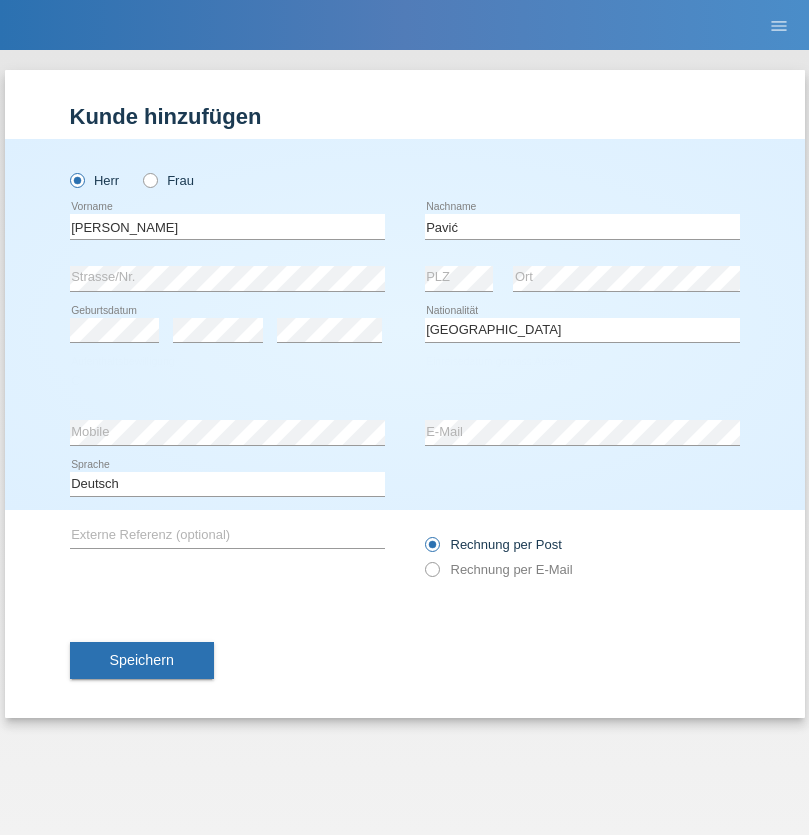 select on "21" 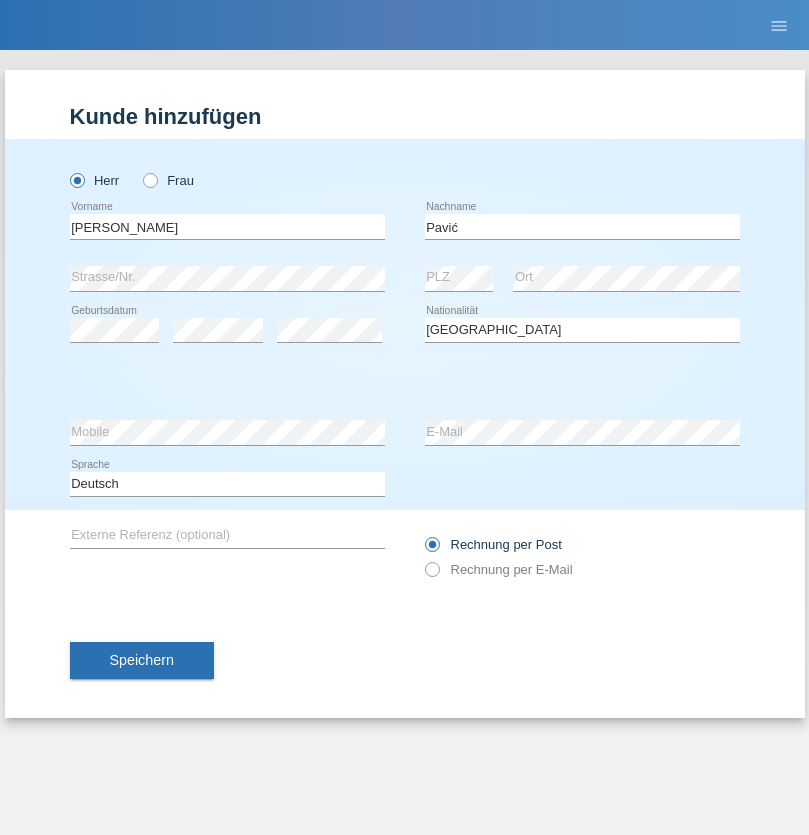 select on "04" 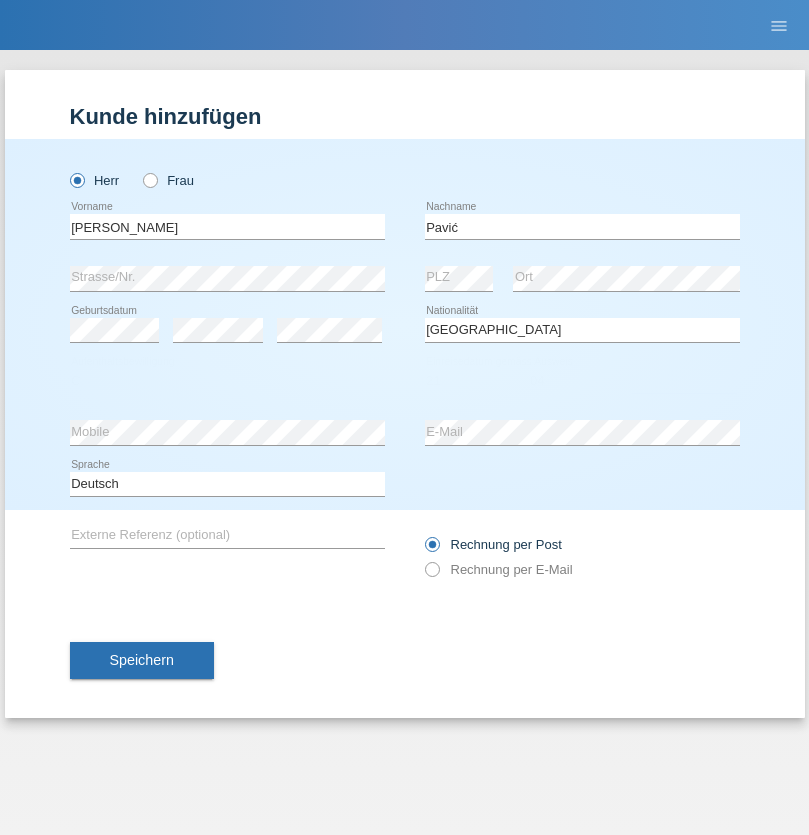 select on "2006" 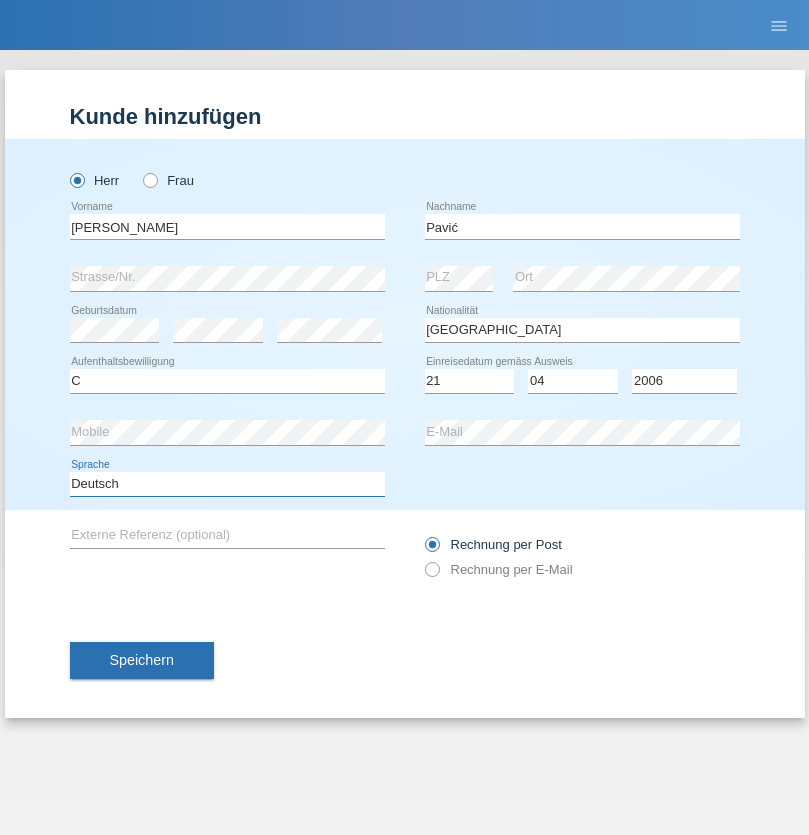 select on "en" 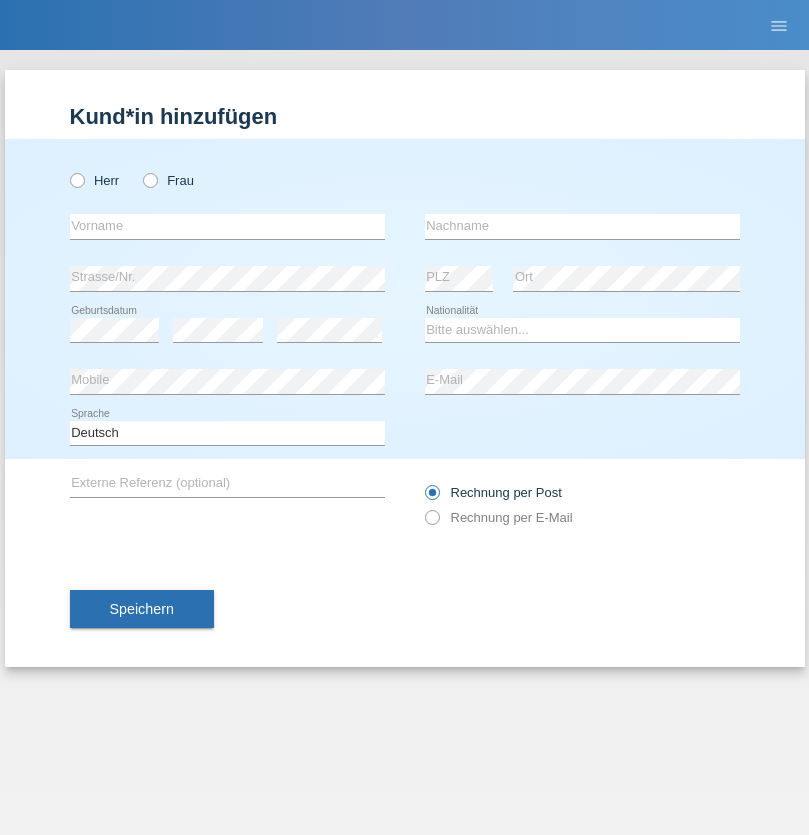 scroll, scrollTop: 0, scrollLeft: 0, axis: both 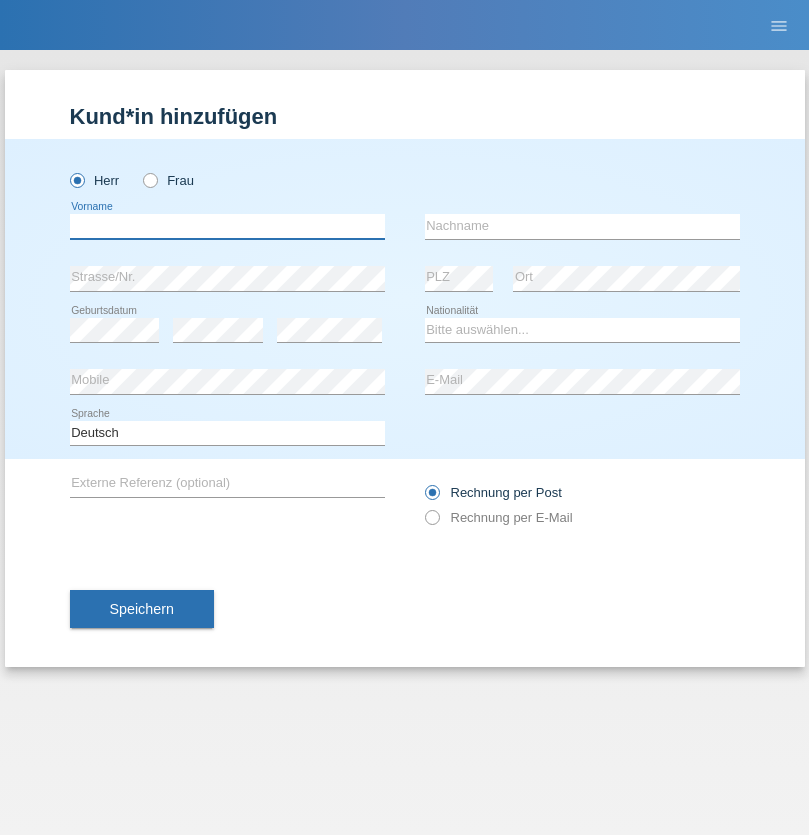 click at bounding box center (227, 226) 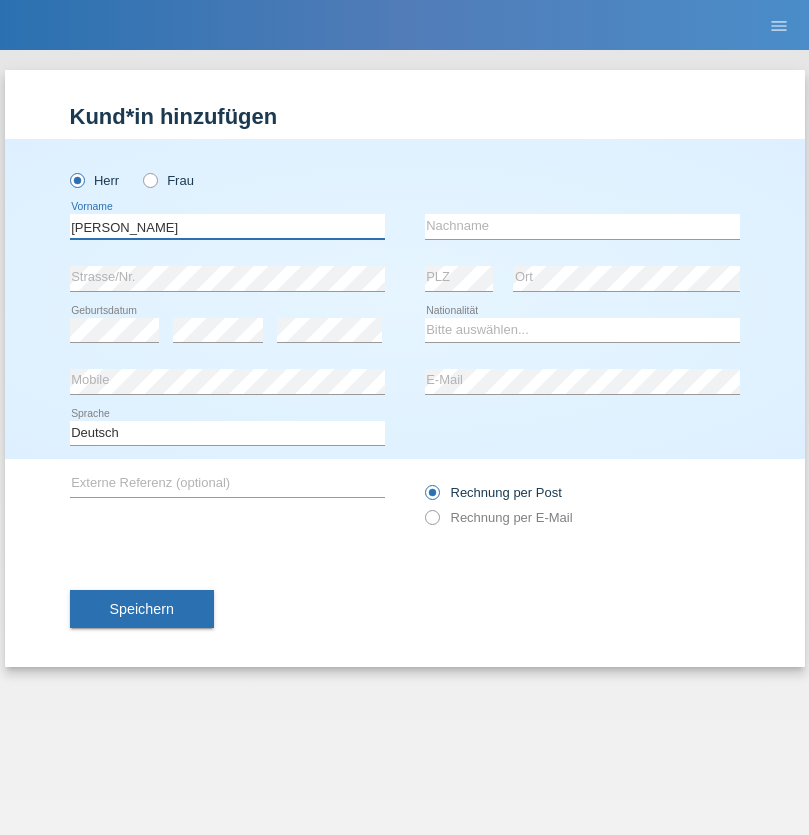 type on "Josip" 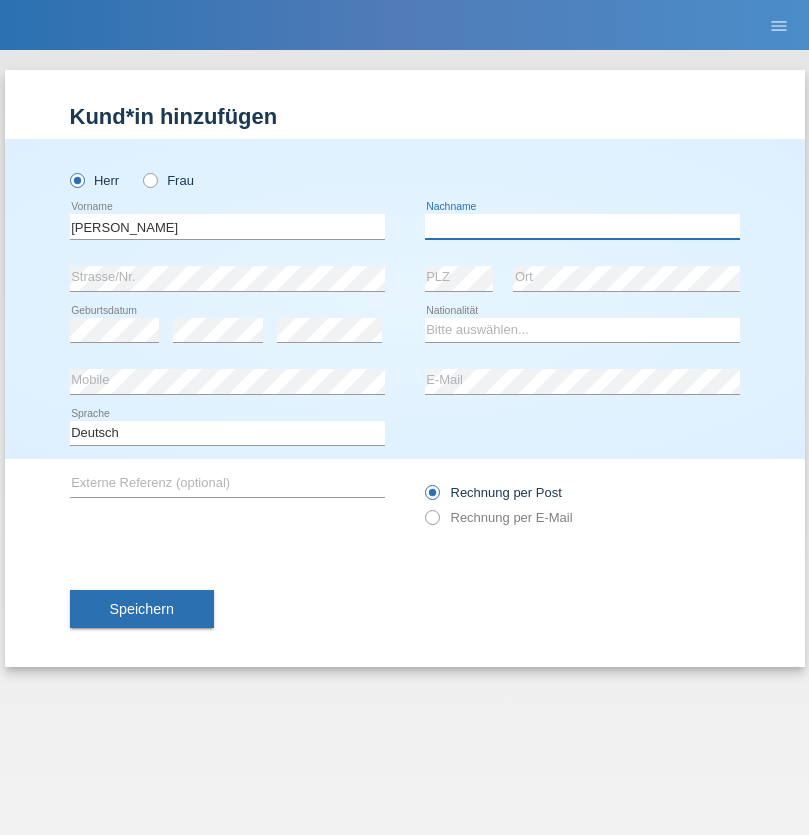 click at bounding box center (582, 226) 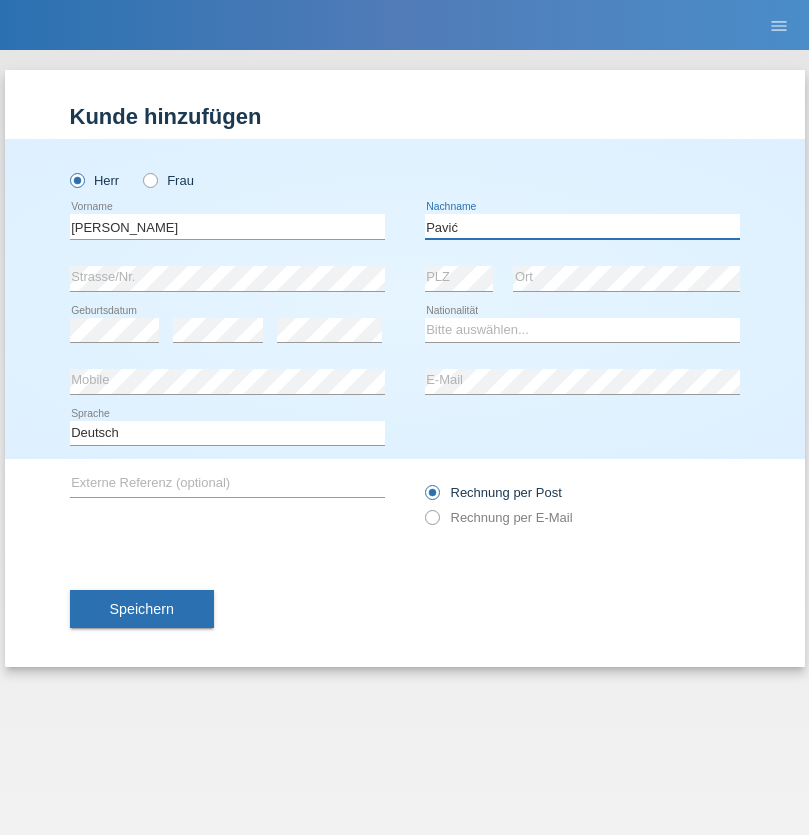 type on "Pavić" 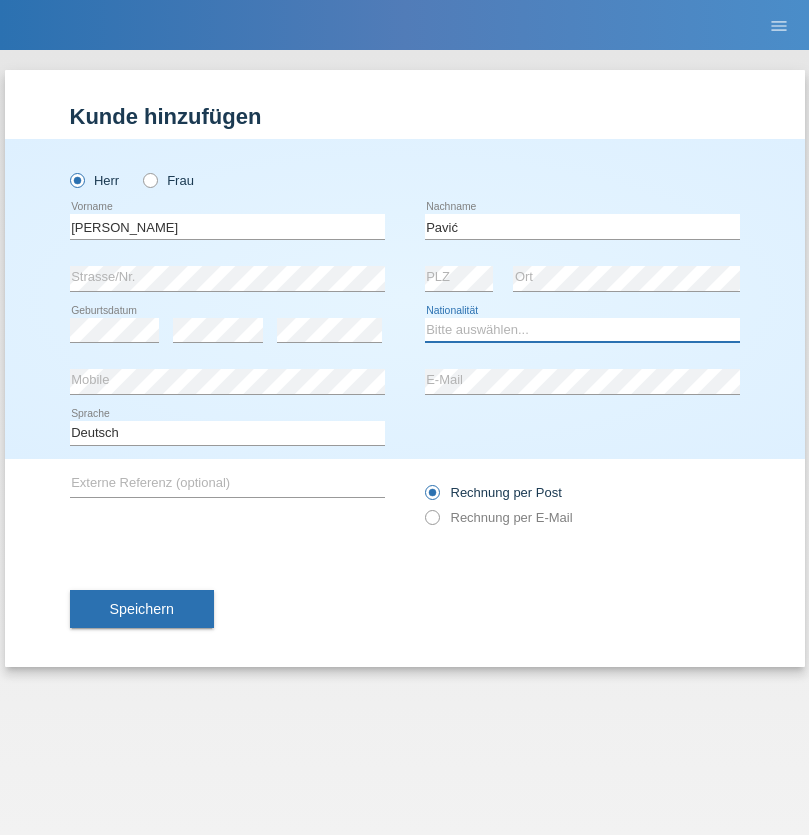 select on "HR" 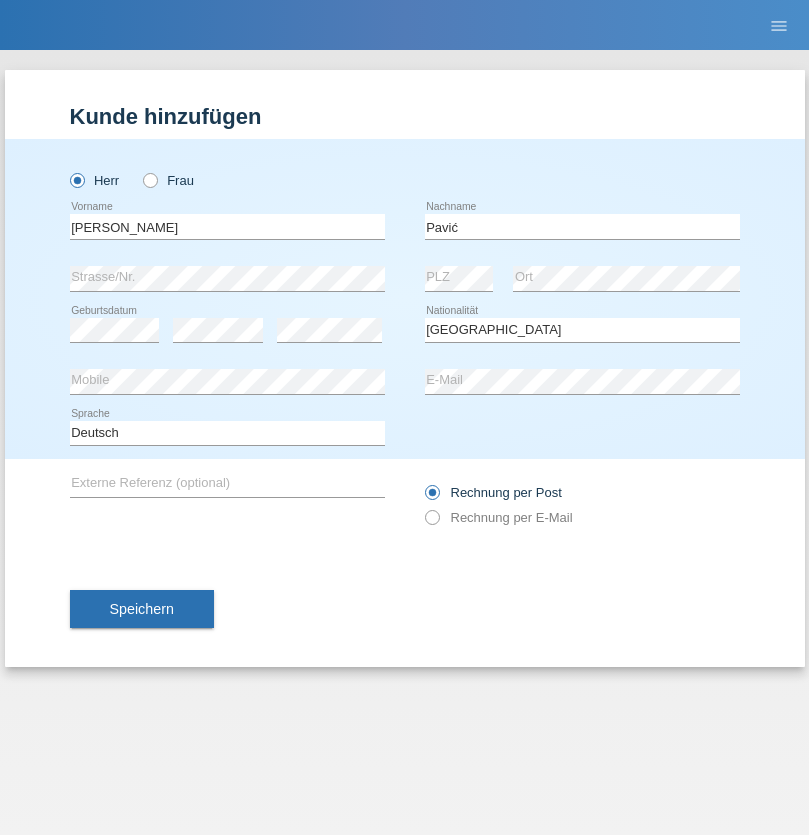 select on "C" 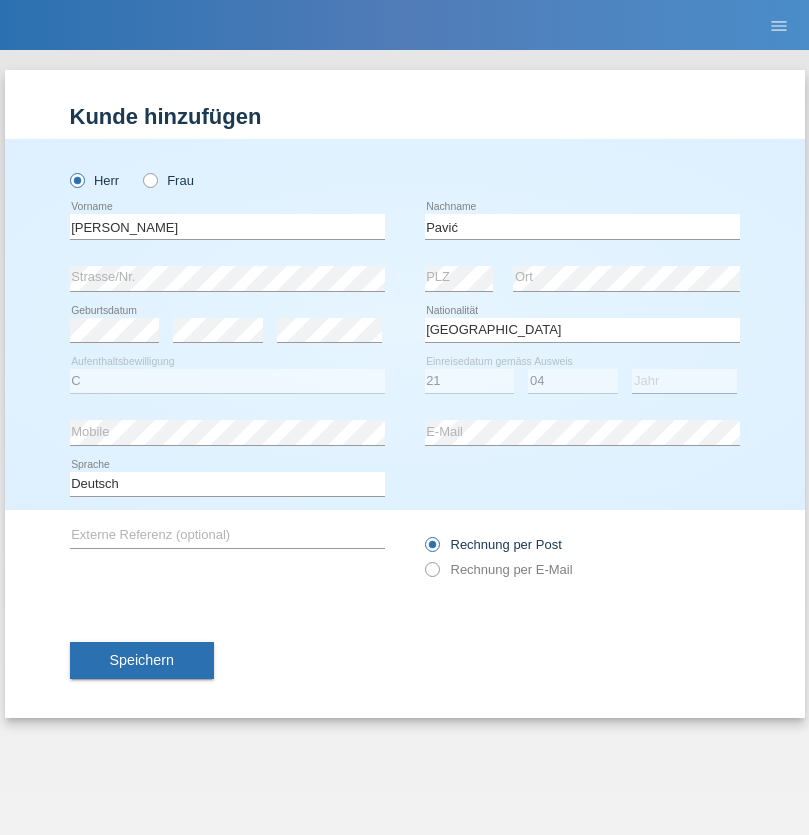select on "2006" 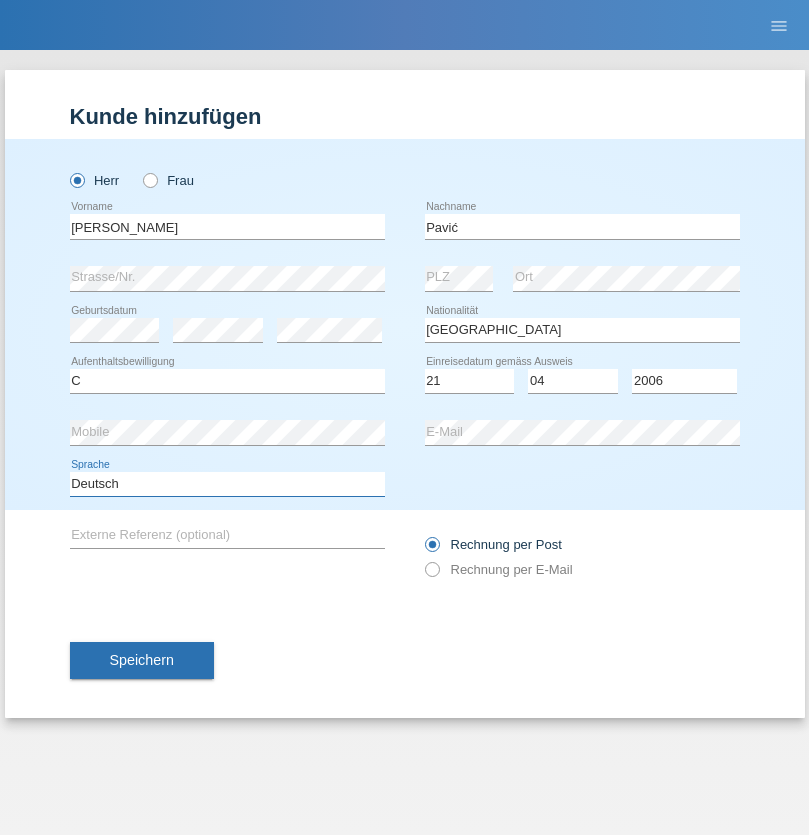 select on "en" 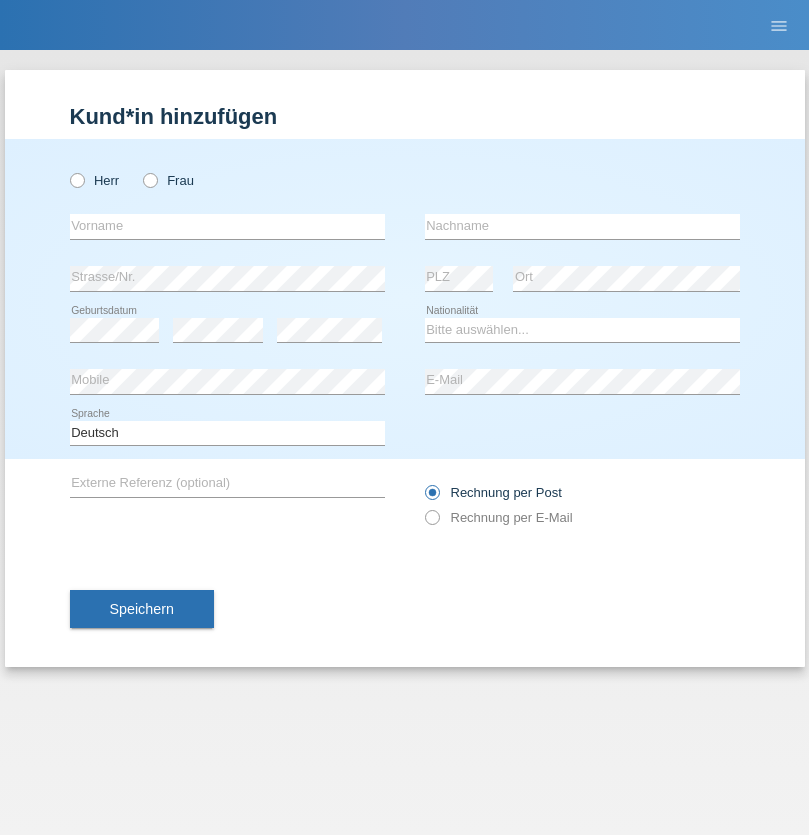 scroll, scrollTop: 0, scrollLeft: 0, axis: both 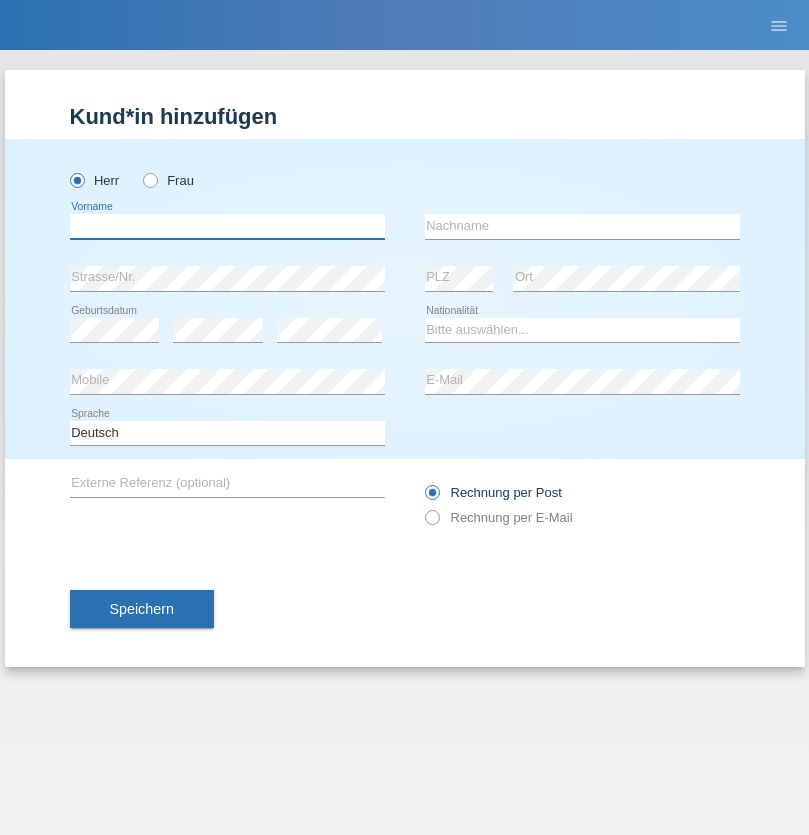click at bounding box center [227, 226] 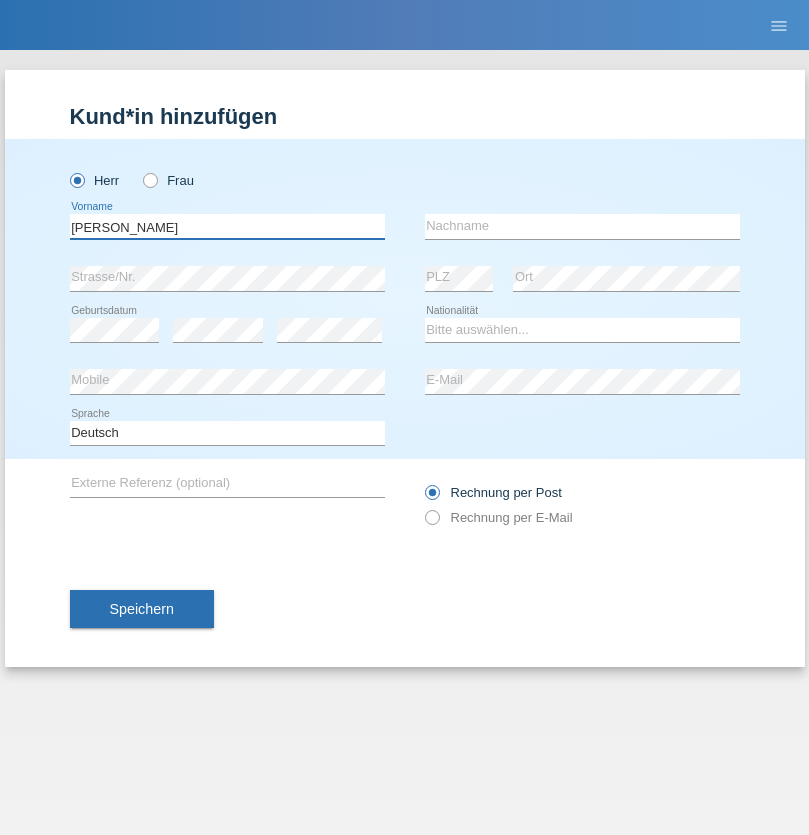 type on "[PERSON_NAME]" 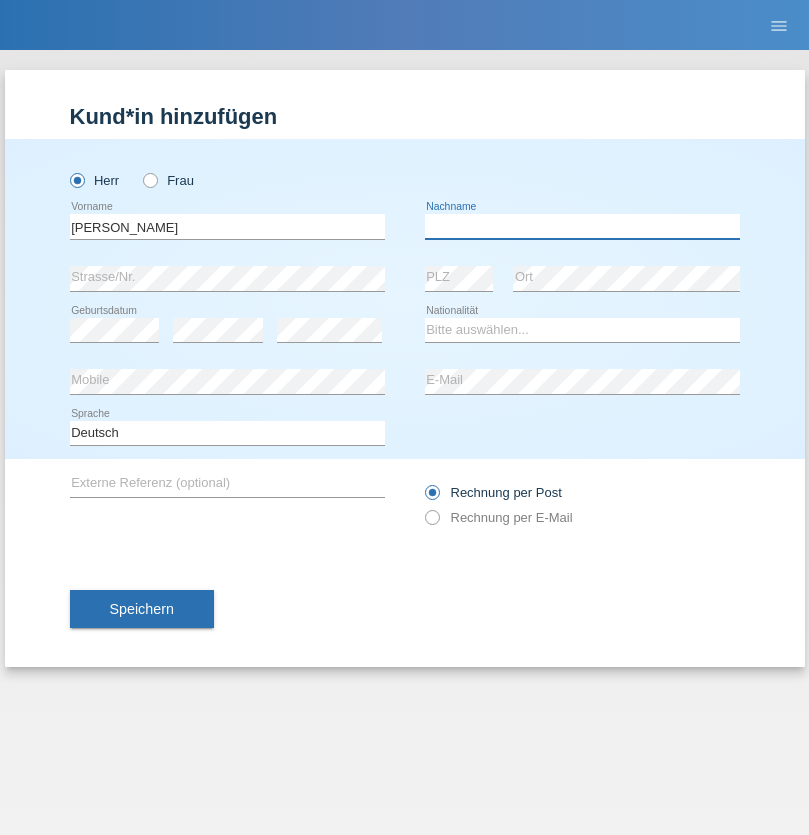 click at bounding box center (582, 226) 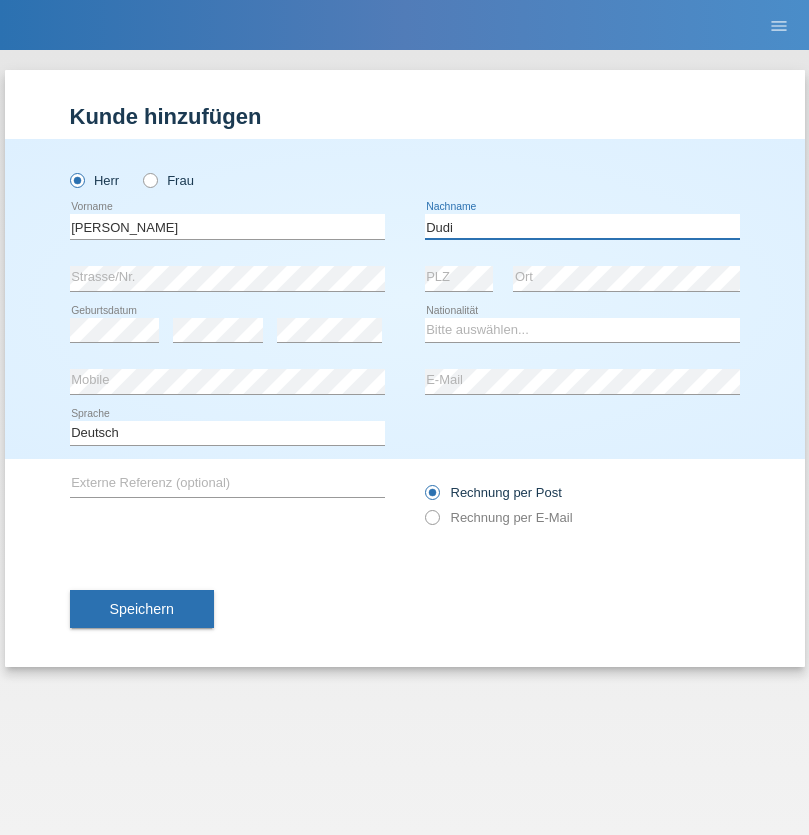 type on "Dudi" 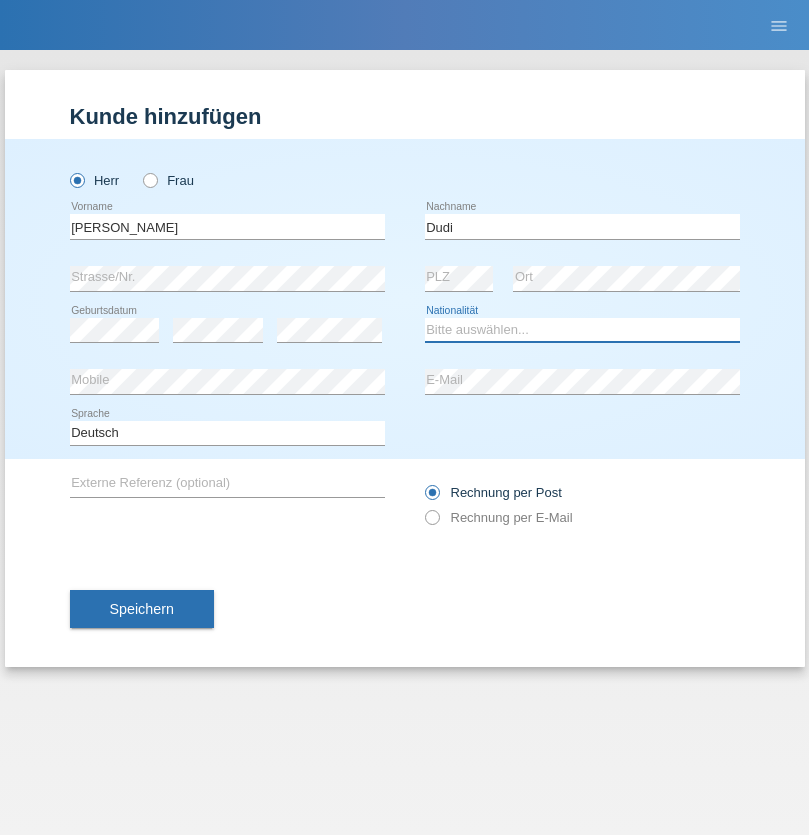 select on "SK" 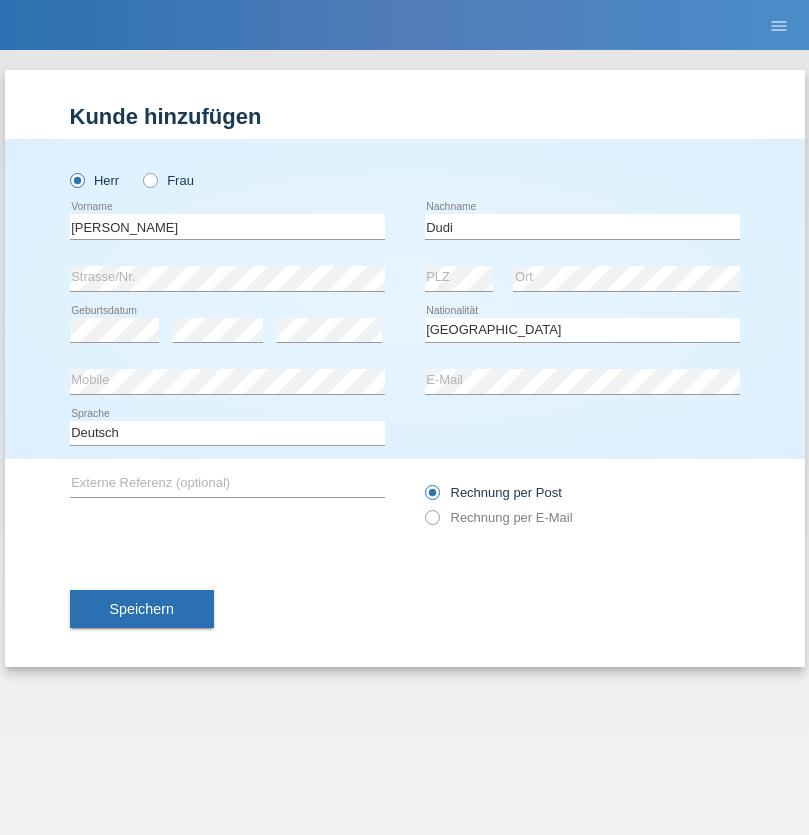 select on "C" 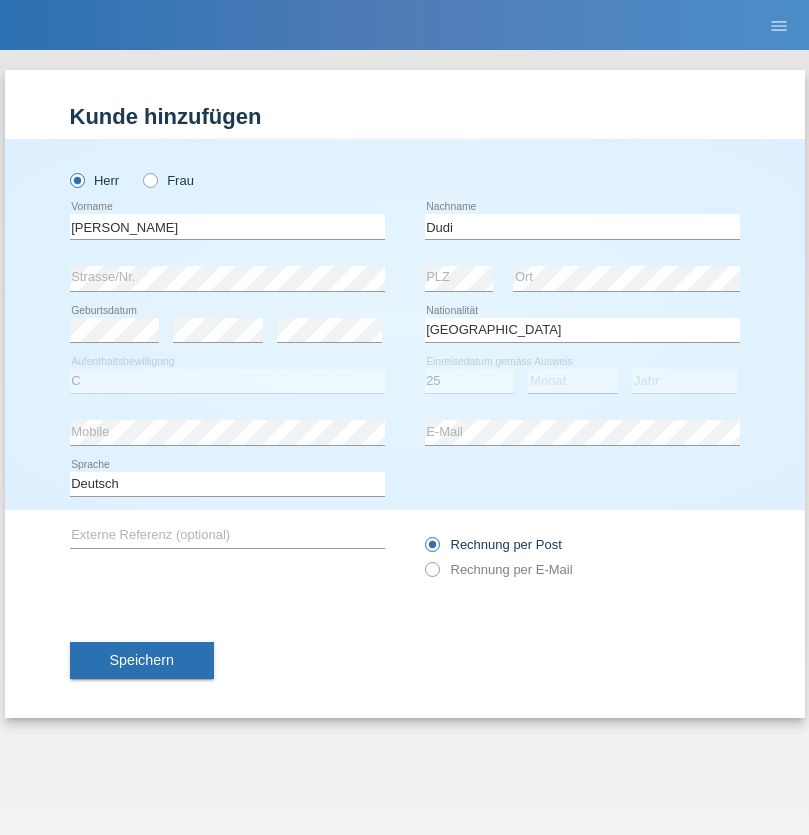 select on "05" 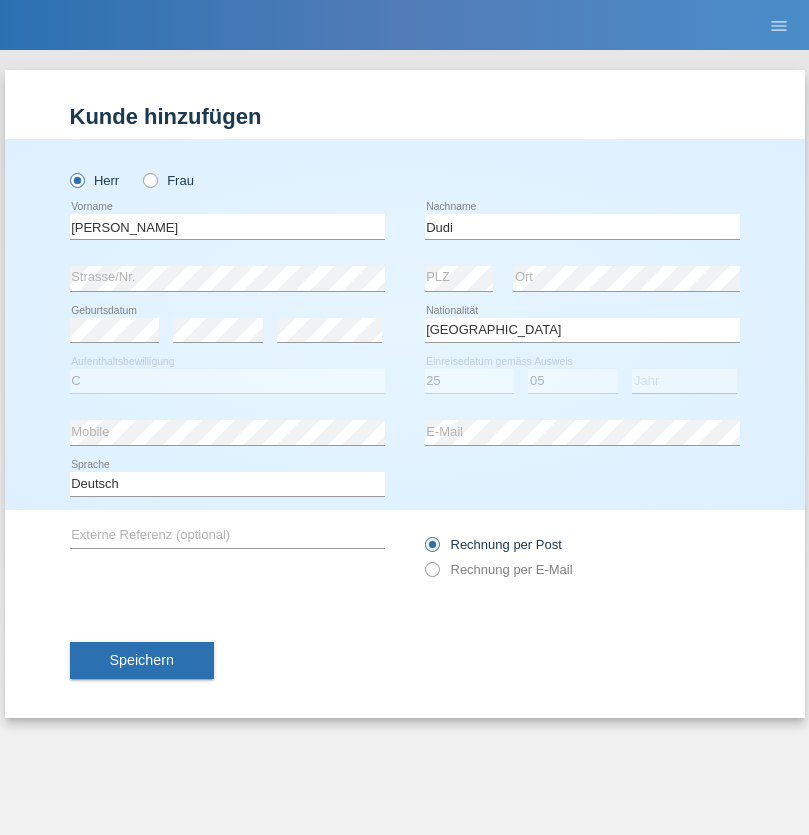 select on "2021" 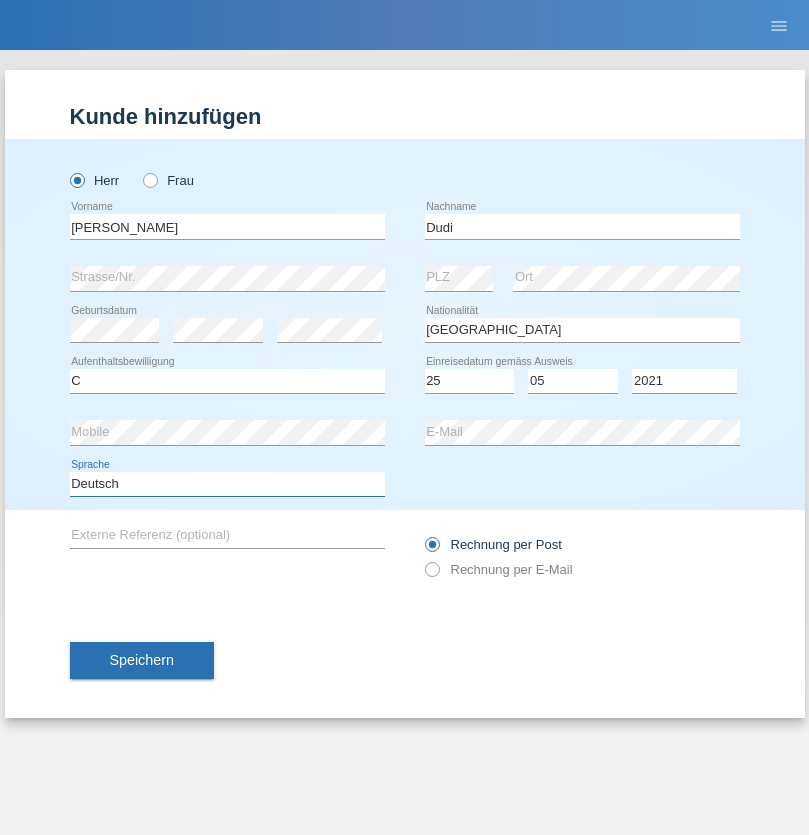 select on "en" 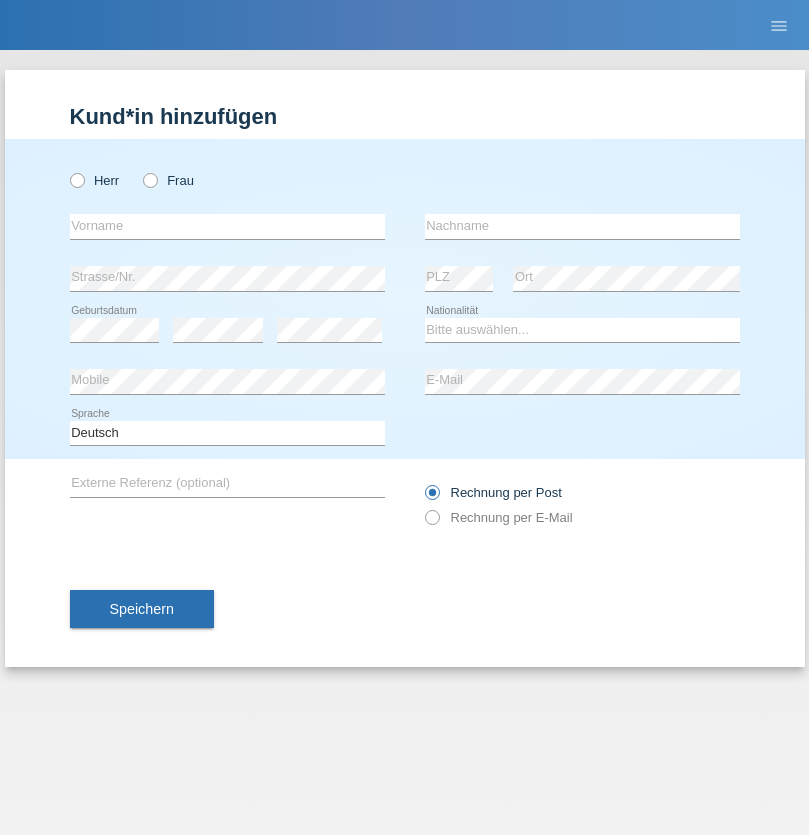 scroll, scrollTop: 0, scrollLeft: 0, axis: both 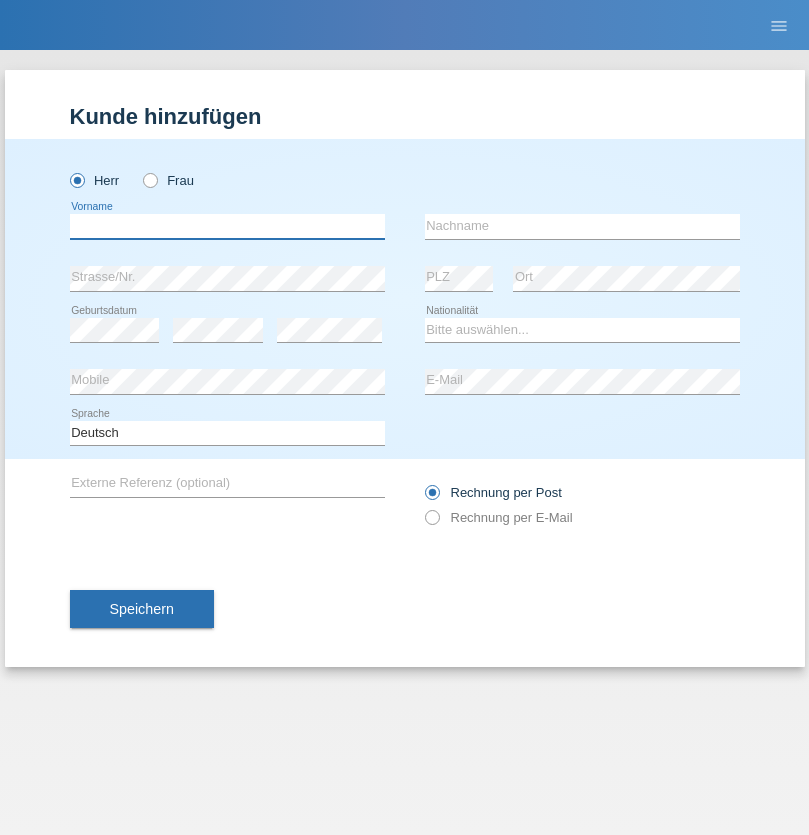 click at bounding box center (227, 226) 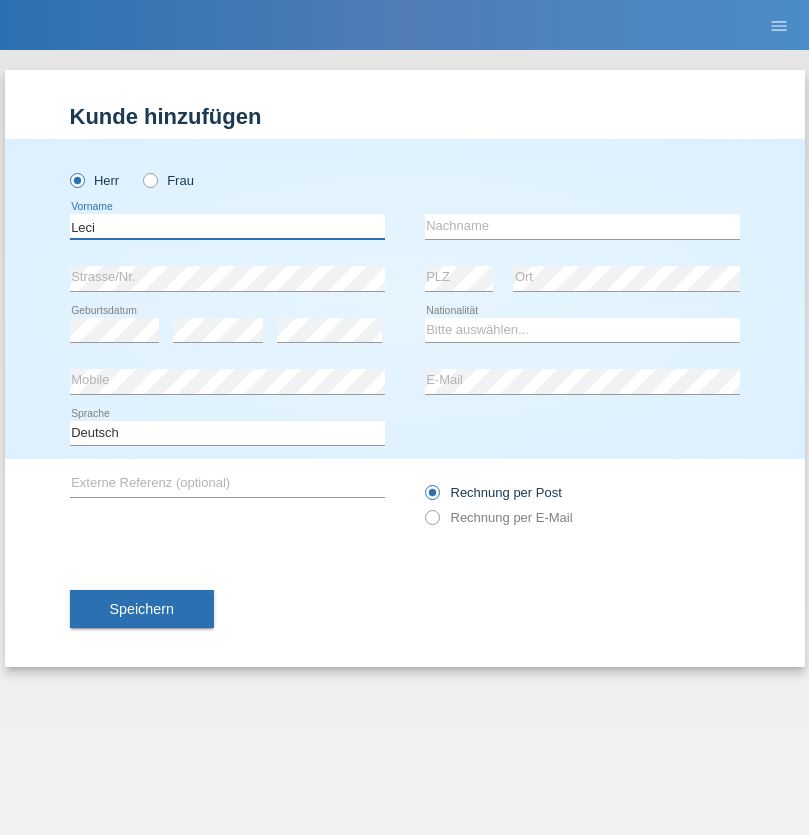 type on "Leci" 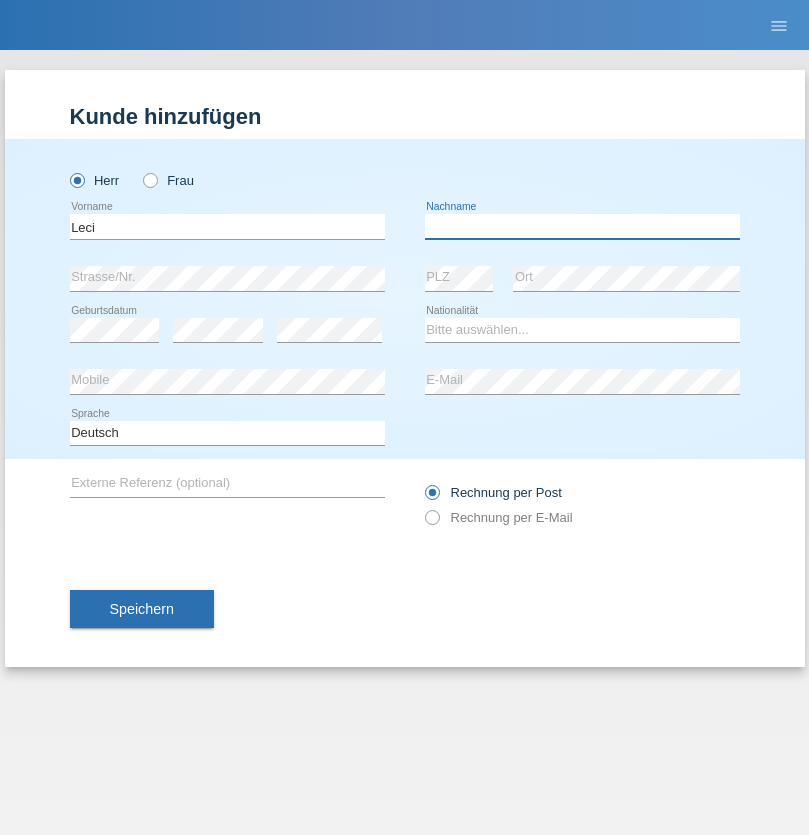 click at bounding box center (582, 226) 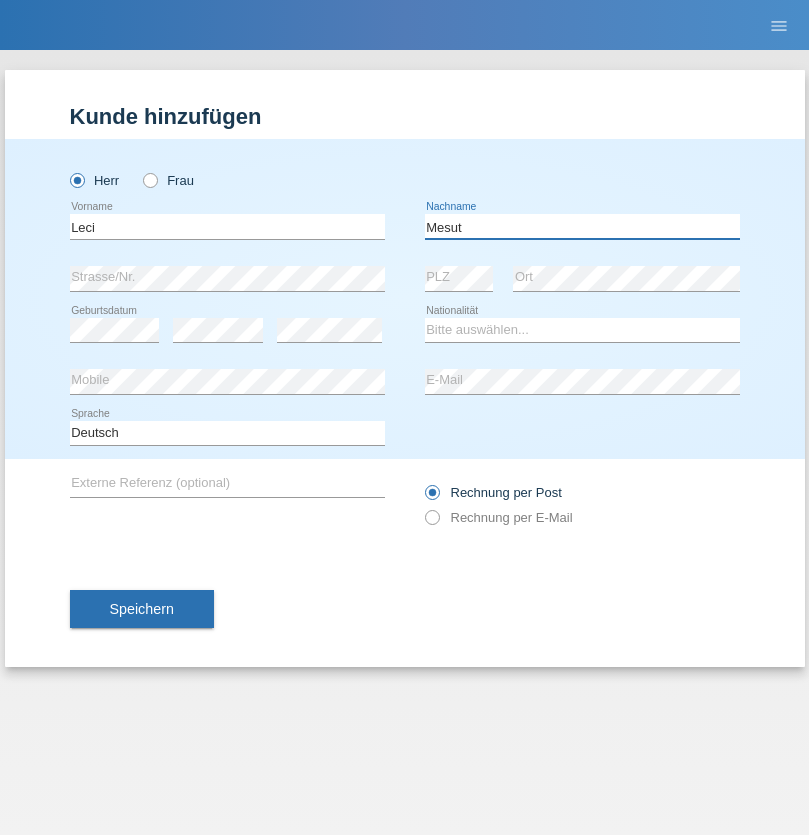 type on "Mesut" 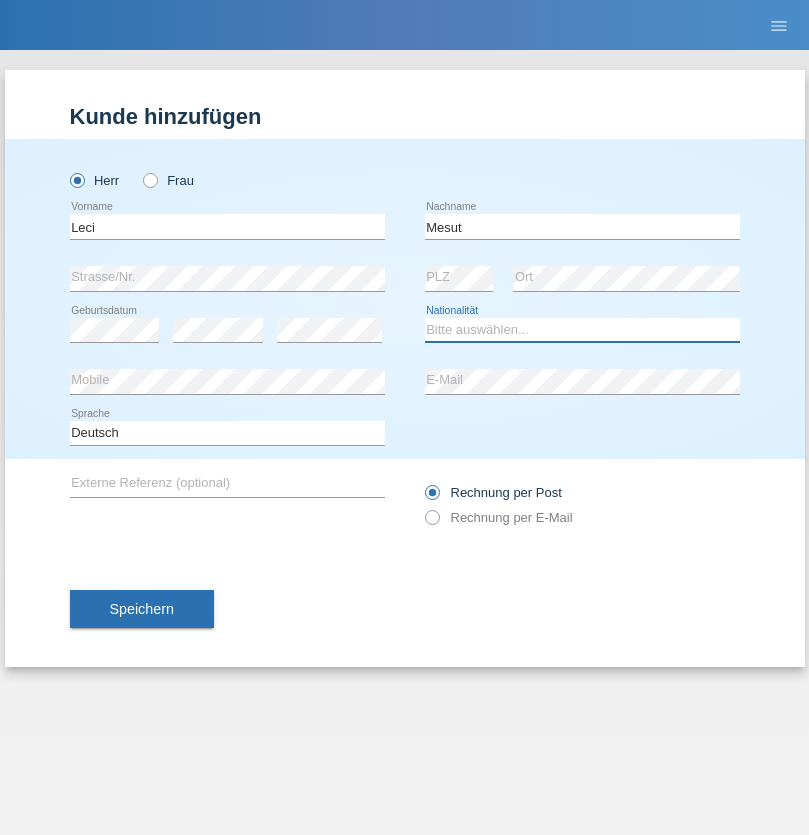 select on "XK" 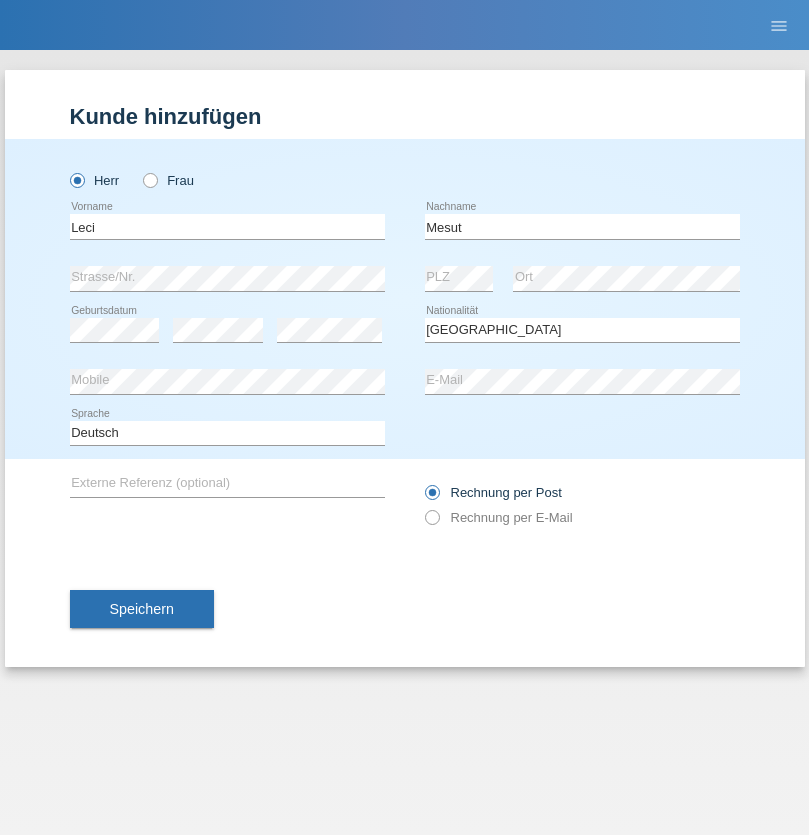 select on "C" 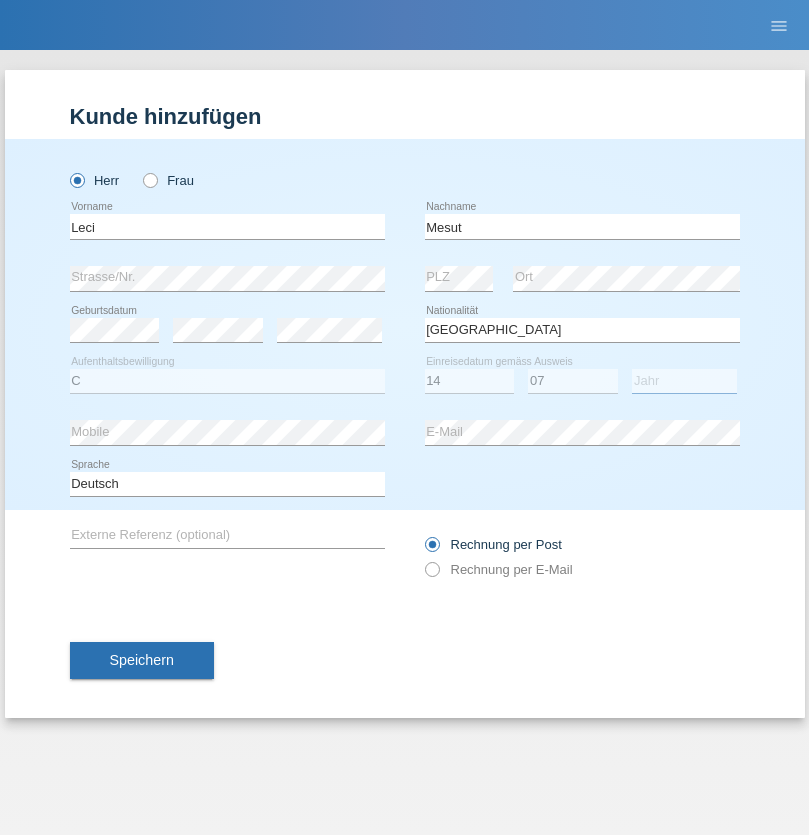 select on "2021" 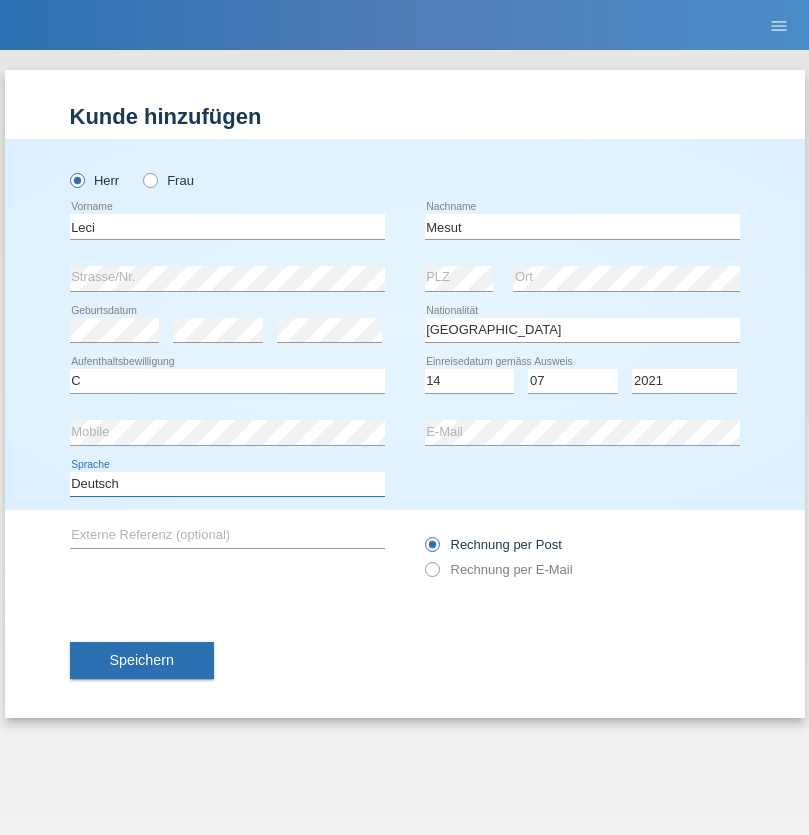 select on "en" 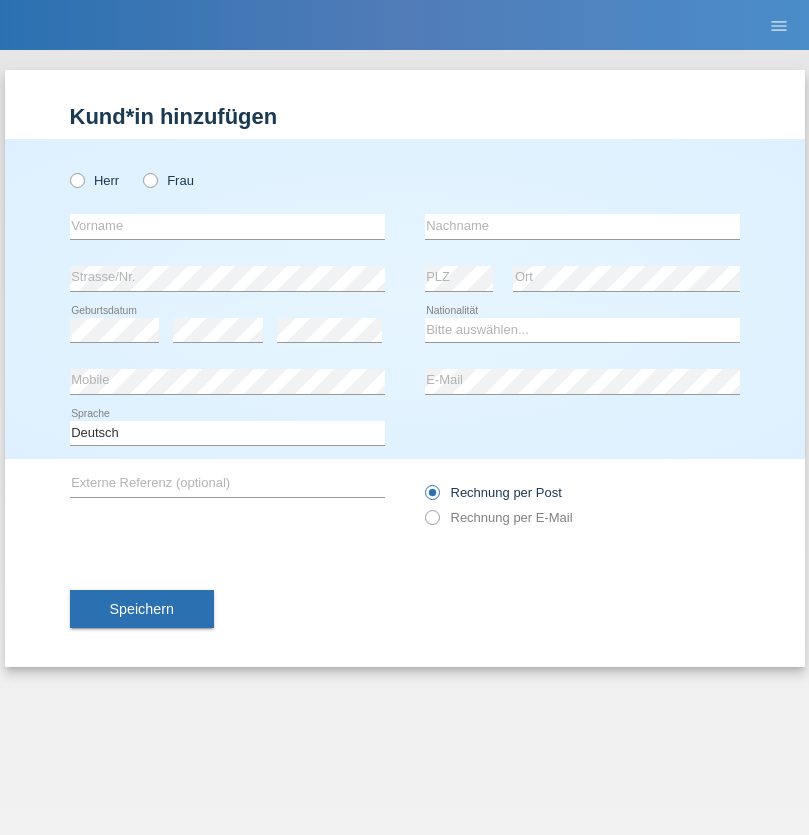 scroll, scrollTop: 0, scrollLeft: 0, axis: both 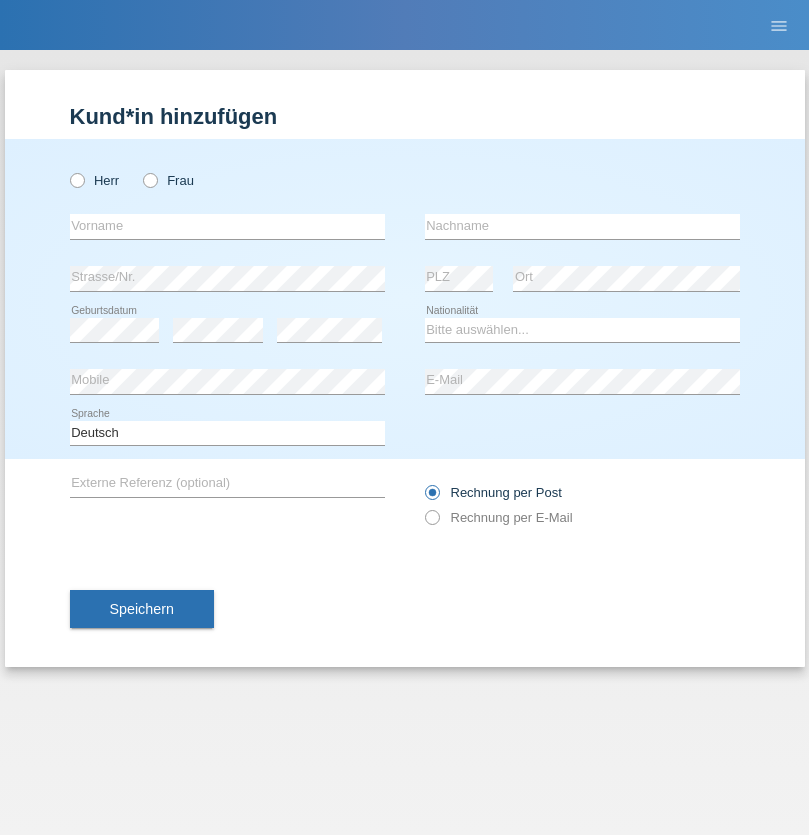 radio on "true" 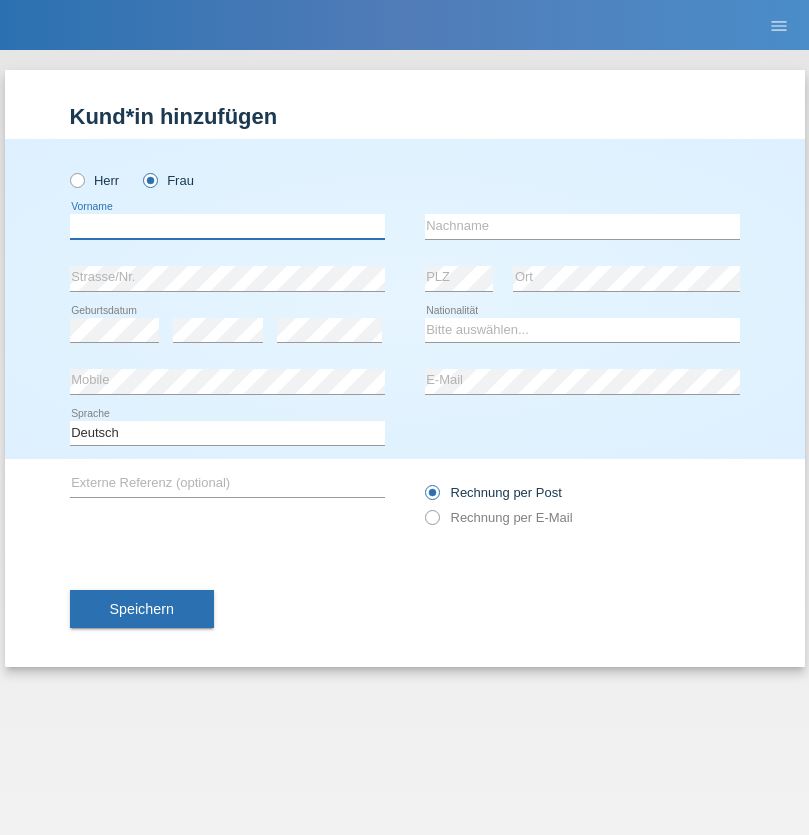 click at bounding box center [227, 226] 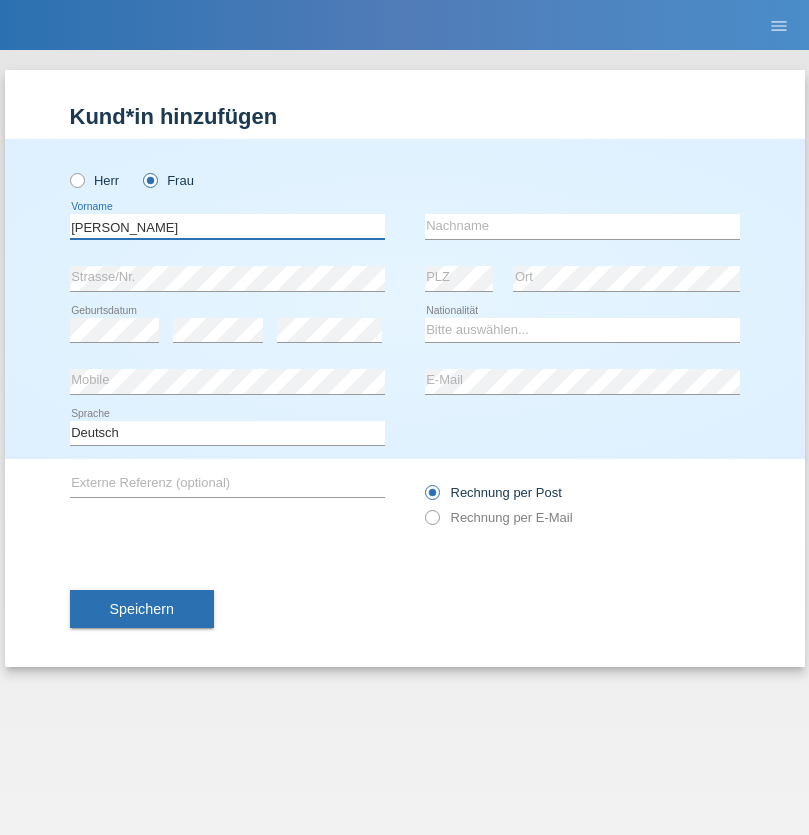 type on "[PERSON_NAME]" 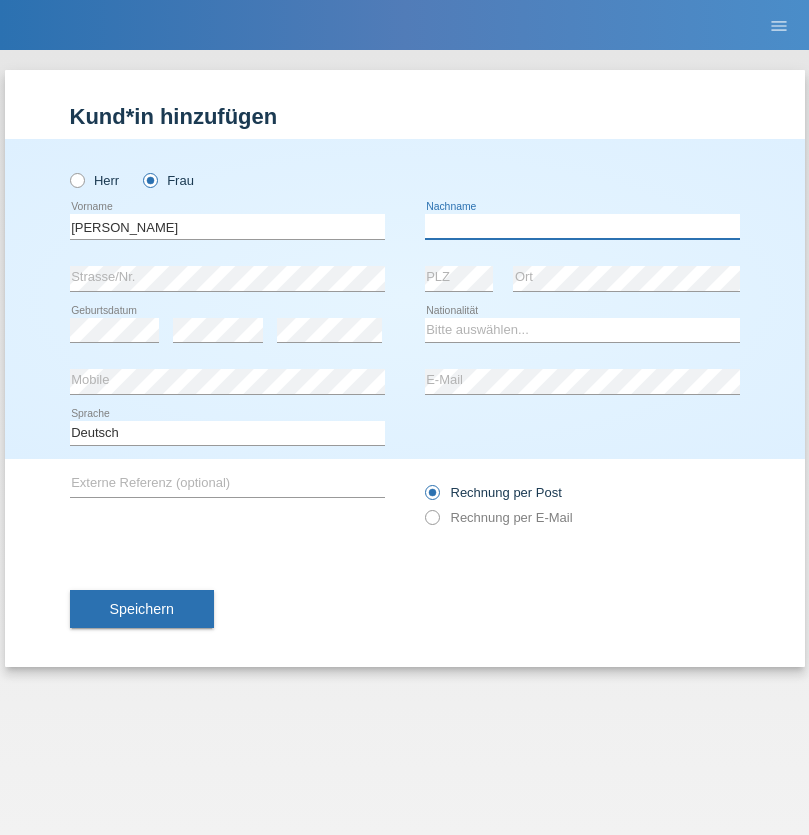 click at bounding box center (582, 226) 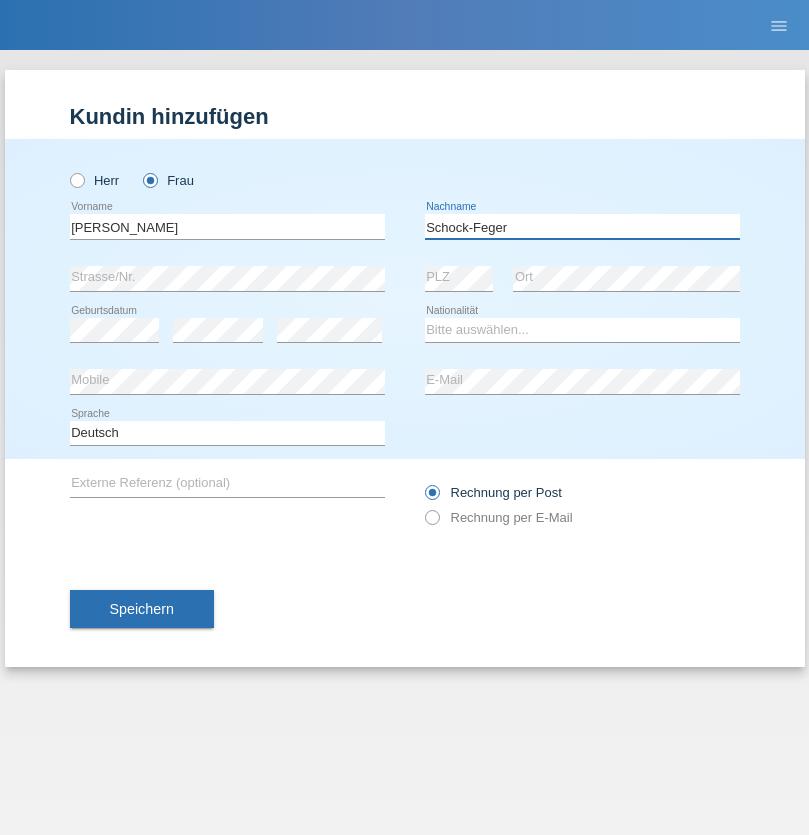 type on "Schock-Feger" 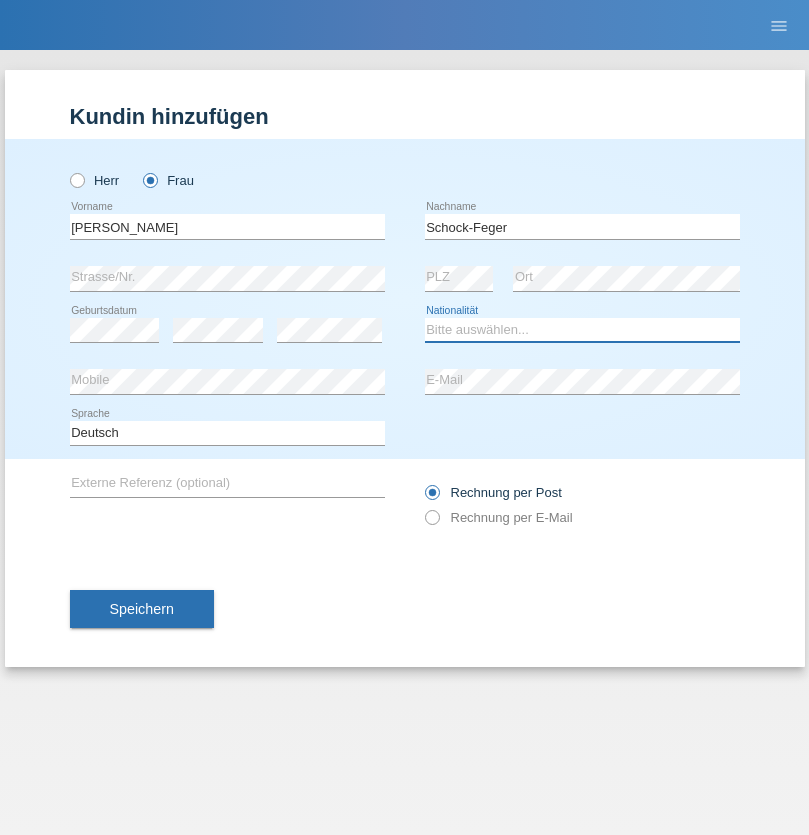 select on "CH" 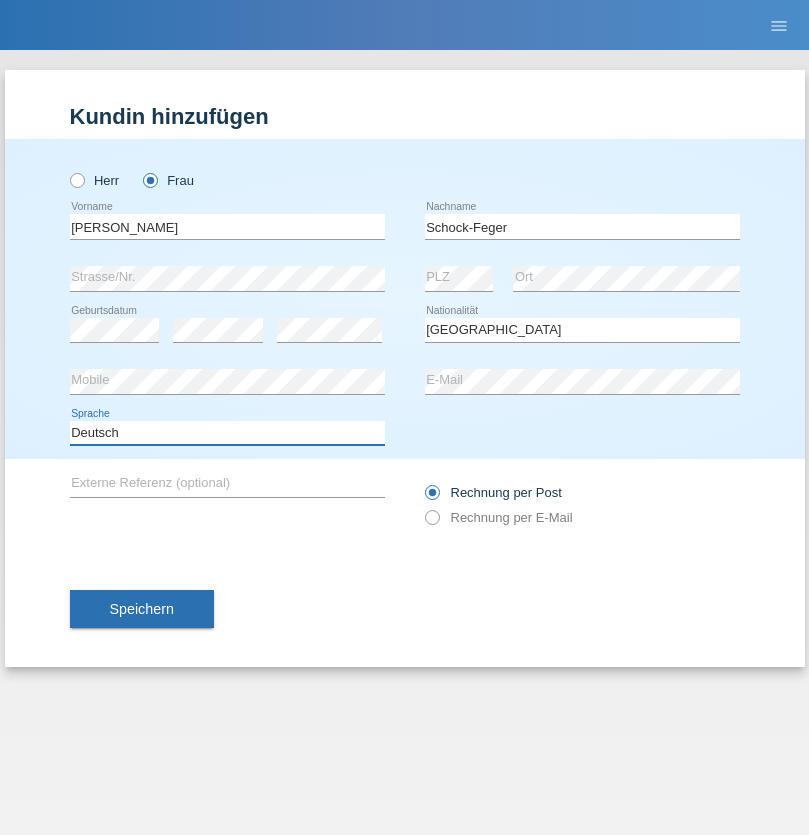 select on "en" 